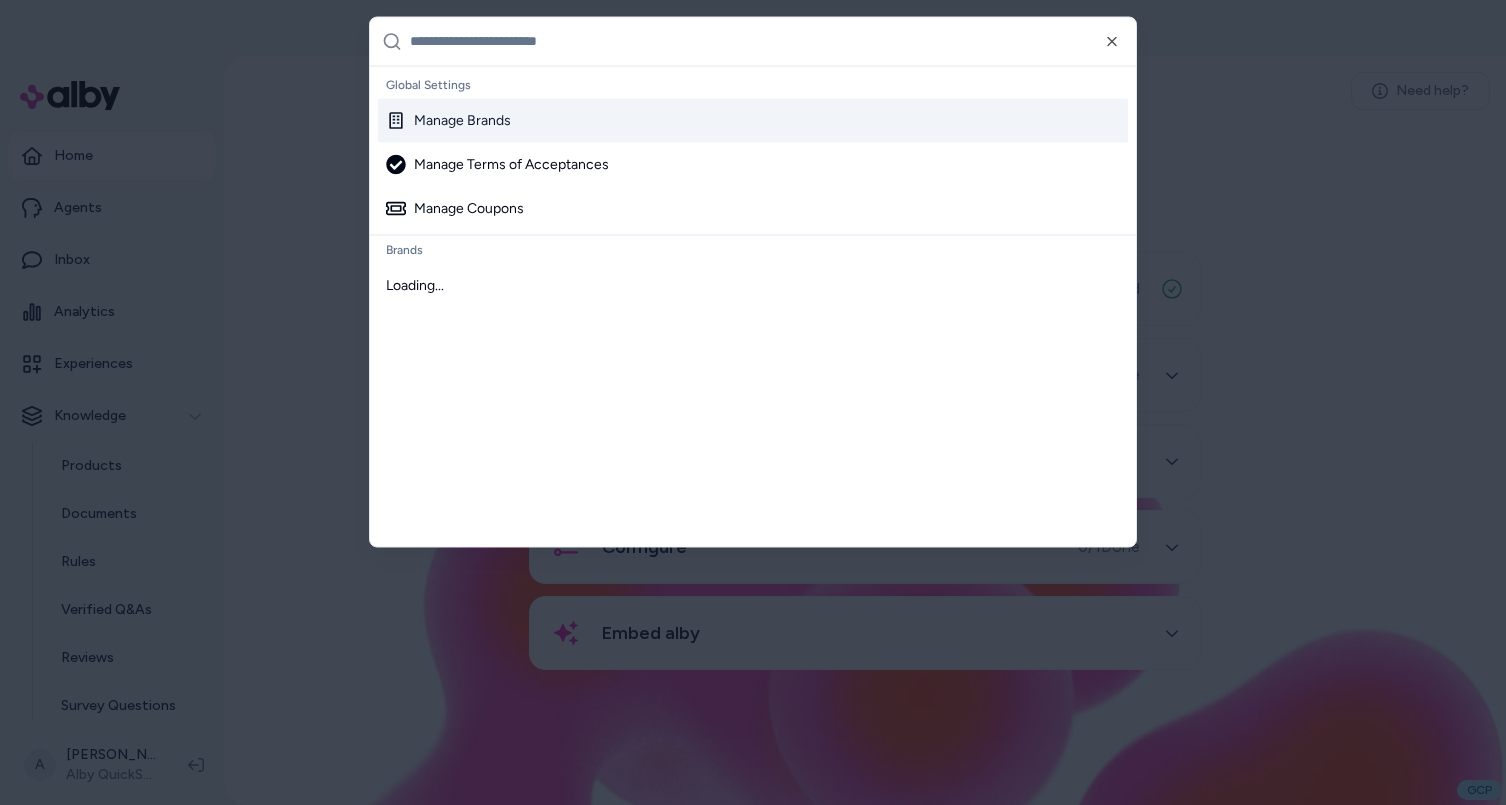 scroll, scrollTop: 0, scrollLeft: 0, axis: both 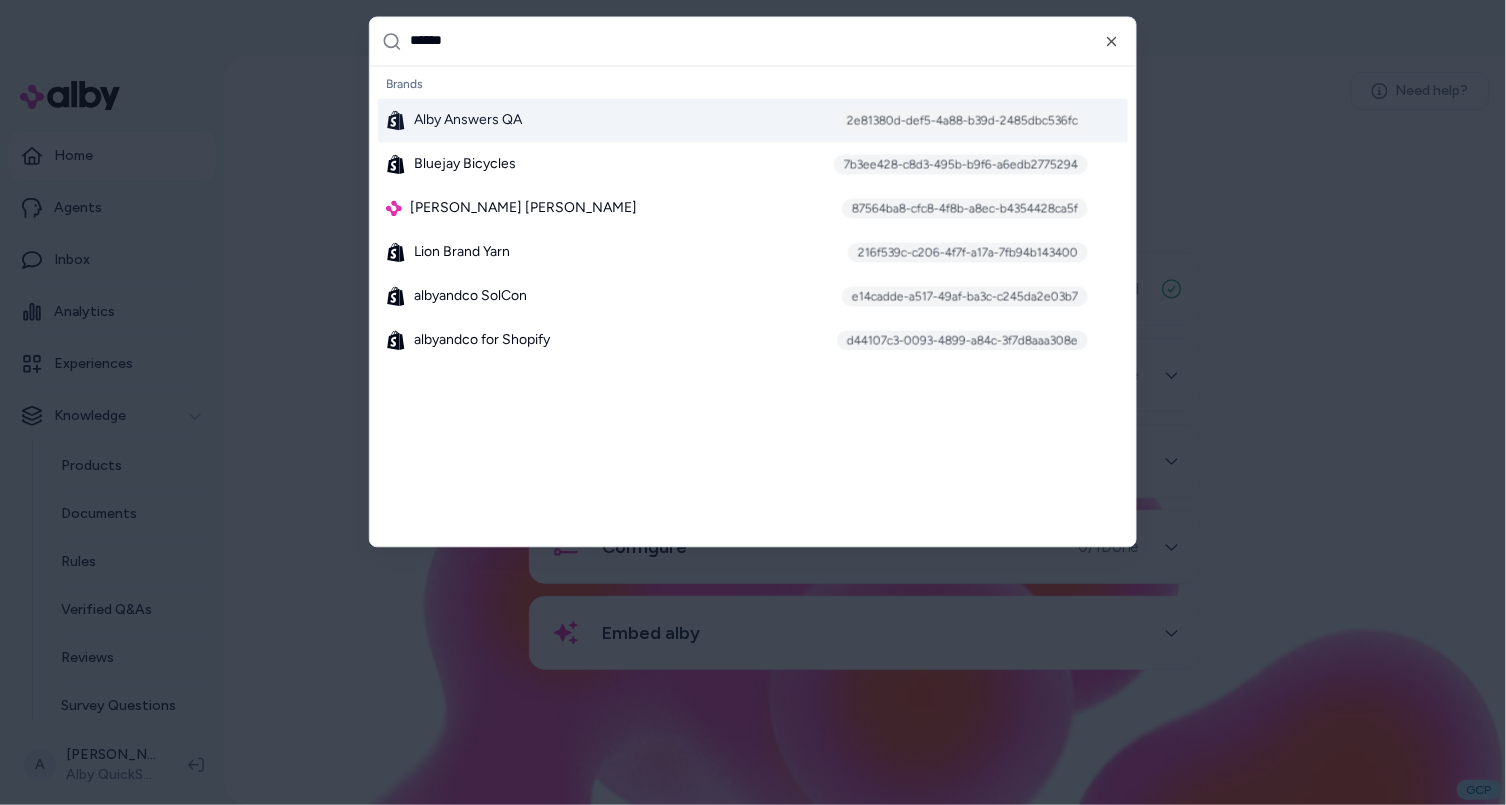 type on "*******" 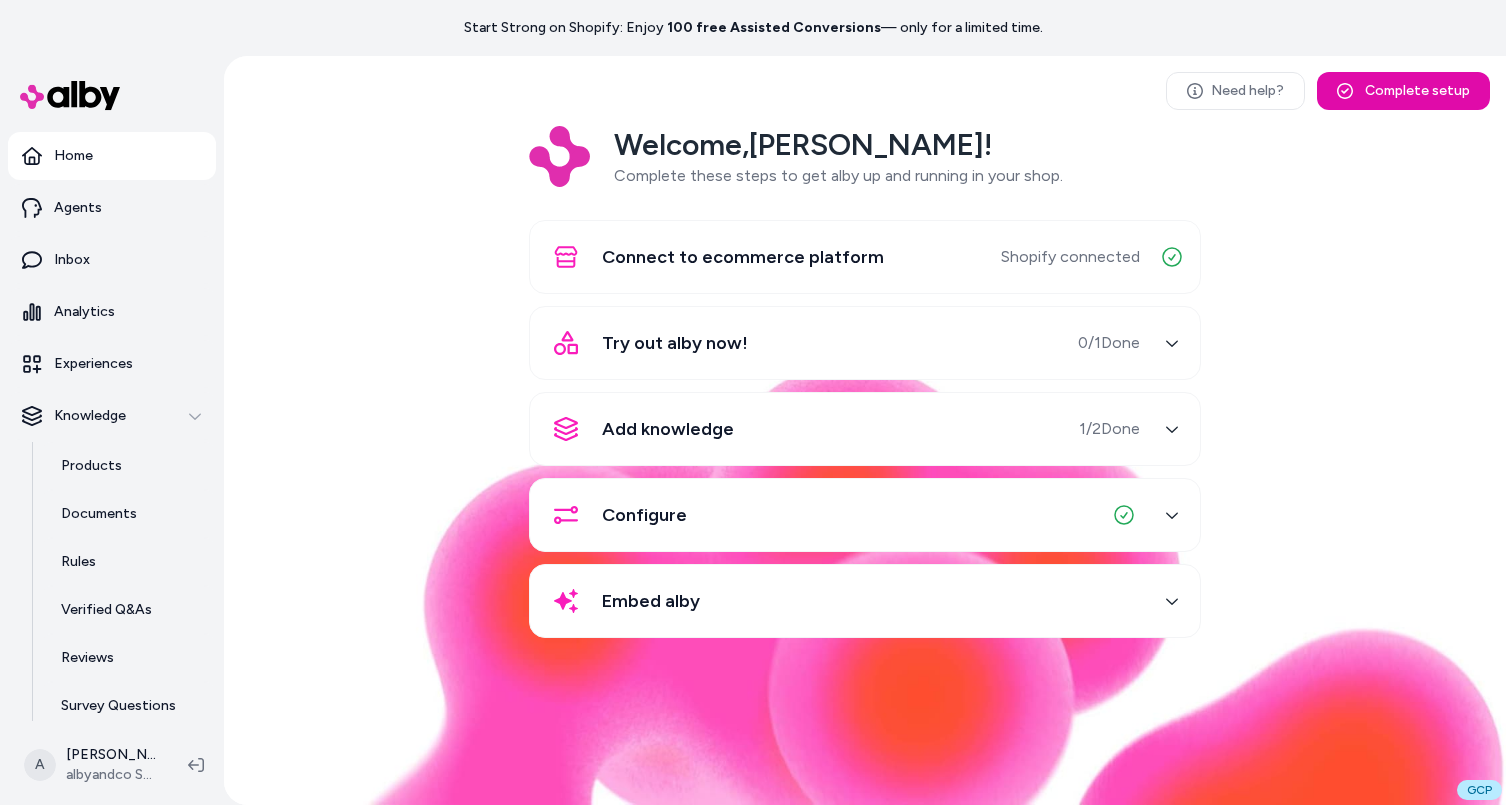 scroll, scrollTop: 0, scrollLeft: 0, axis: both 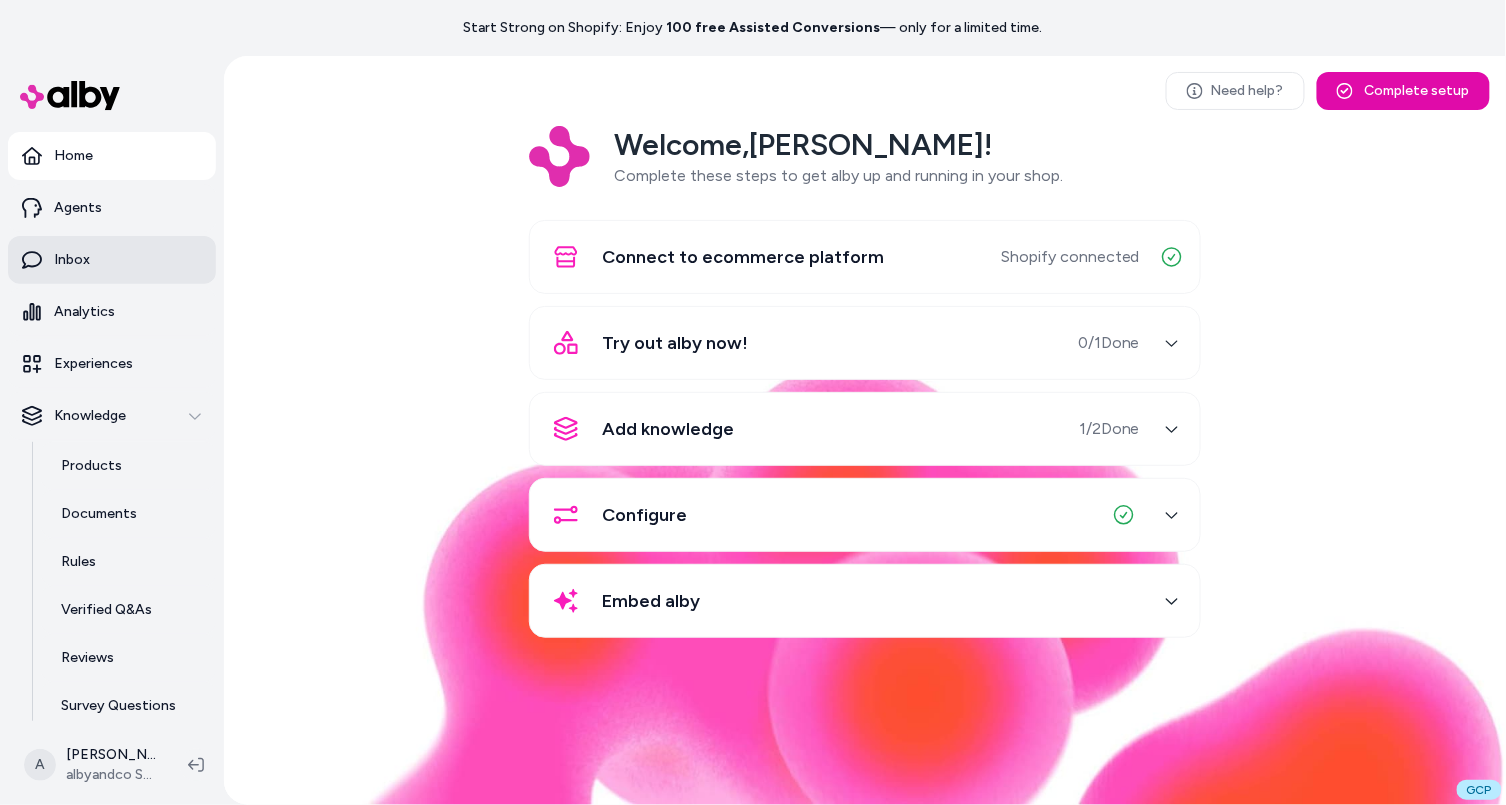 click on "Inbox" at bounding box center [112, 260] 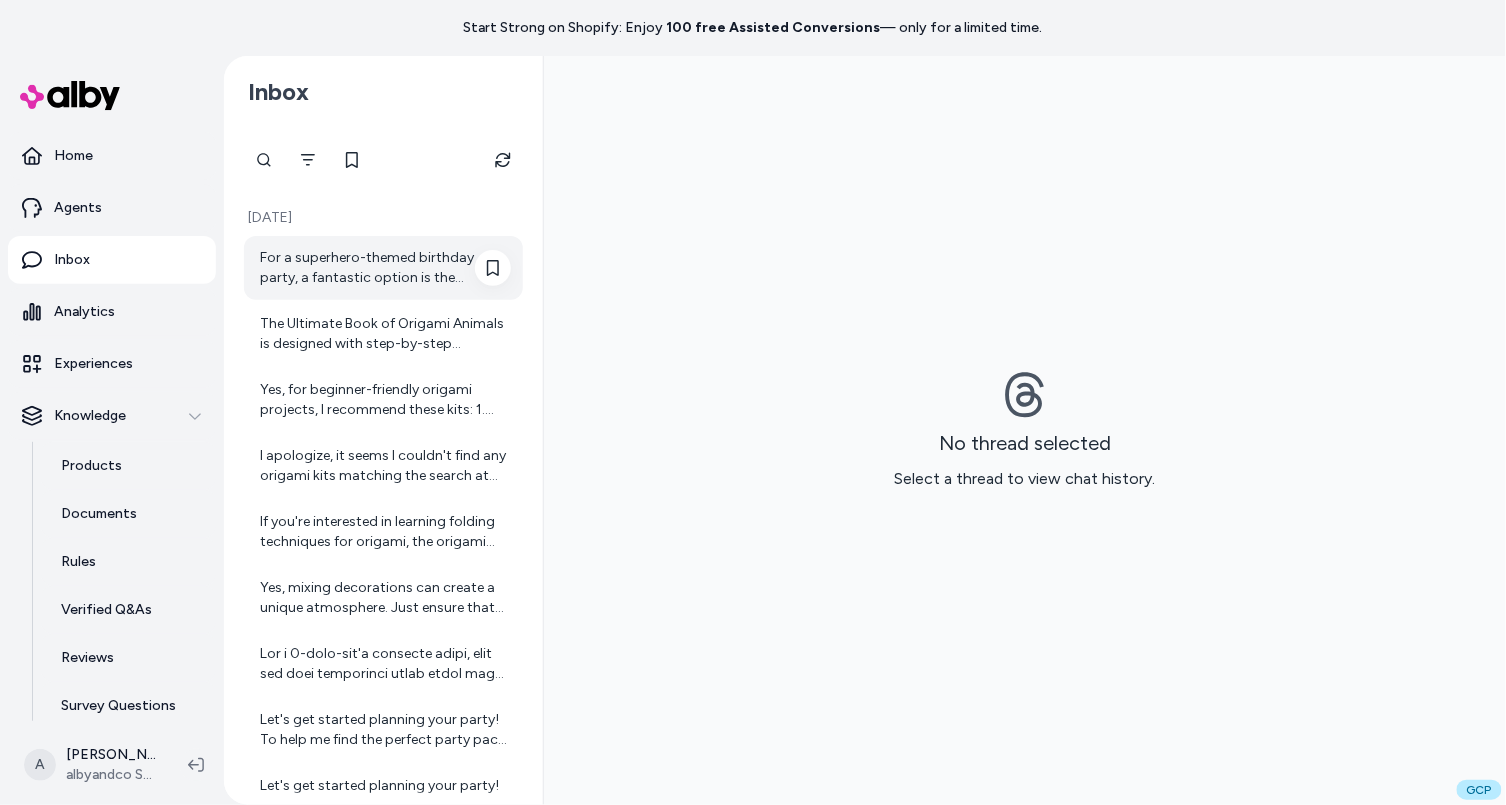 click on "For a superhero-themed birthday party, a fantastic option is the [Superheroes Assemble Decoration Party Pack](https://albyandco.myshopify.com/products/superheroes-assemble-decoration-party-pack?alby_product_id=1f51c411-a8b3-5a8d-9be4-d9ce50e5229d). This pack is packed with Marvel superhero-inspired decorations including banners, balloons, garlands, and more, perfect to bring all the superhero action to life for a kid's birthday celebration.
To help me narrow down the best options for you, could you please tell me:
- Are you looking for a kit with just balloons, full decorations, or something more?
- Do you want a specific color scheme for the party?
- Is the party for kids, adults, or the whole family?" at bounding box center (383, 268) 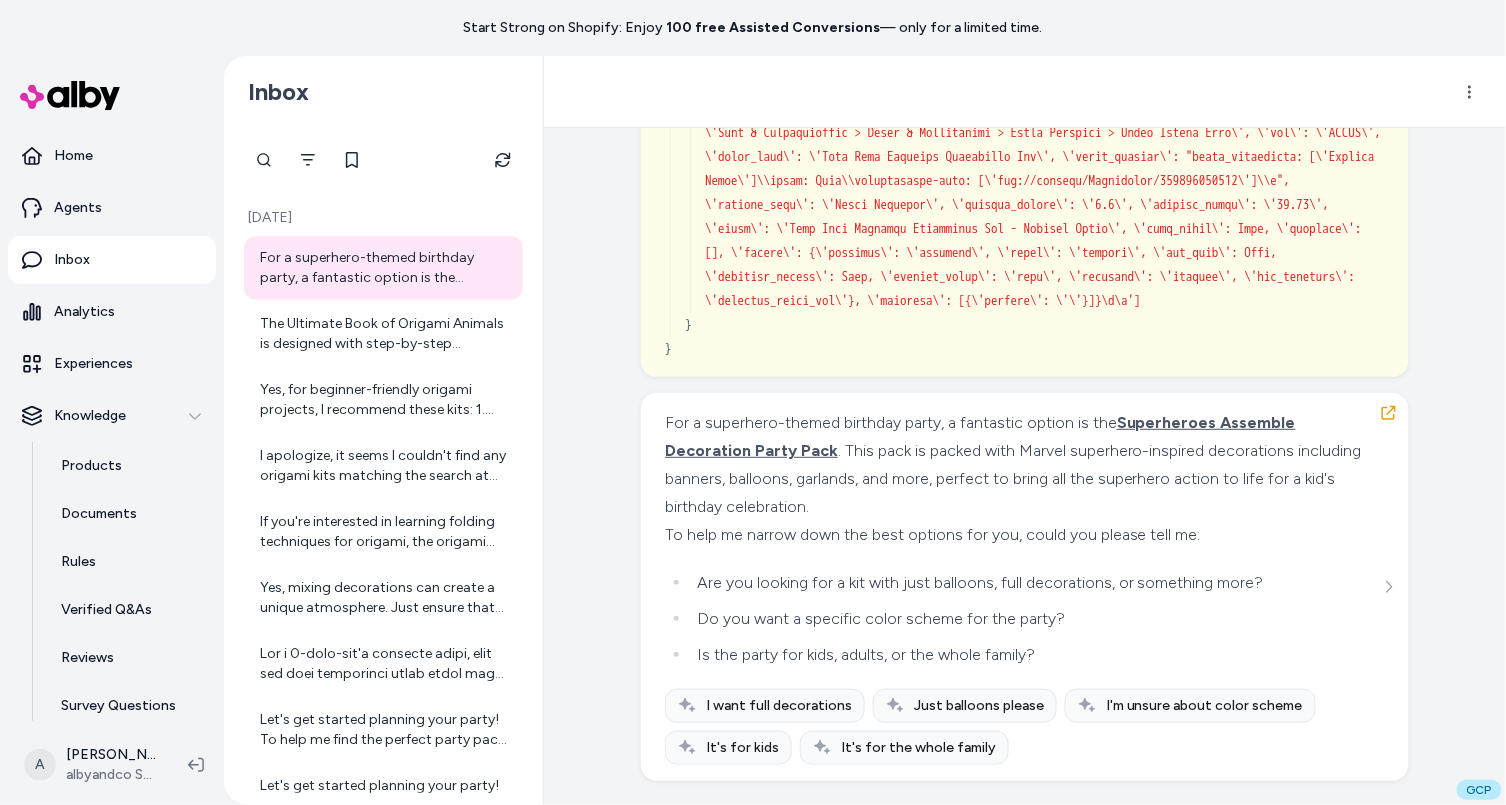 scroll, scrollTop: 6148, scrollLeft: 0, axis: vertical 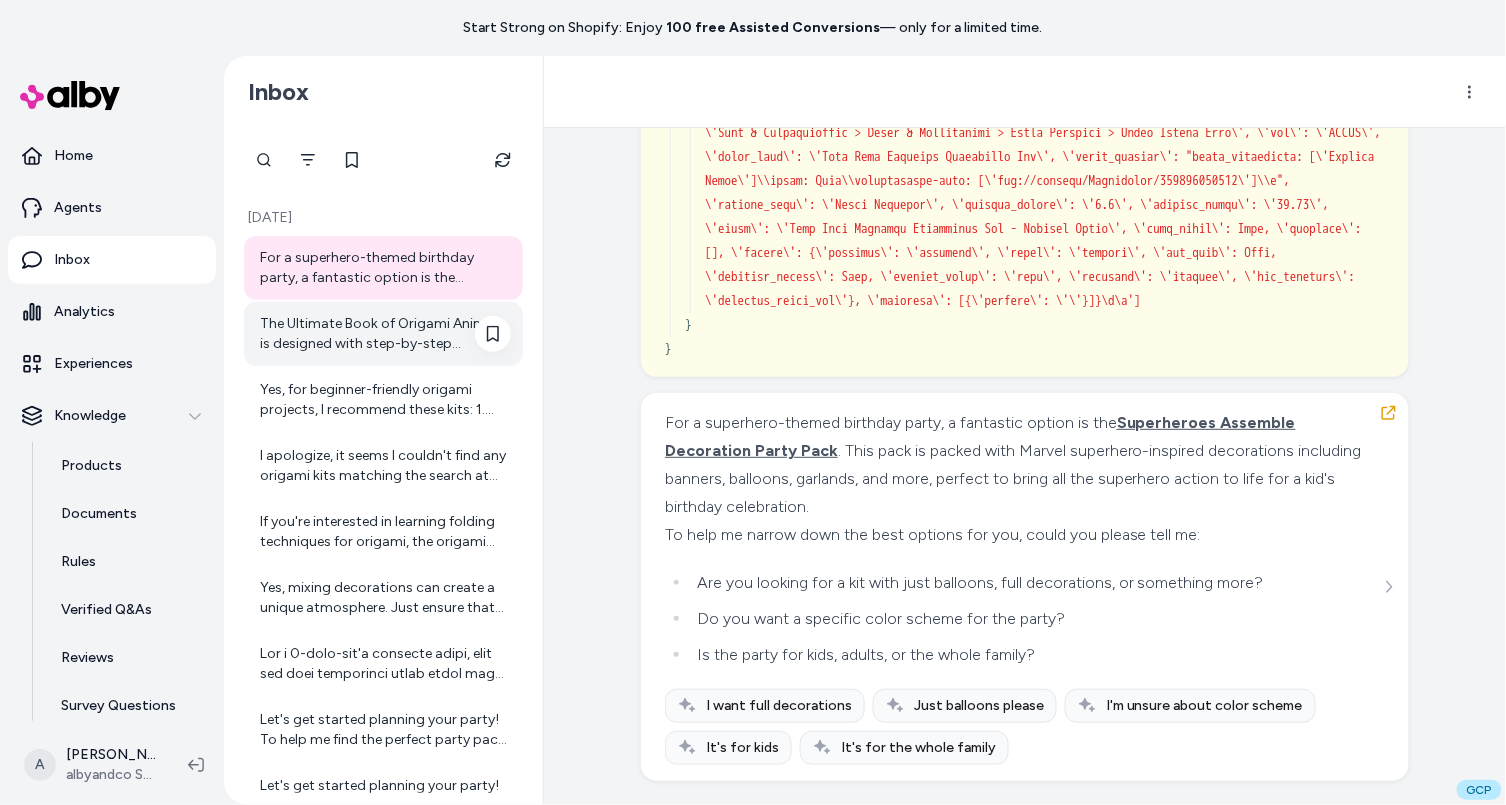 click on "The Ultimate Book of Origami Animals is designed with step-by-step instructions to make it suitable for beginners. While it covers over 100 animal models, the instructions are crafted to guide you through the folding process clearly.
The difficulty levels range from simple to more intricate folds, gradually helping you build your skills. This makes it accessible for new folders while still offering a satisfying challenge as you progress to more detailed animal designs.
If you want, I can help you with tips or suggest other origami kits that focus on beginner to advanced levels. Would you like that?" at bounding box center [385, 334] 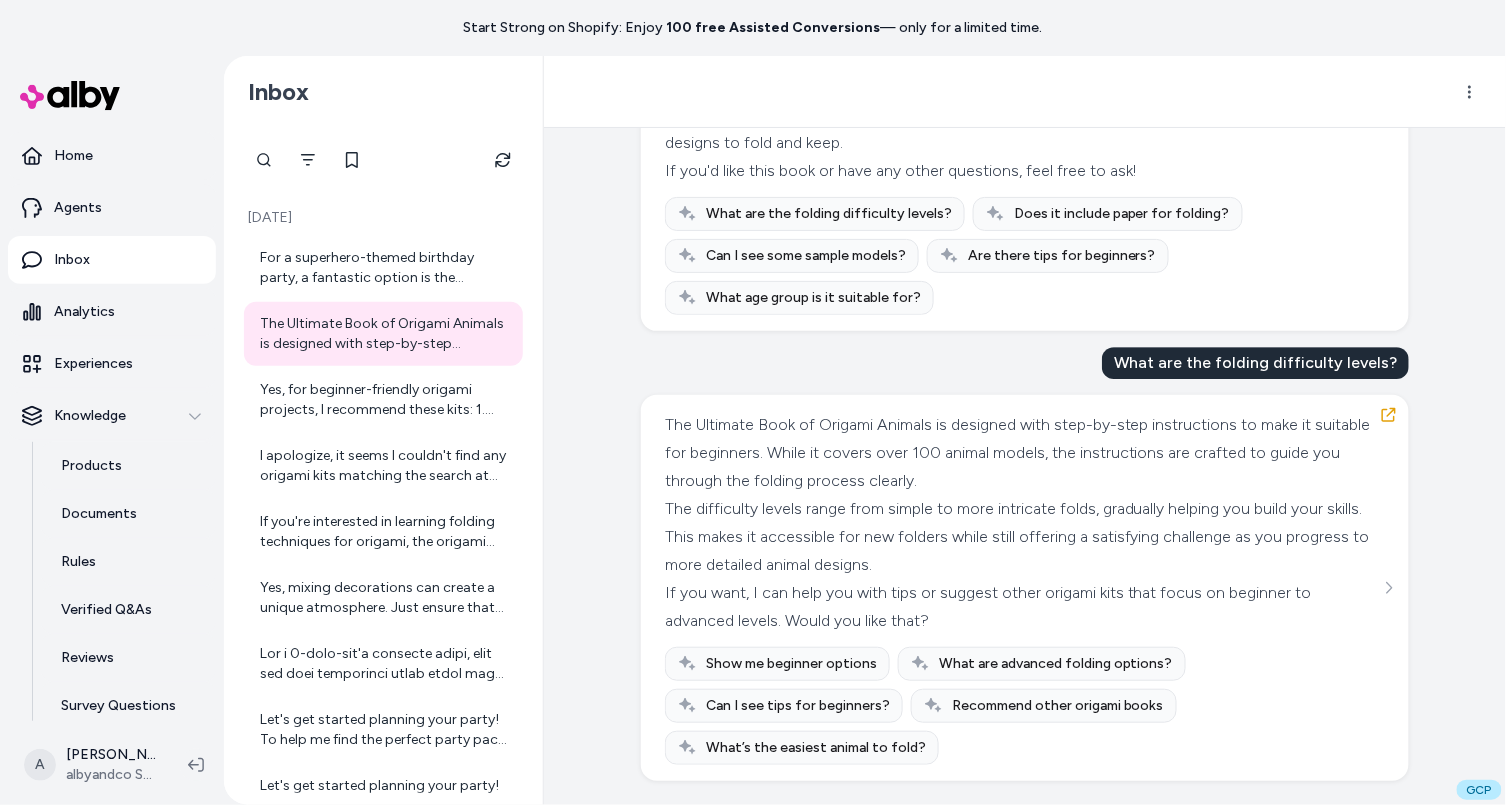 scroll, scrollTop: 3166, scrollLeft: 0, axis: vertical 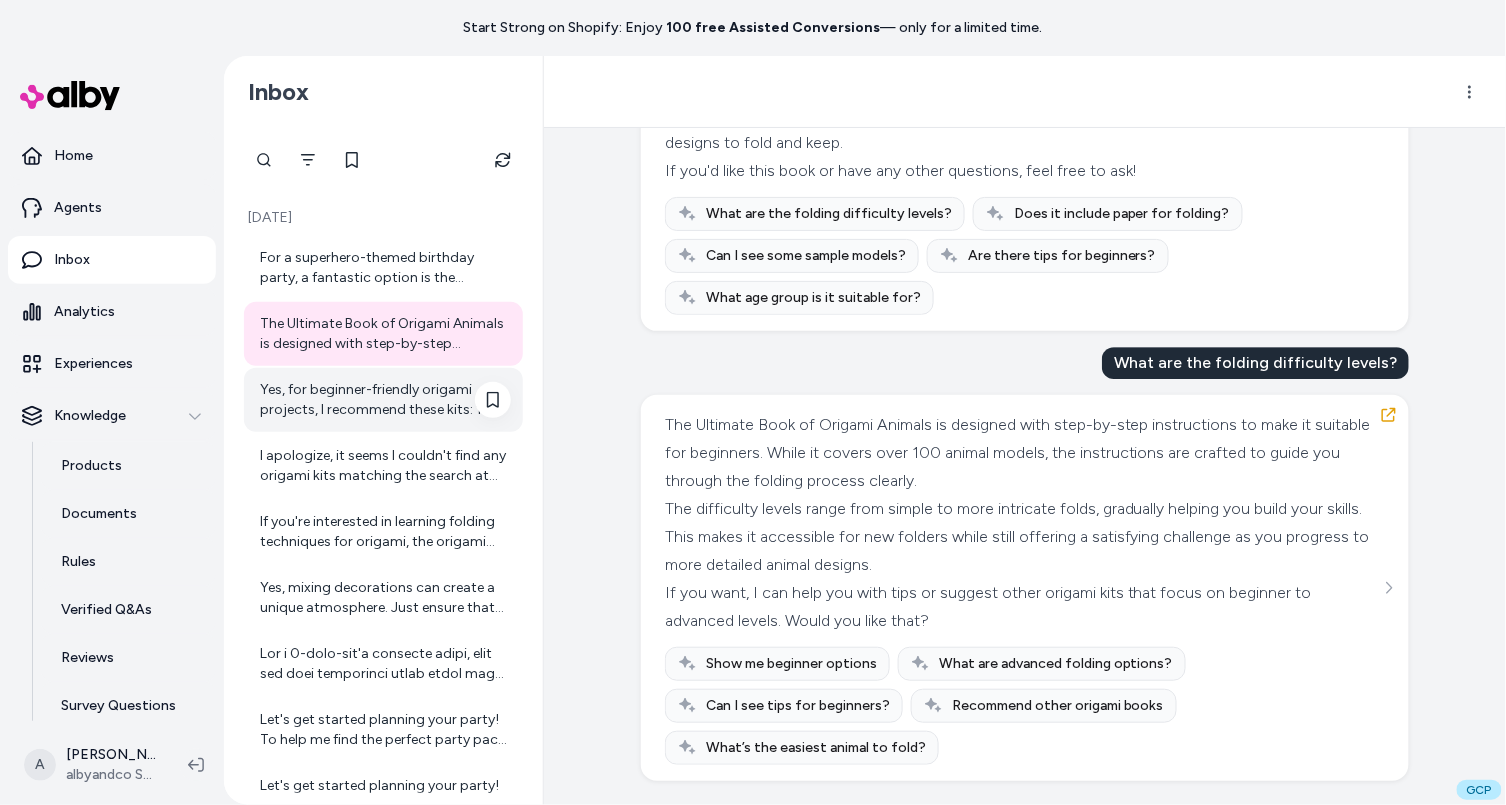 click on "Yes, for beginner-friendly origami projects, I recommend these kits:
1. [Neon Origami Kit]([URL][DOMAIN_NAME]) - It includes easy-to-follow instructions and bright papers, perfect for beginners including kids aged [DEMOGRAPHIC_DATA] and up.
2. [Ultimate Book of Origami Animals]([URL][DOMAIN_NAME]) - This book offers step-by-step instructions for over 100 animal models, great for beginners to learn and practice.
3. [3-Minute Origami Kit]([URL][DOMAIN_NAME]) - Designed for quick folding with simple designs, great for beginners and families to enjoy.
These kits come with instructions and materials curated to make learning origami easy and fun. Would you like to choose one or get more info on any of these?" at bounding box center [385, 400] 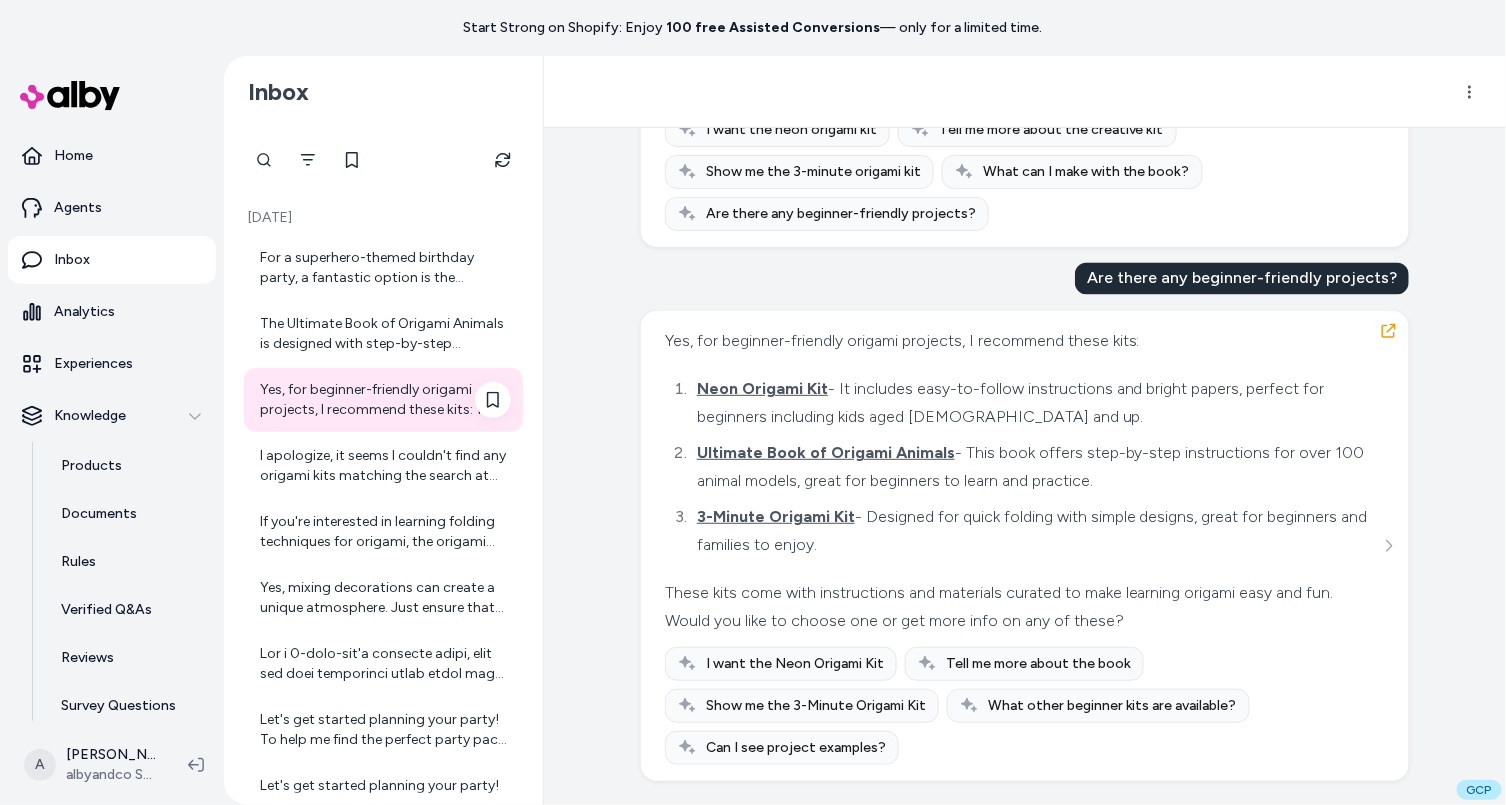 scroll, scrollTop: 2026, scrollLeft: 0, axis: vertical 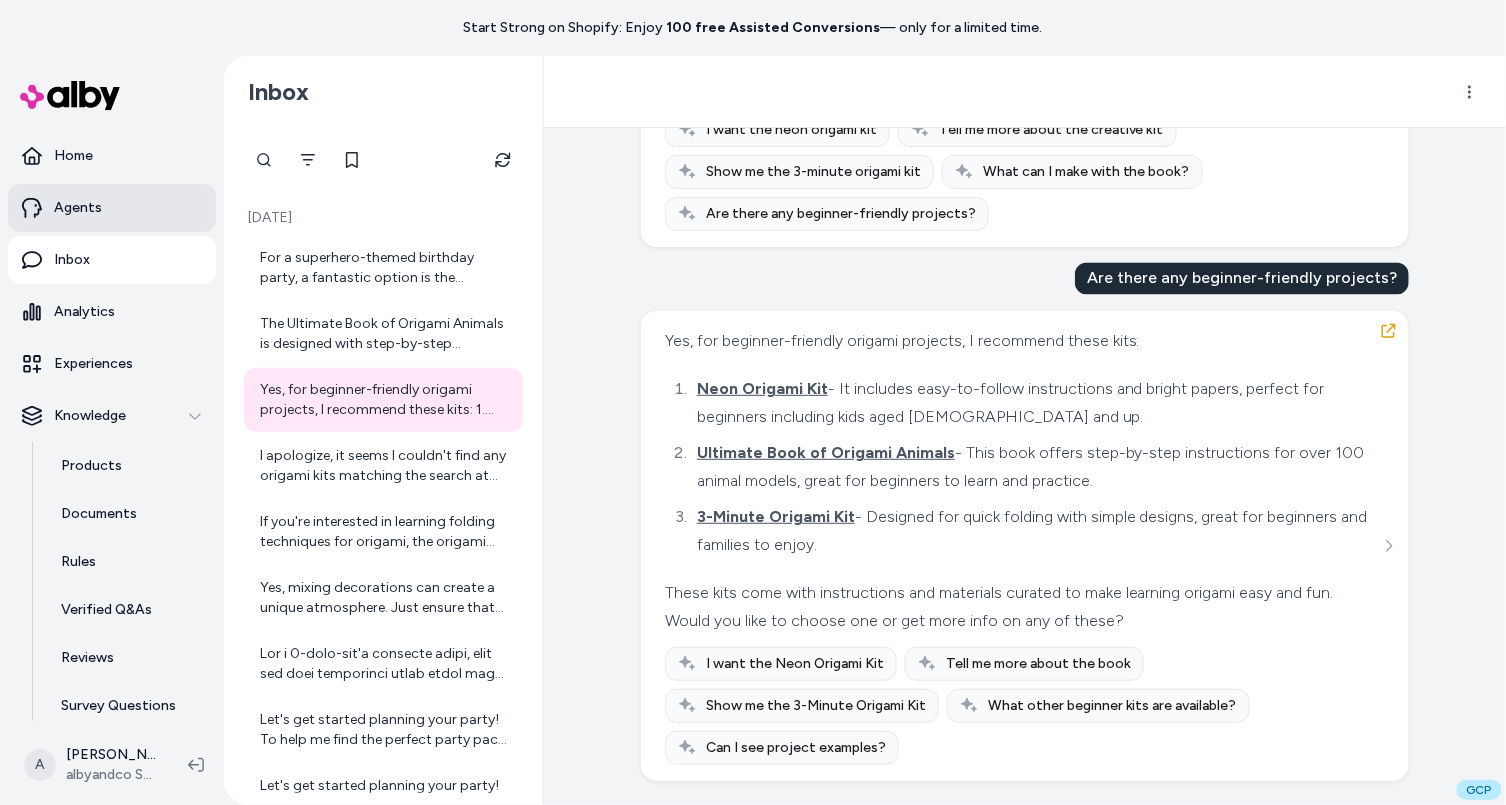 click on "Agents" at bounding box center (78, 208) 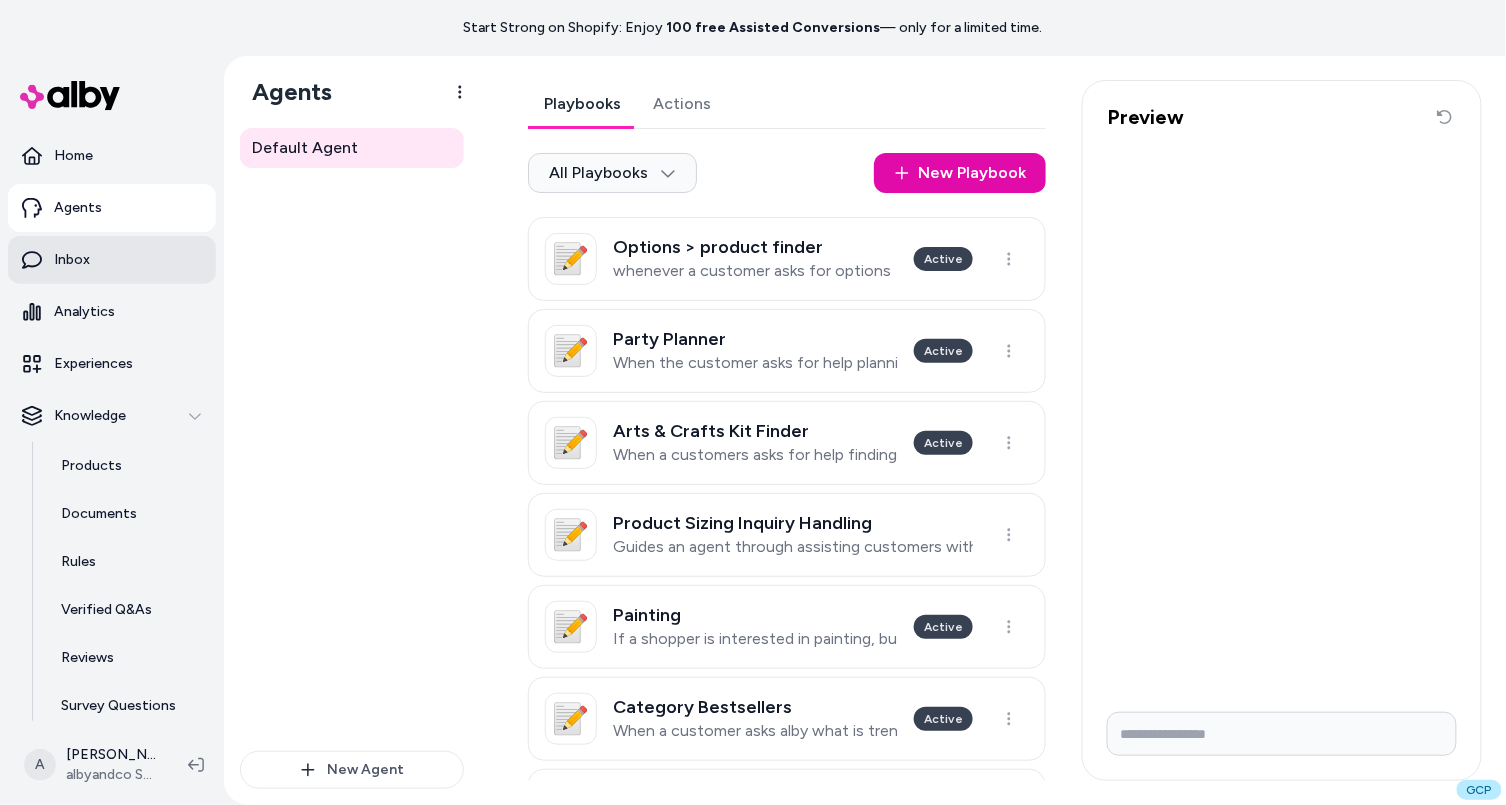 click on "Inbox" at bounding box center [112, 260] 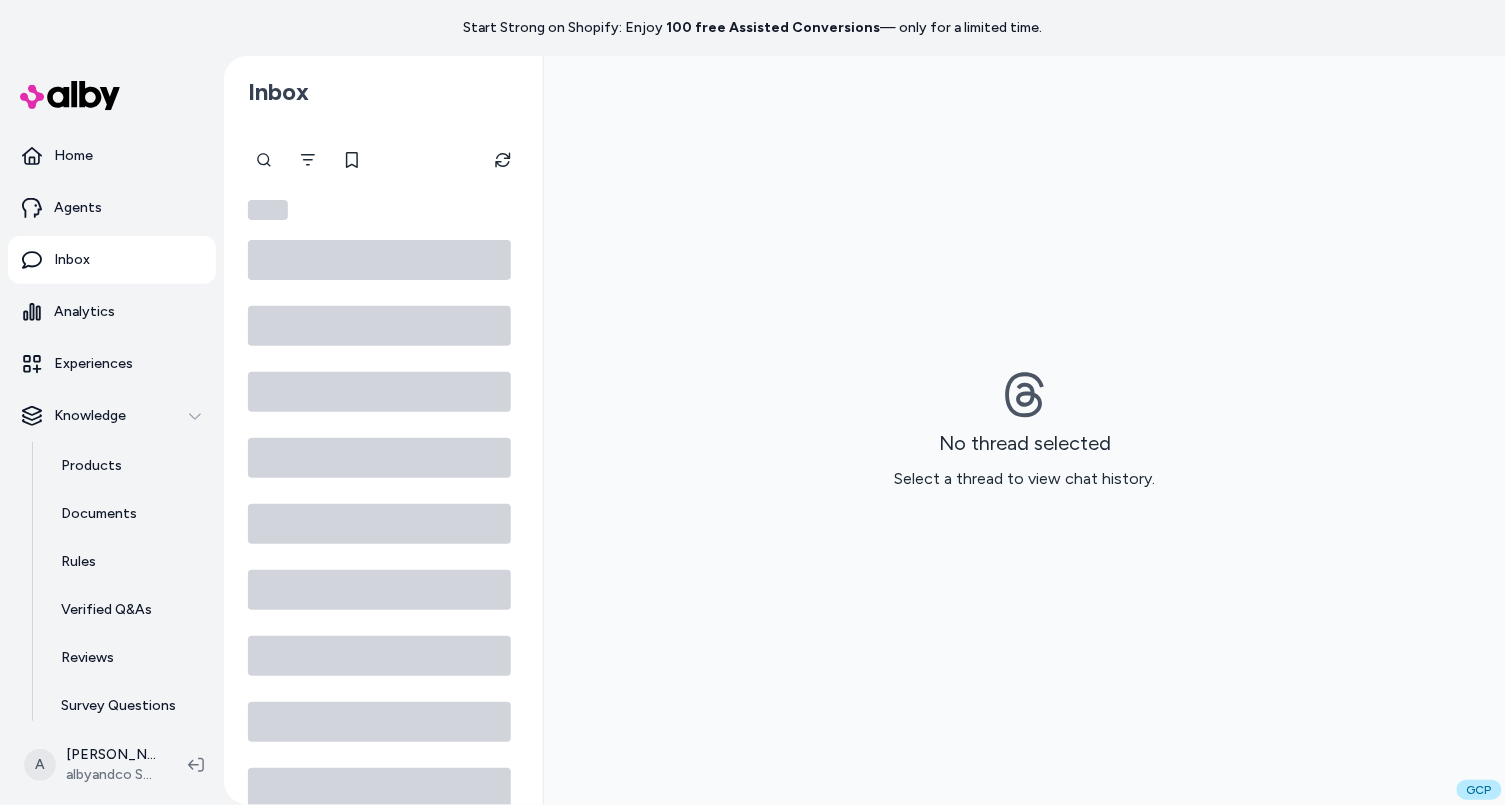 click at bounding box center [383, 260] 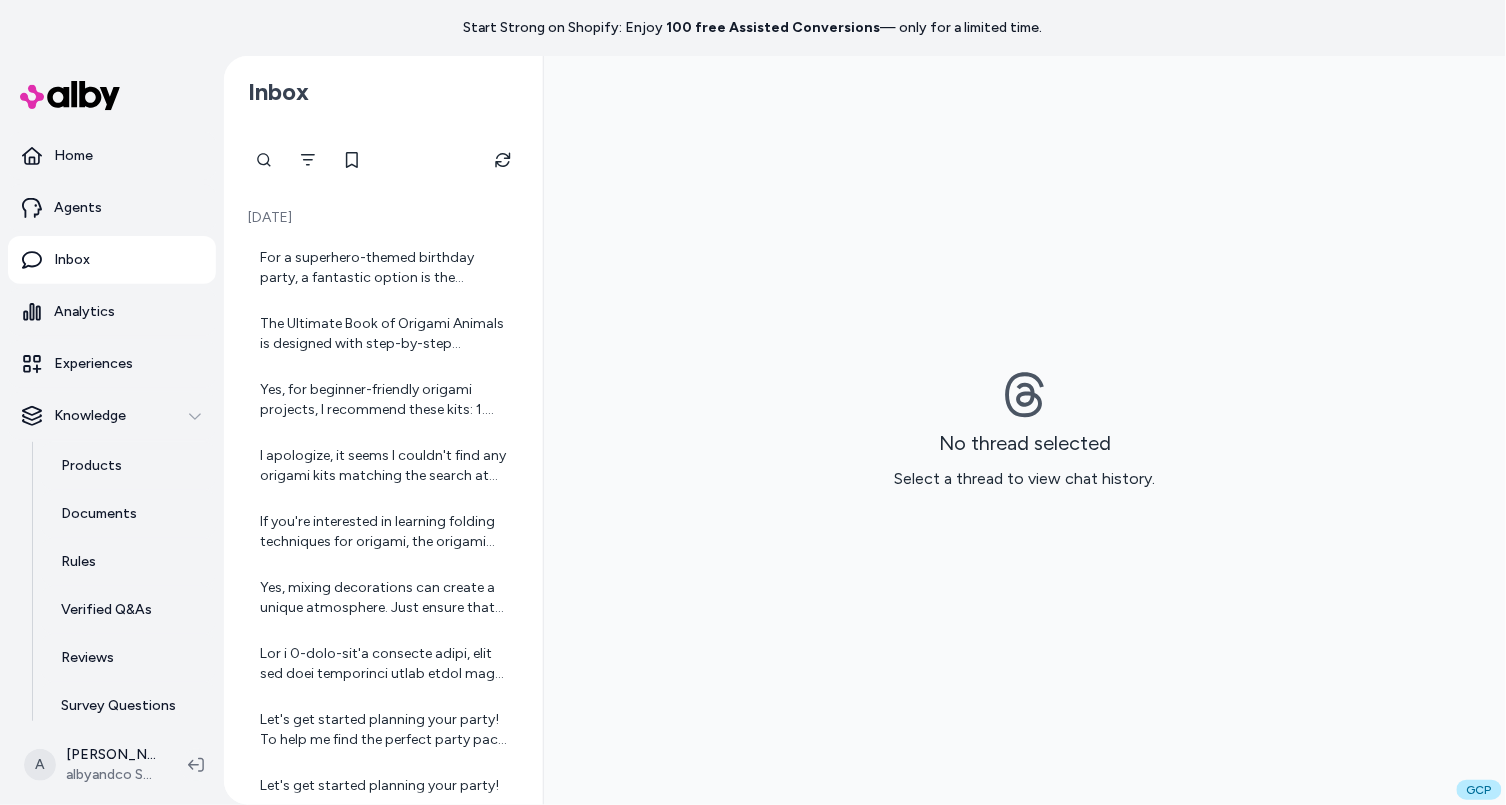 click on "Yes, for beginner-friendly origami projects, I recommend these kits:
1. [Neon Origami Kit]([URL][DOMAIN_NAME]) - It includes easy-to-follow instructions and bright papers, perfect for beginners including kids aged [DEMOGRAPHIC_DATA] and up.
2. [Ultimate Book of Origami Animals]([URL][DOMAIN_NAME]) - This book offers step-by-step instructions for over 100 animal models, great for beginners to learn and practice.
3. [3-Minute Origami Kit]([URL][DOMAIN_NAME]) - Designed for quick folding with simple designs, great for beginners and families to enjoy.
These kits come with instructions and materials curated to make learning origami easy and fun. Would you like to choose one or get more info on any of these?" at bounding box center (383, 400) 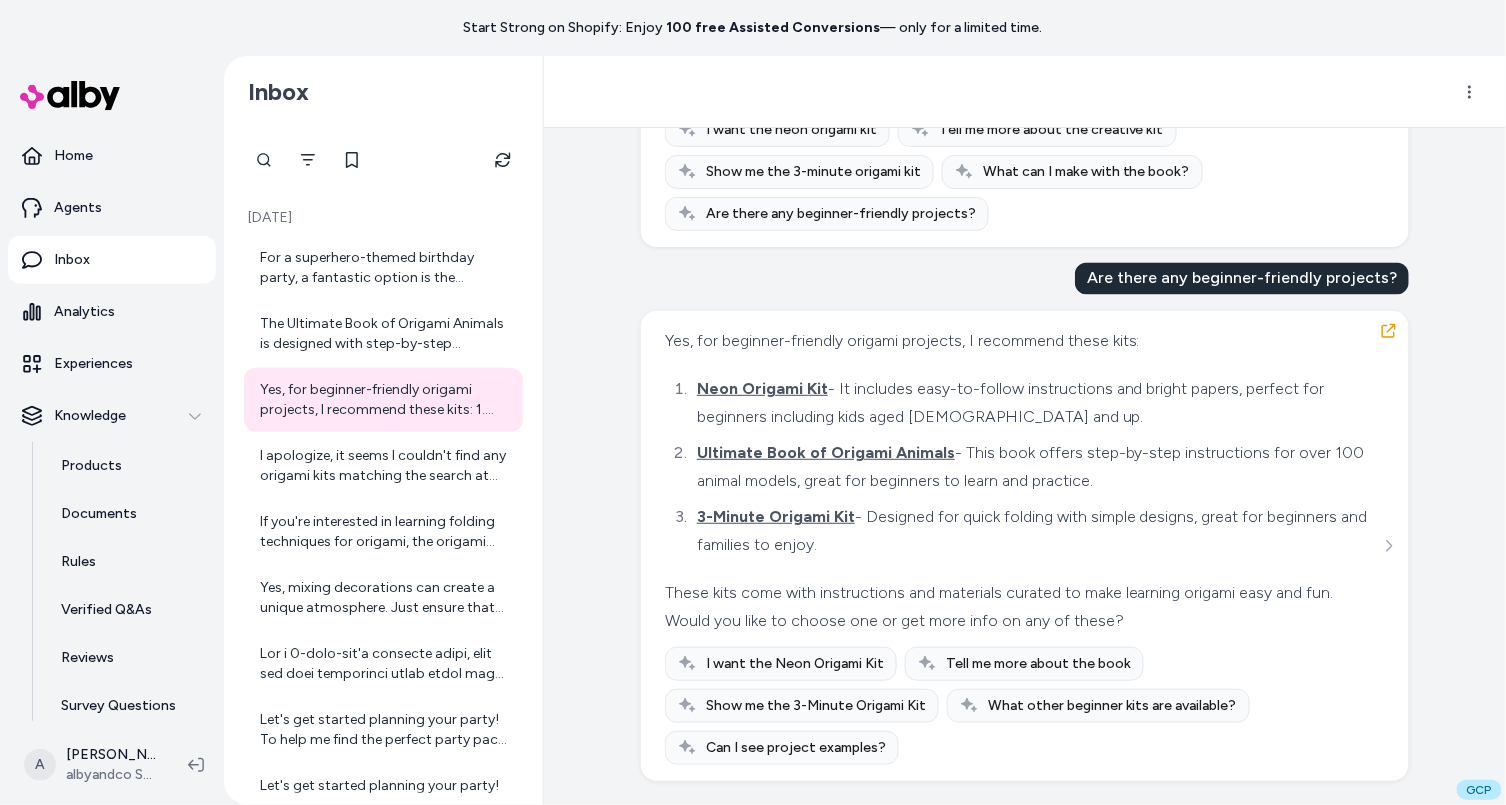 scroll, scrollTop: 1759, scrollLeft: 0, axis: vertical 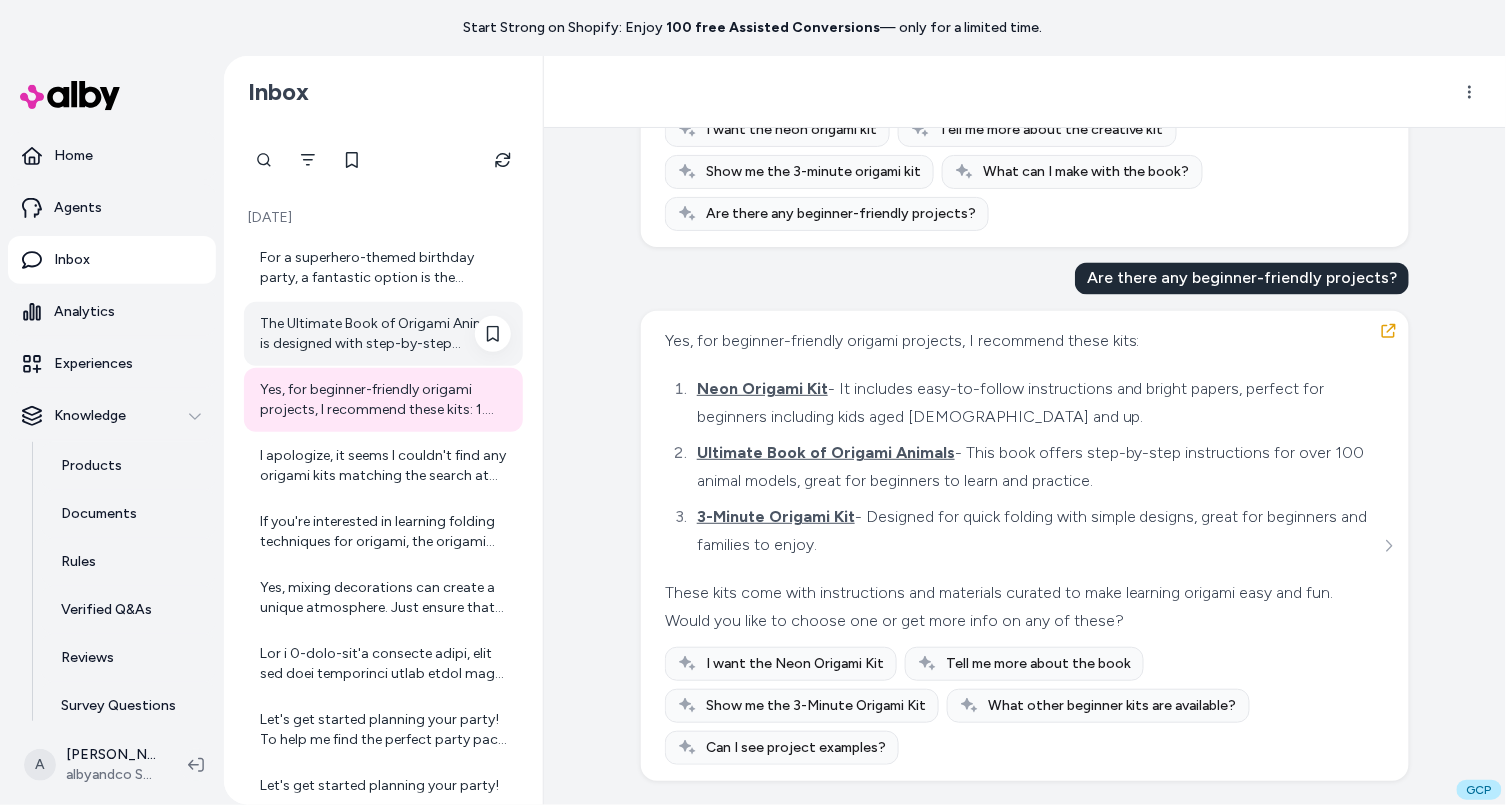 click on "The Ultimate Book of Origami Animals is designed with step-by-step instructions to make it suitable for beginners. While it covers over 100 animal models, the instructions are crafted to guide you through the folding process clearly.
The difficulty levels range from simple to more intricate folds, gradually helping you build your skills. This makes it accessible for new folders while still offering a satisfying challenge as you progress to more detailed animal designs.
If you want, I can help you with tips or suggest other origami kits that focus on beginner to advanced levels. Would you like that?" at bounding box center [385, 334] 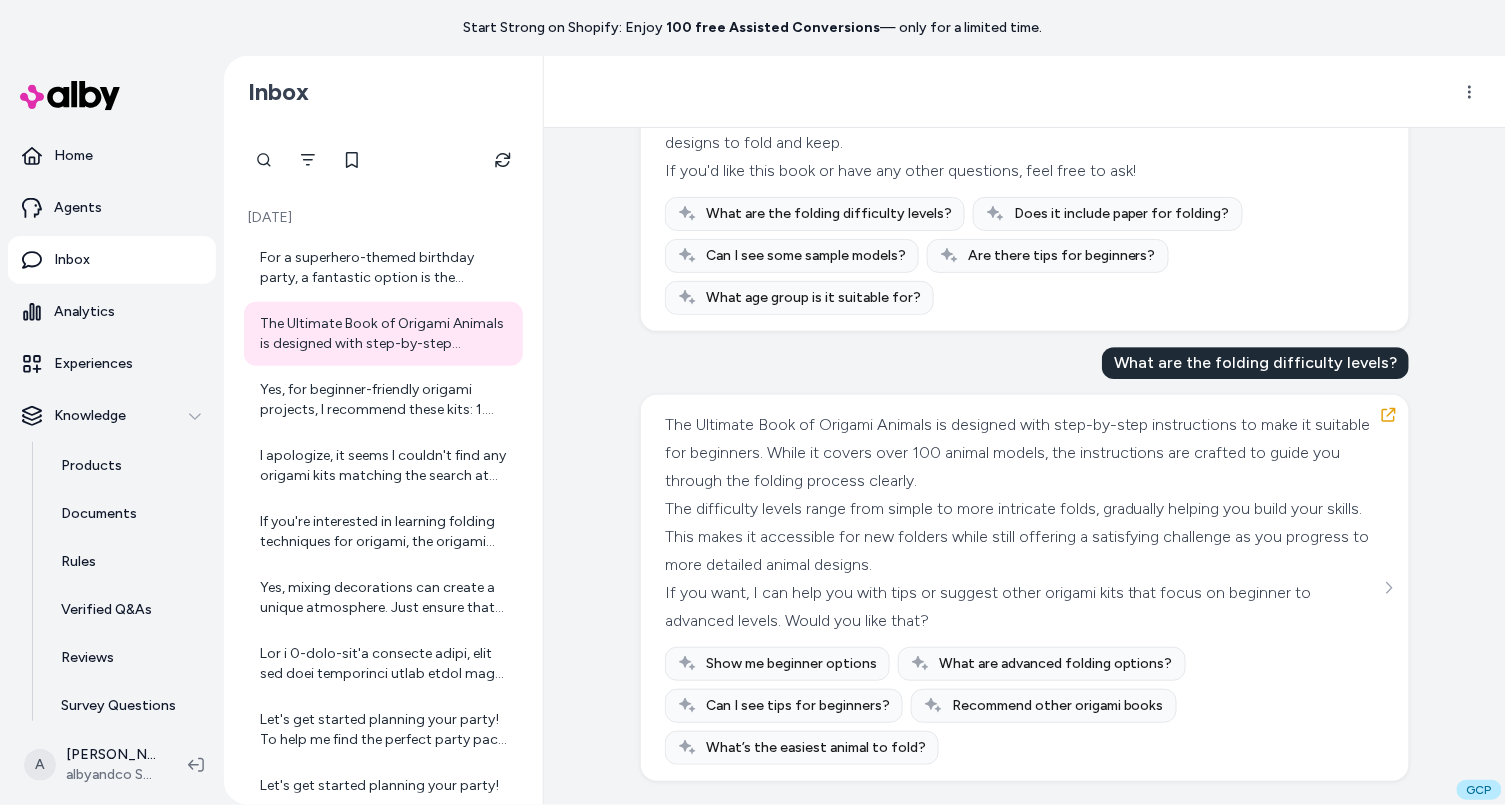 scroll, scrollTop: 3166, scrollLeft: 0, axis: vertical 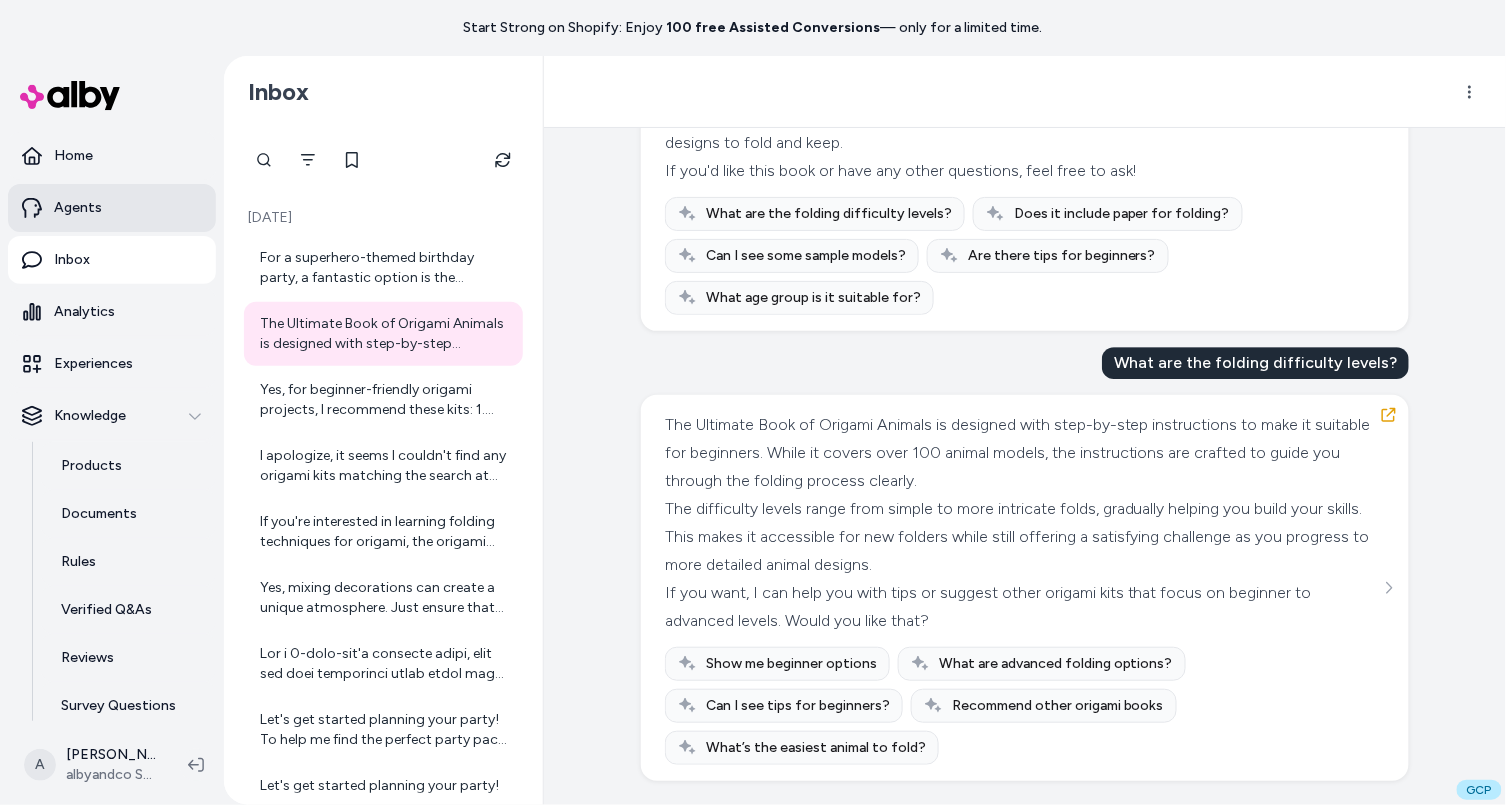 click on "Agents" at bounding box center [112, 208] 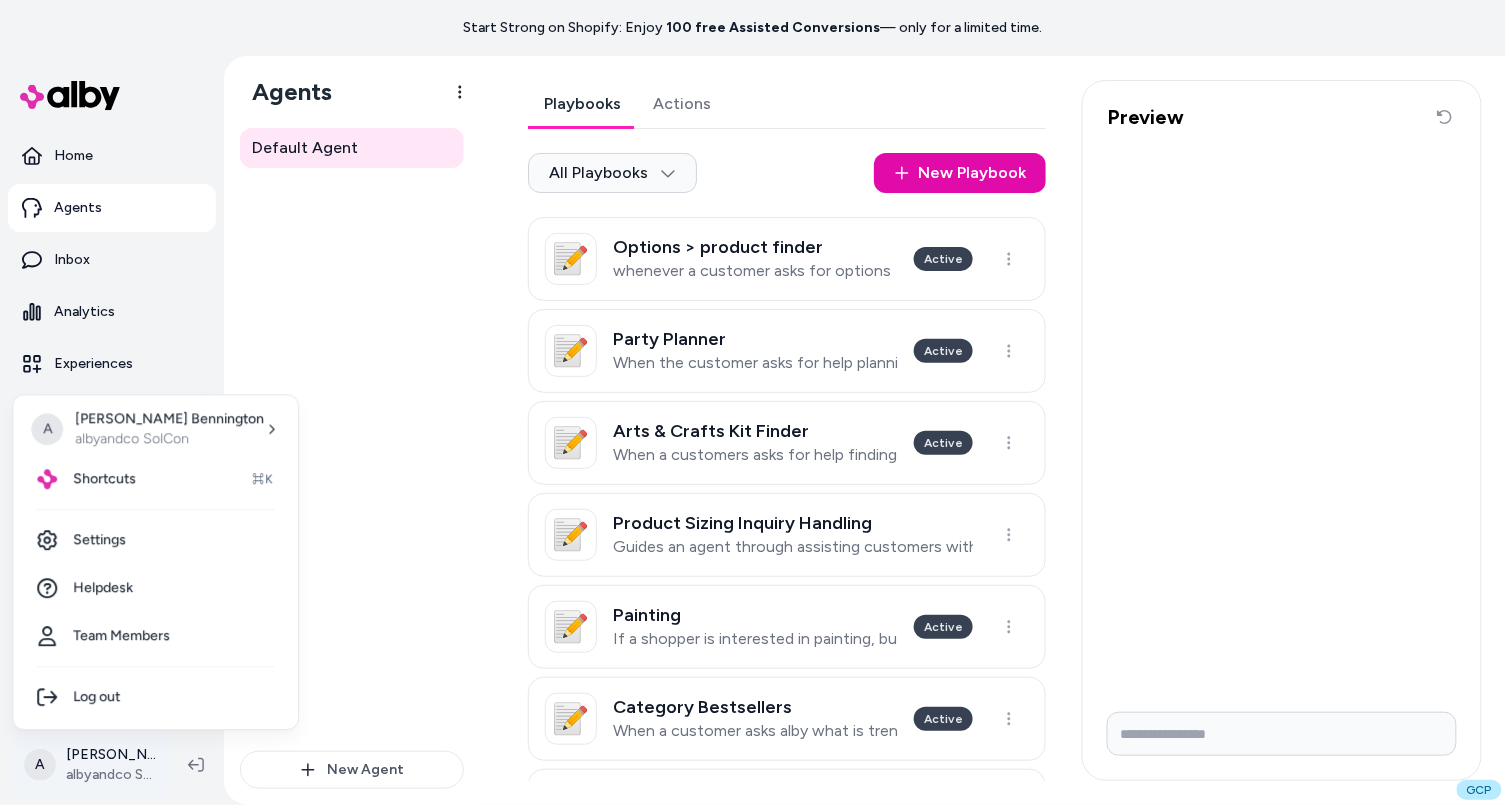 click on "Start Strong on Shopify: Enjoy   100 free Assisted Conversions  — only for a limited time. Home Agents Inbox Analytics Experiences Knowledge Products Documents Rules Verified Q&As Reviews Survey Questions Integrations A Andrew Bennington albyandco SolCon Agents Default Agent New Agent Default Agent Playbooks Actions All Playbooks New Playbook 📝 Options > product finder whenever a customer asks for options Active 📝 Party Planner When the customer asks for help planning a party? Active 📝 Arts & Crafts Kit Finder When a customers asks for help finding an arts and crafts project. Active 📝 Product Sizing Inquiry Handling Guides an agent through assisting customers with questions about product sizing. 📝 Painting If a shopper is interested in painting, but doesnt know where to start, use this playbook to guide the shopper through a survey to find the right products in the arts and crafts category Active 📝 Category Bestsellers When a customer asks alby what is trending right now Active 📝 Active" at bounding box center (753, 402) 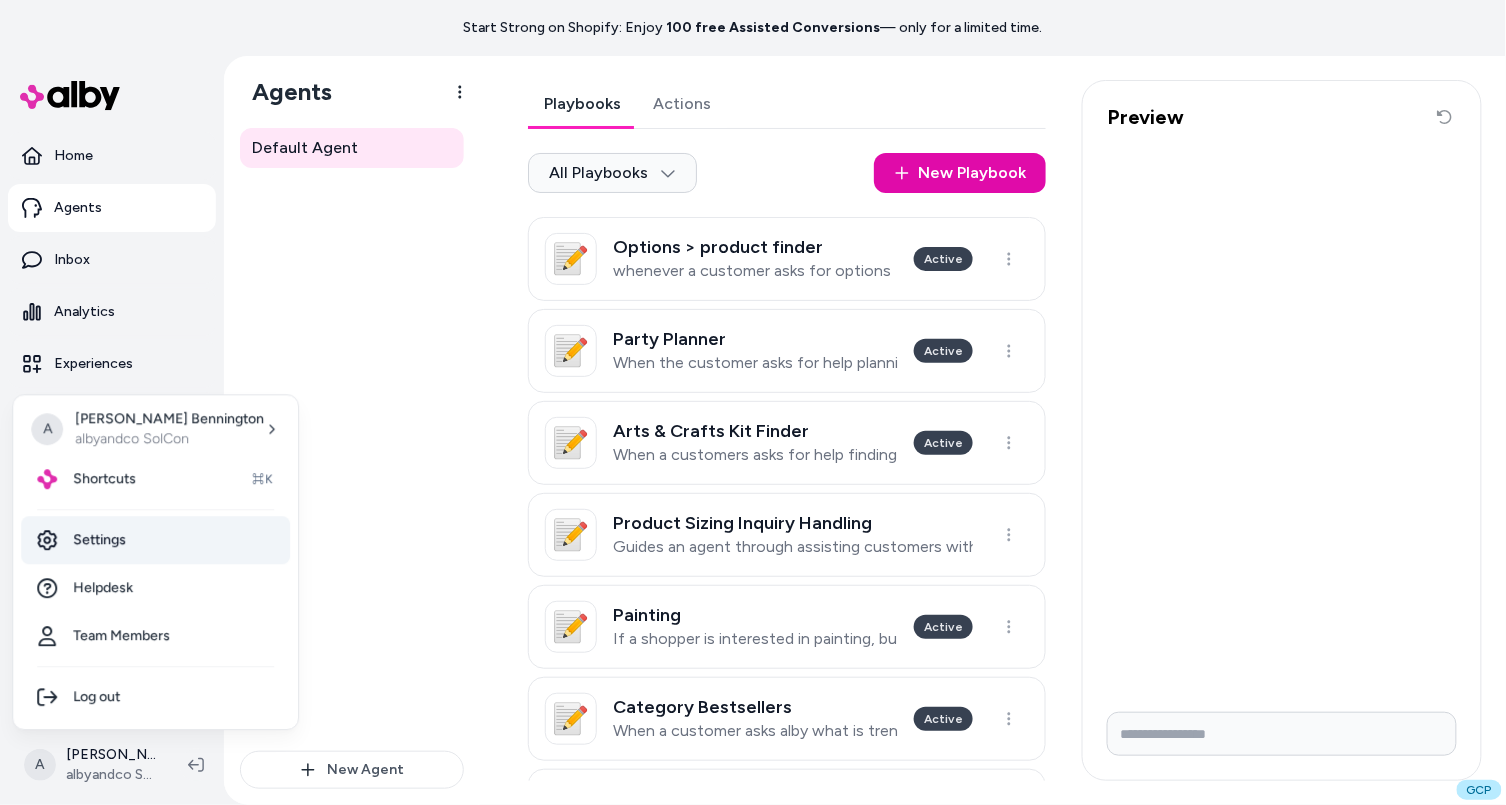 click on "Settings" at bounding box center [155, 540] 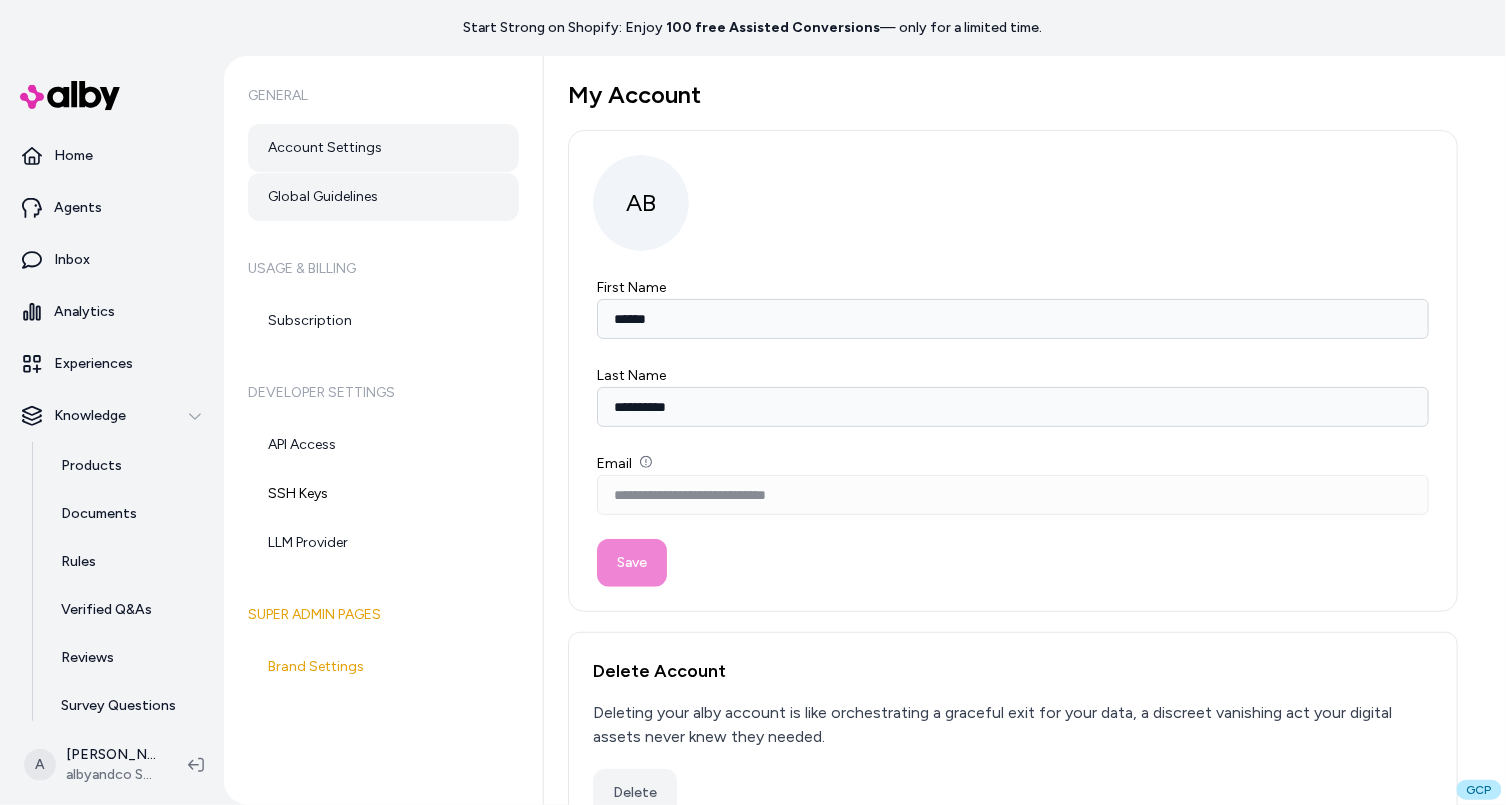 click on "Global Guidelines" at bounding box center (383, 197) 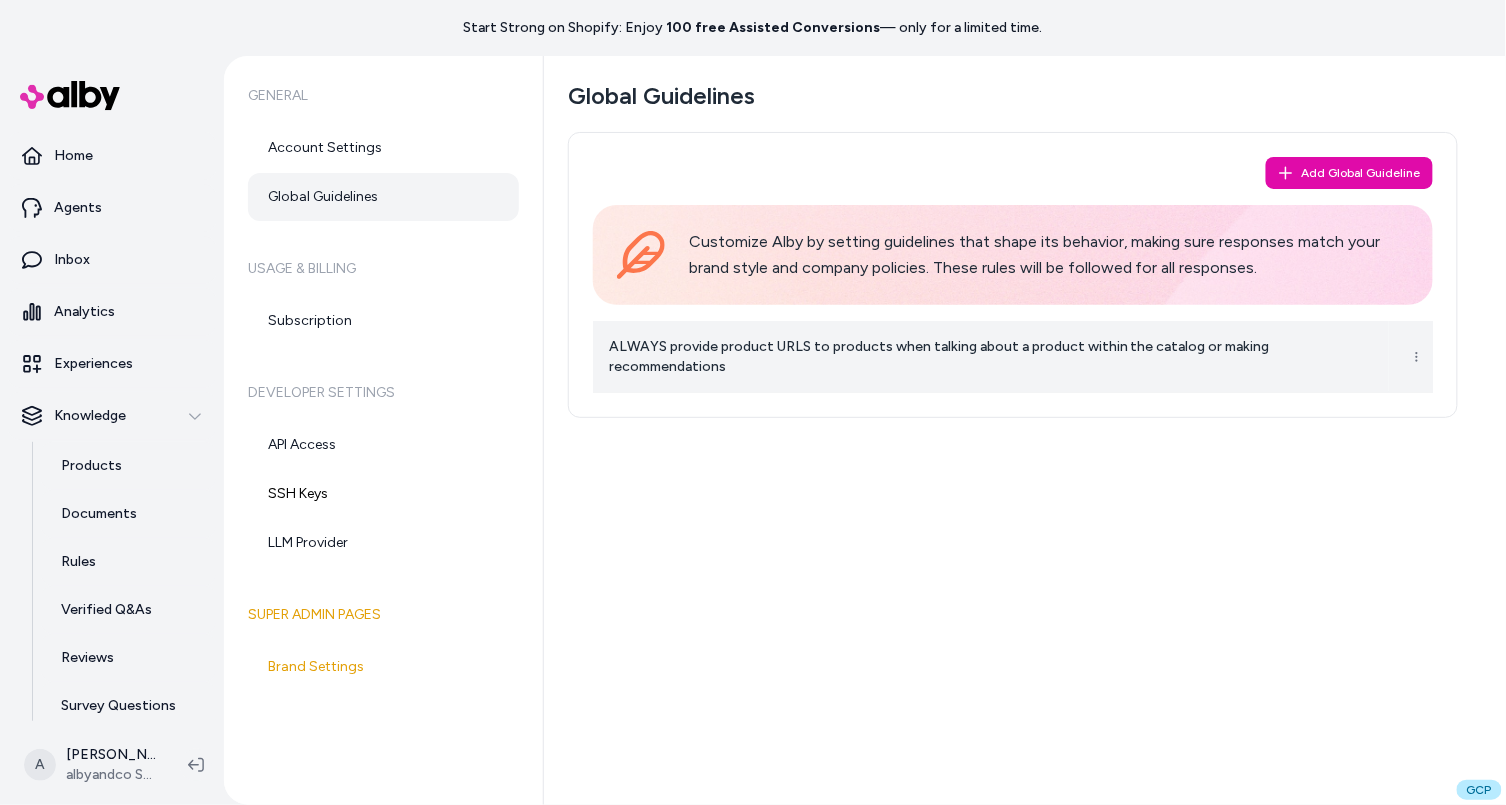 click on "ALWAYS provide product URLS to products when talking about a product within the catalog or making recommendations" at bounding box center (991, 357) 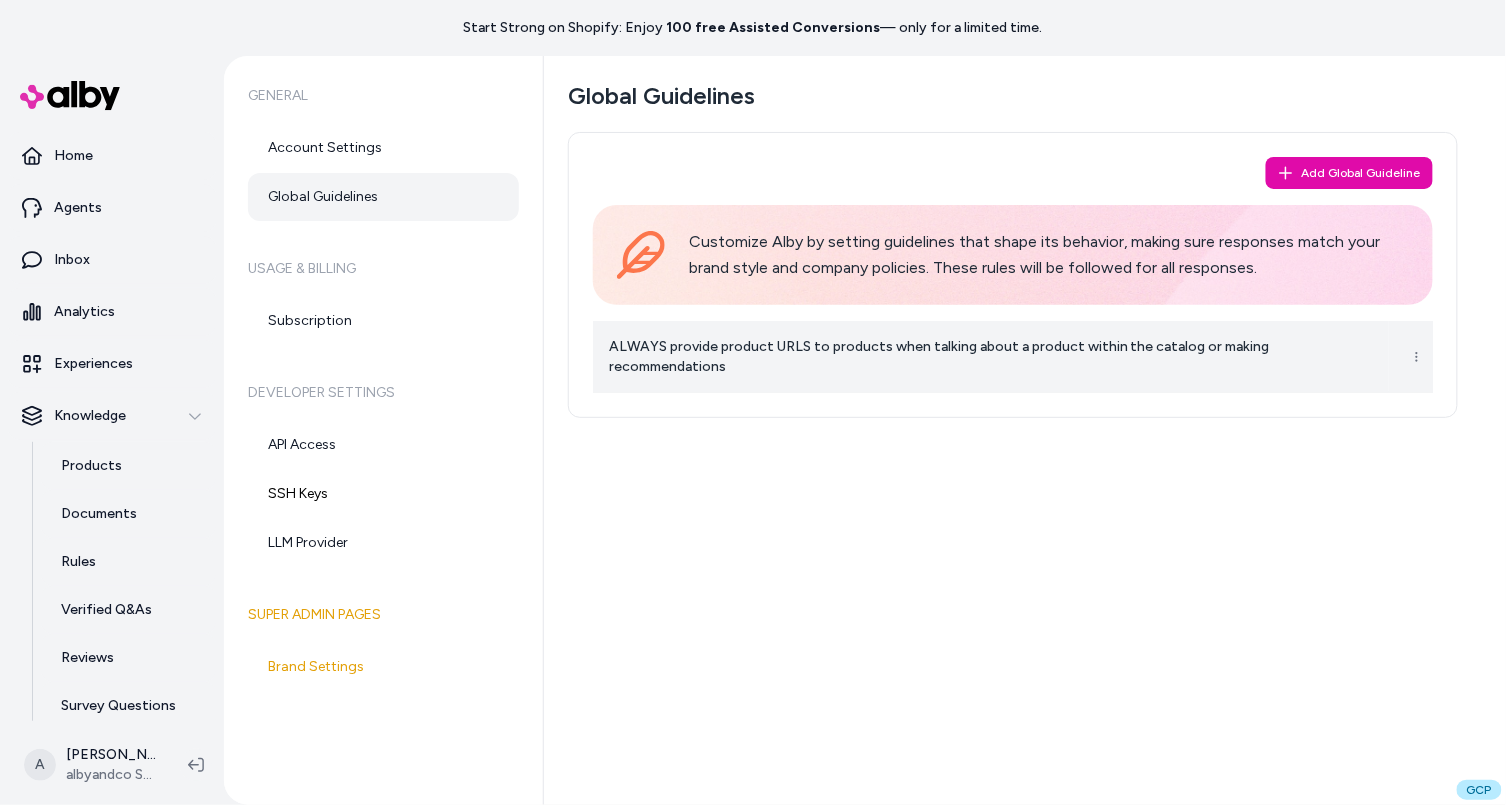 click on "ALWAYS provide product URLS to products when talking about a product within the catalog or making recommendations" at bounding box center (991, 357) 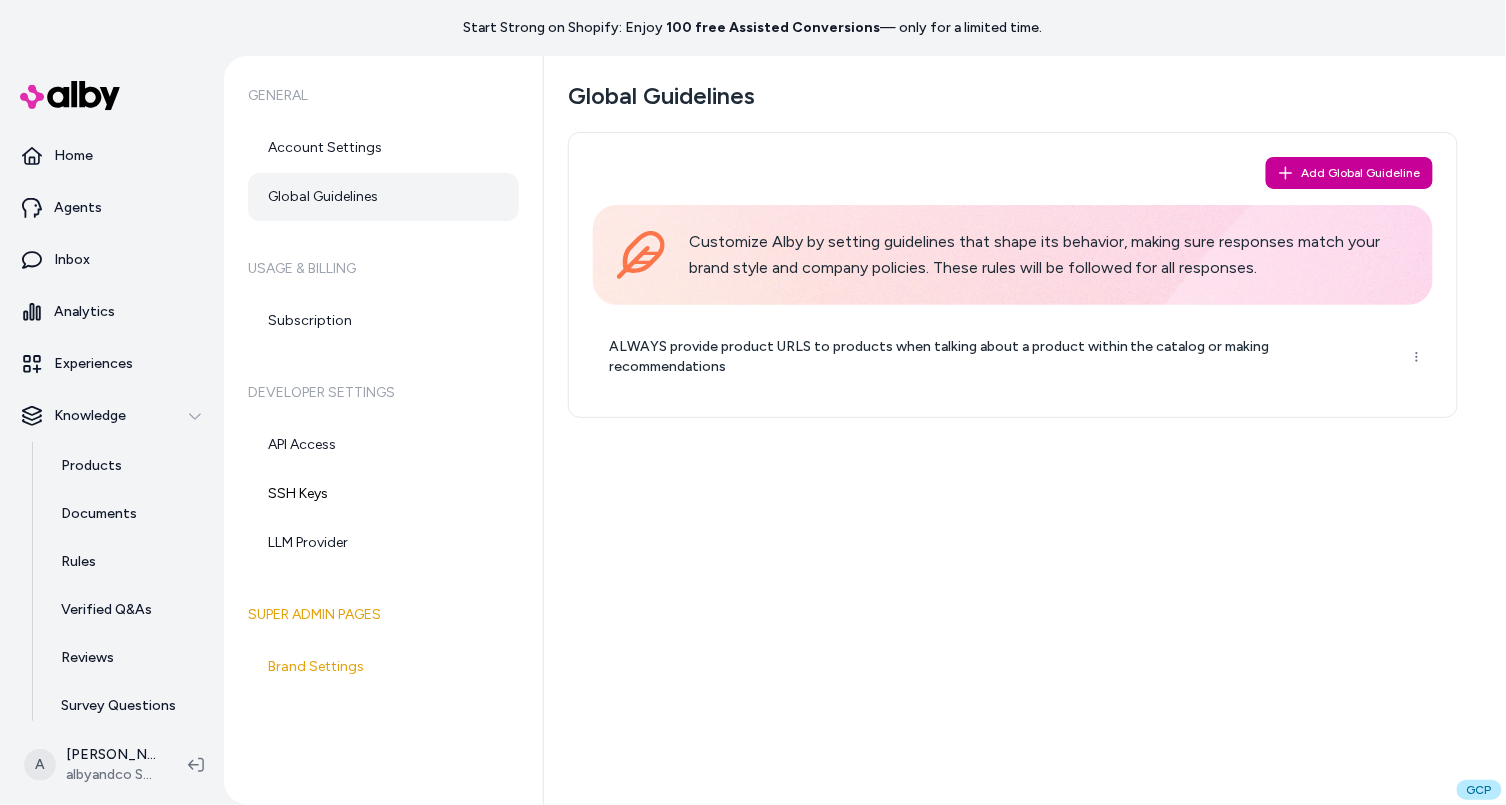 click on "Add Global Guideline" at bounding box center (1349, 173) 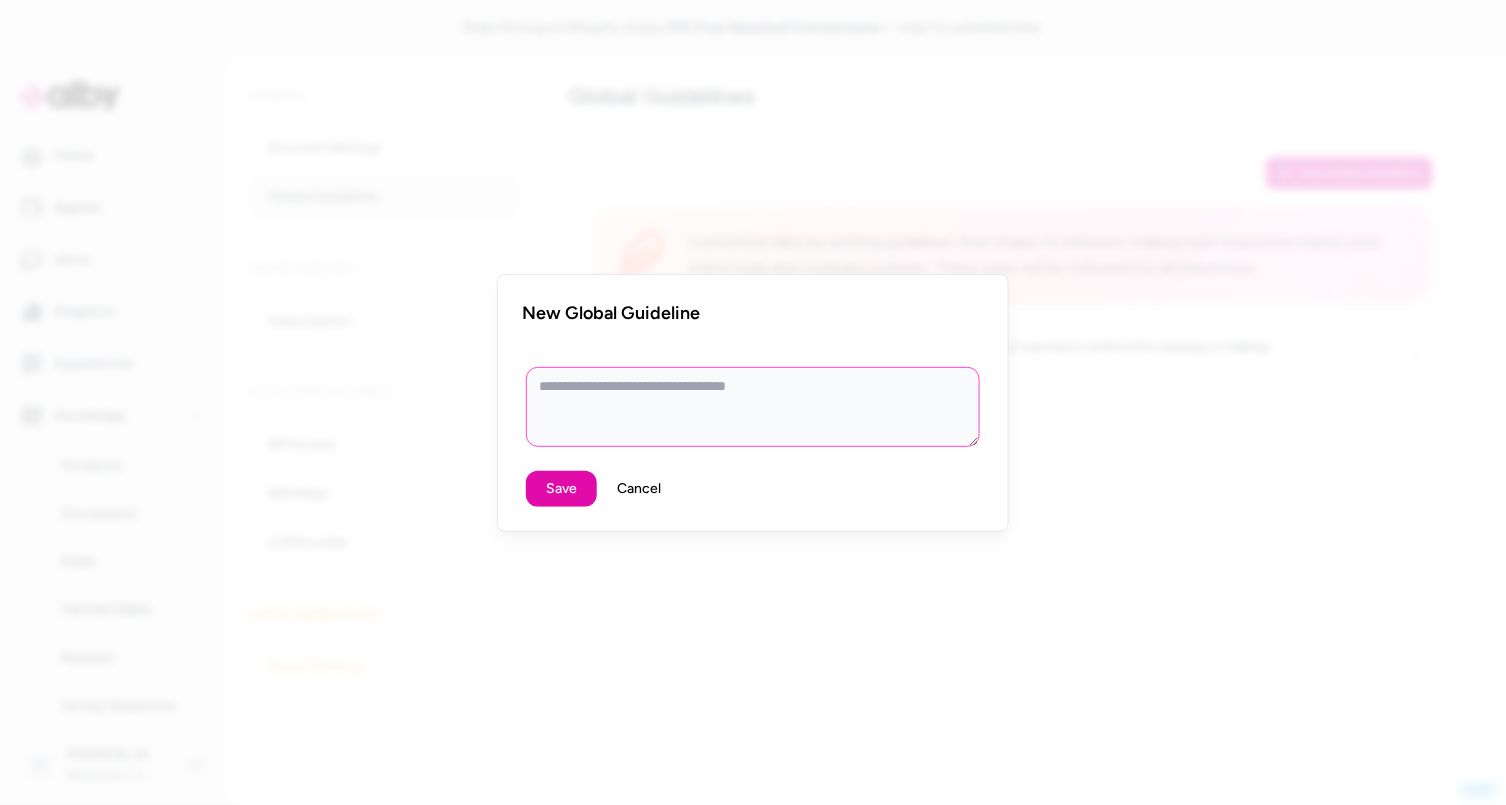 click at bounding box center (753, 407) 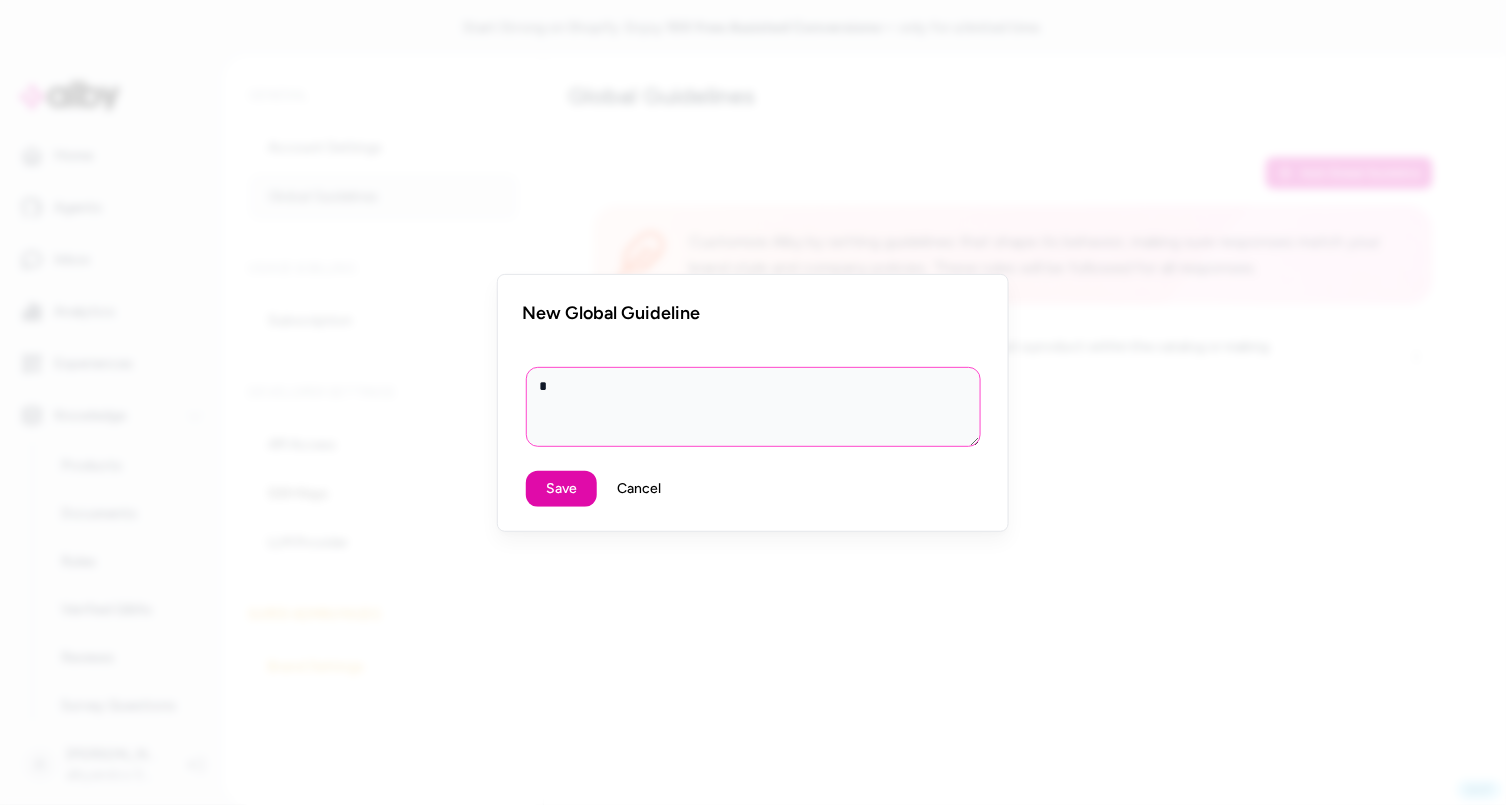 type on "**" 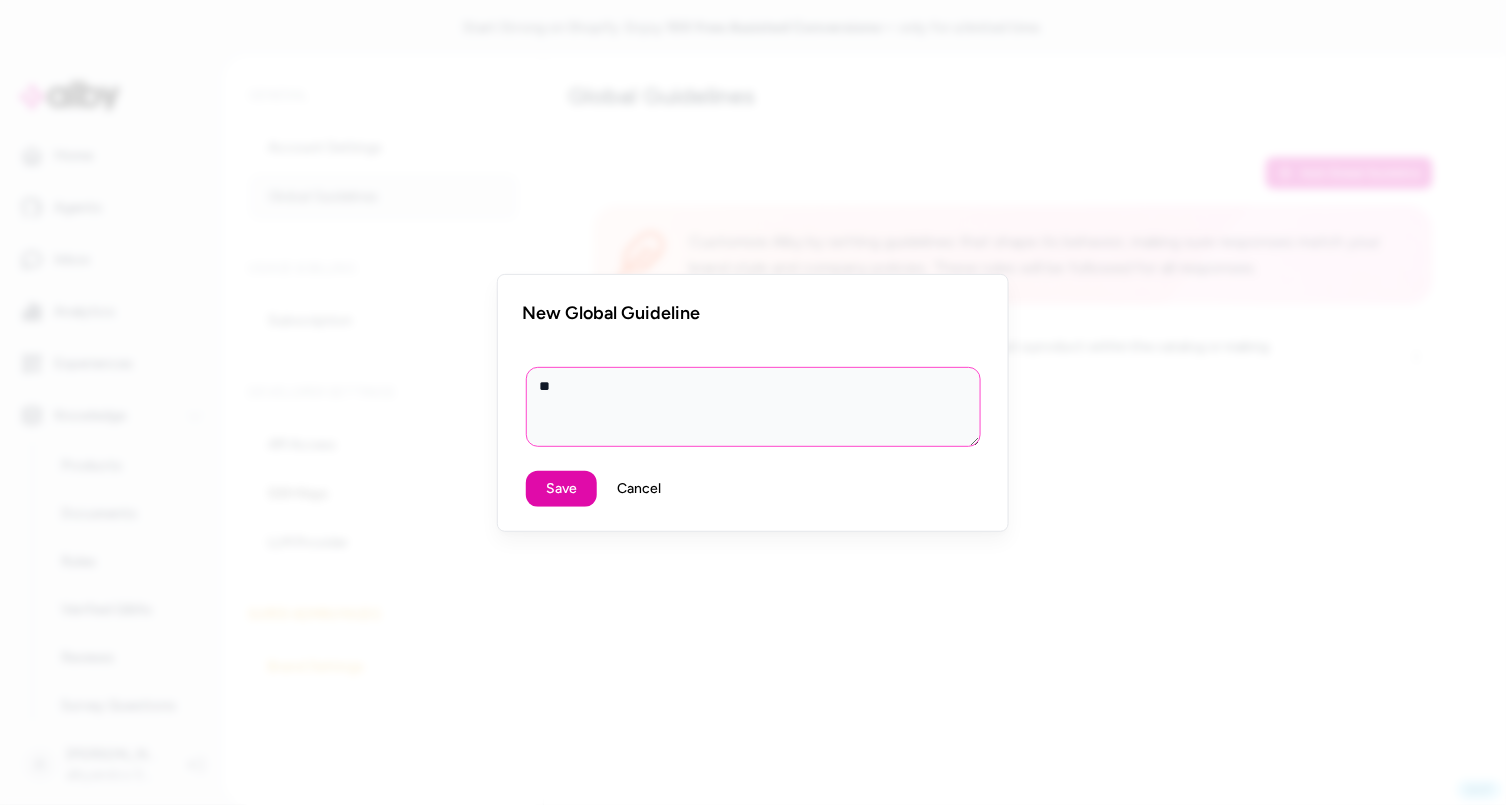 type on "***" 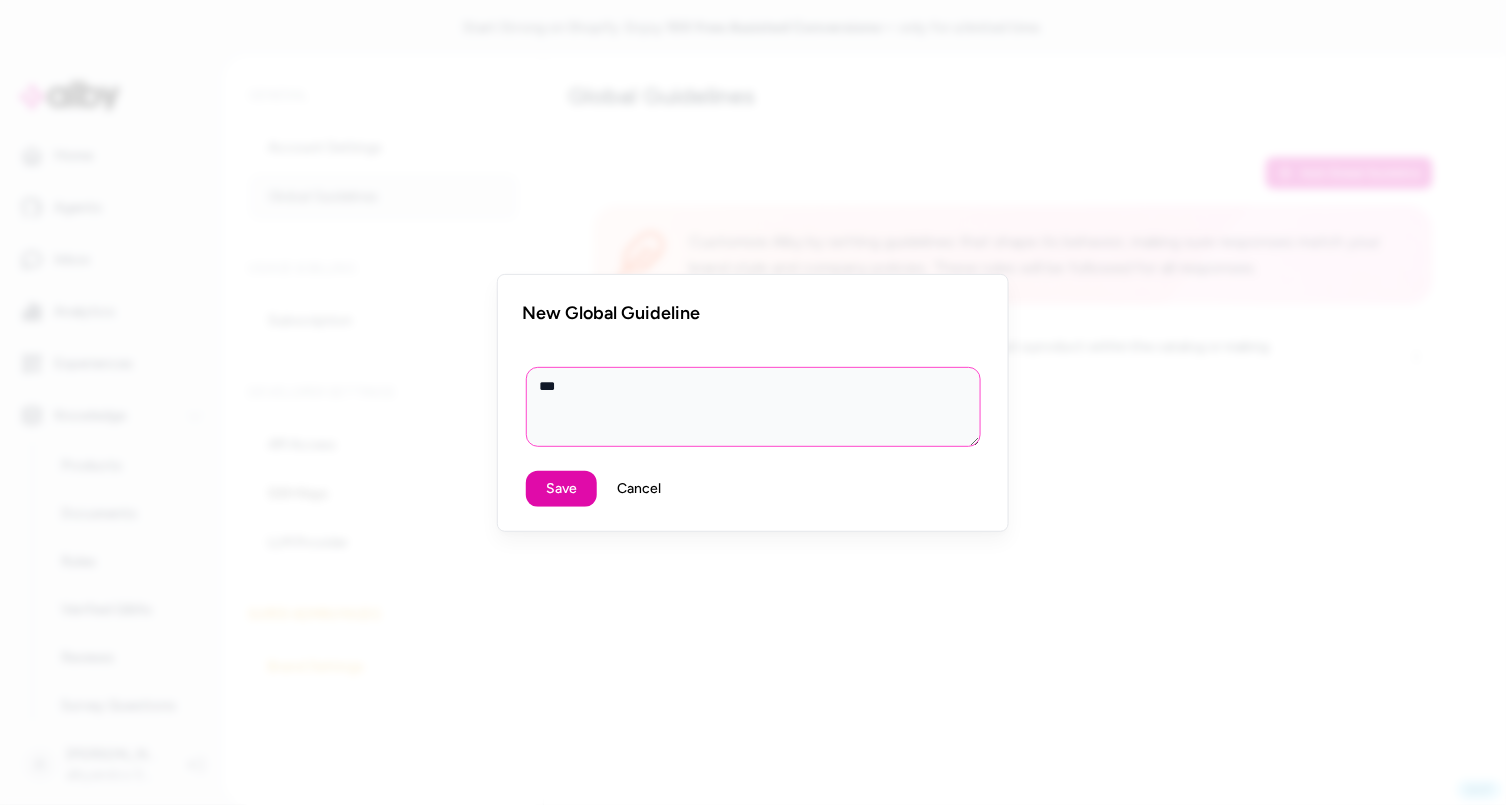 type on "****" 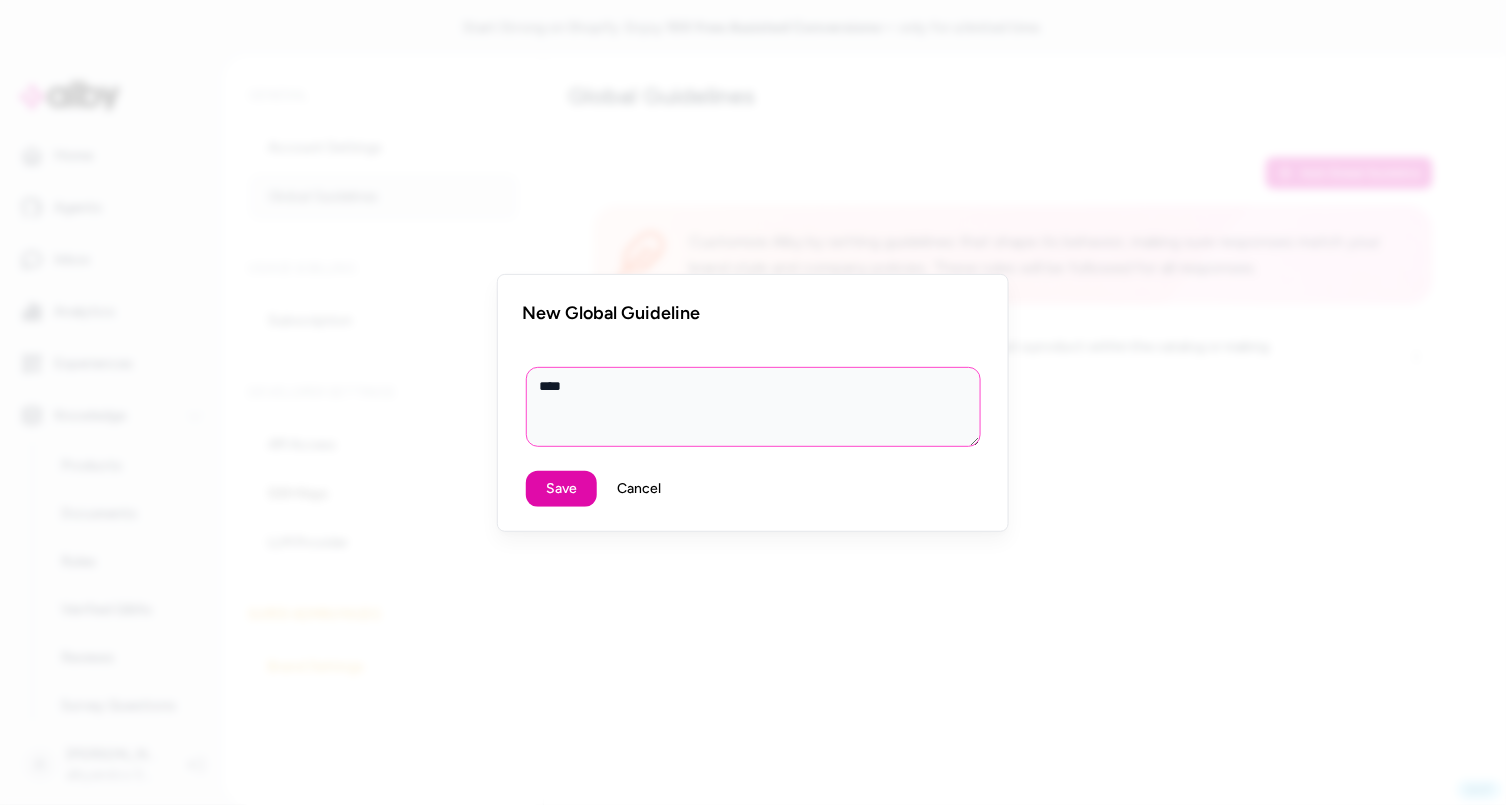 type on "*****" 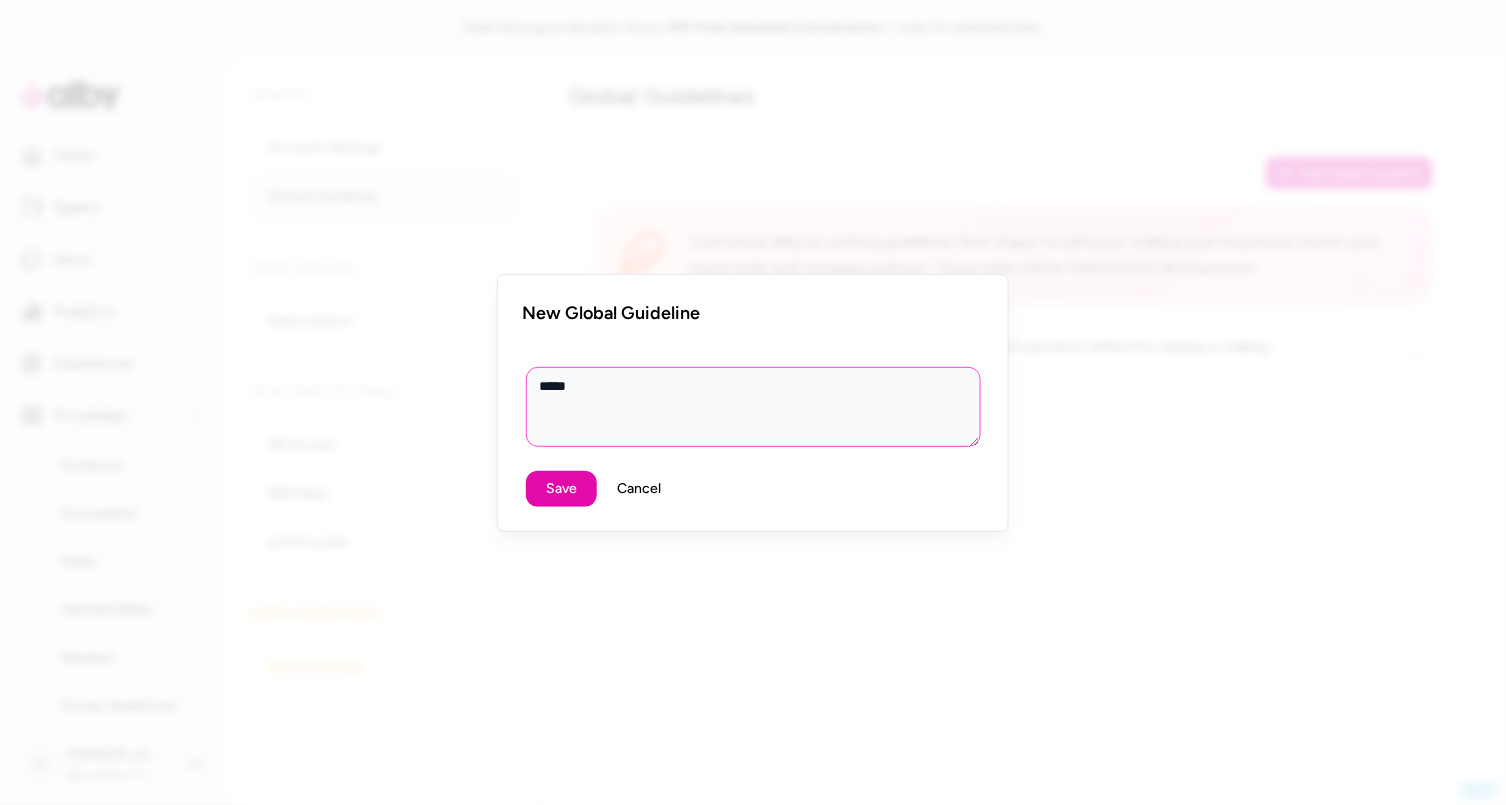 type on "******" 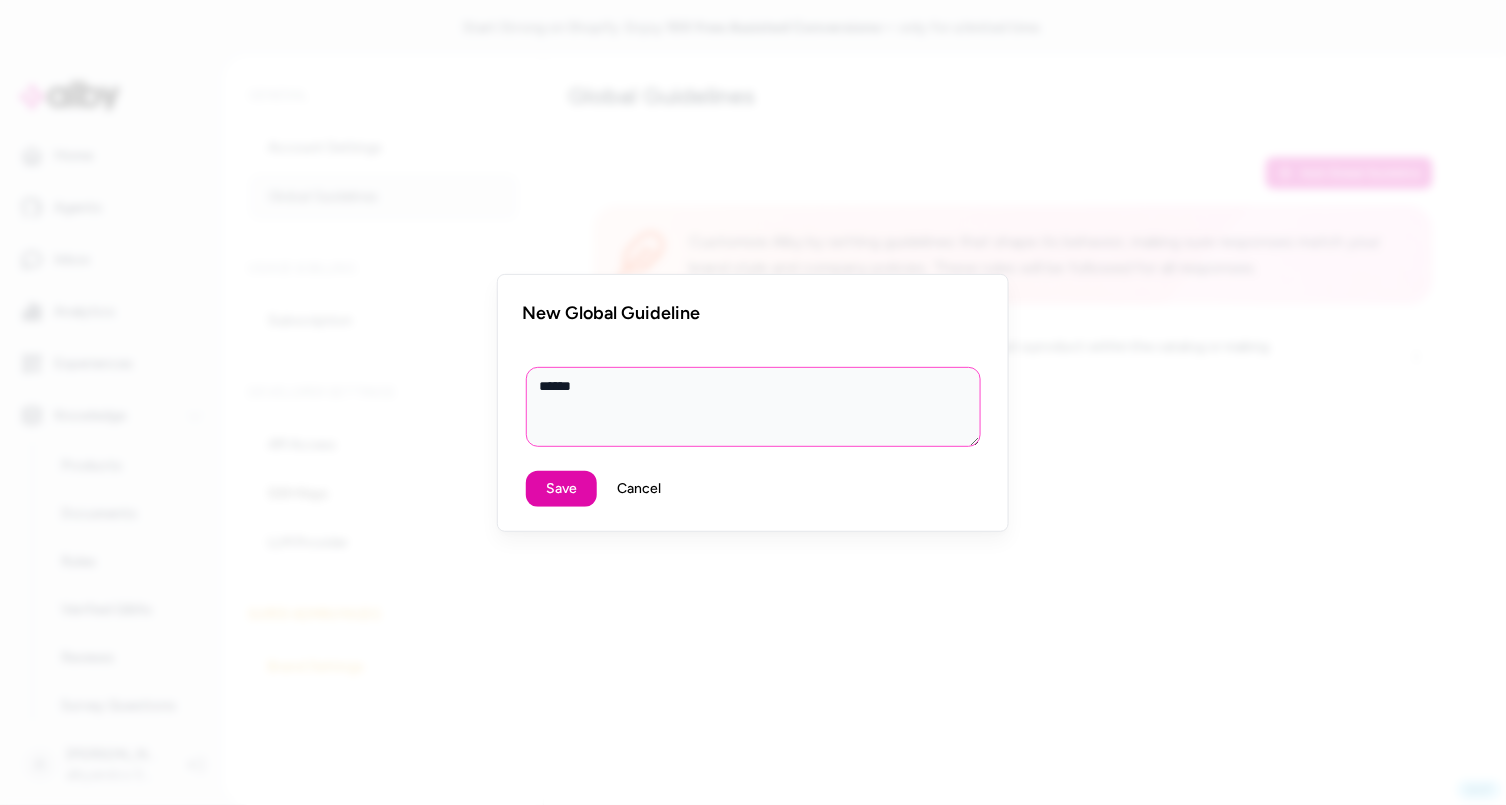 type on "******" 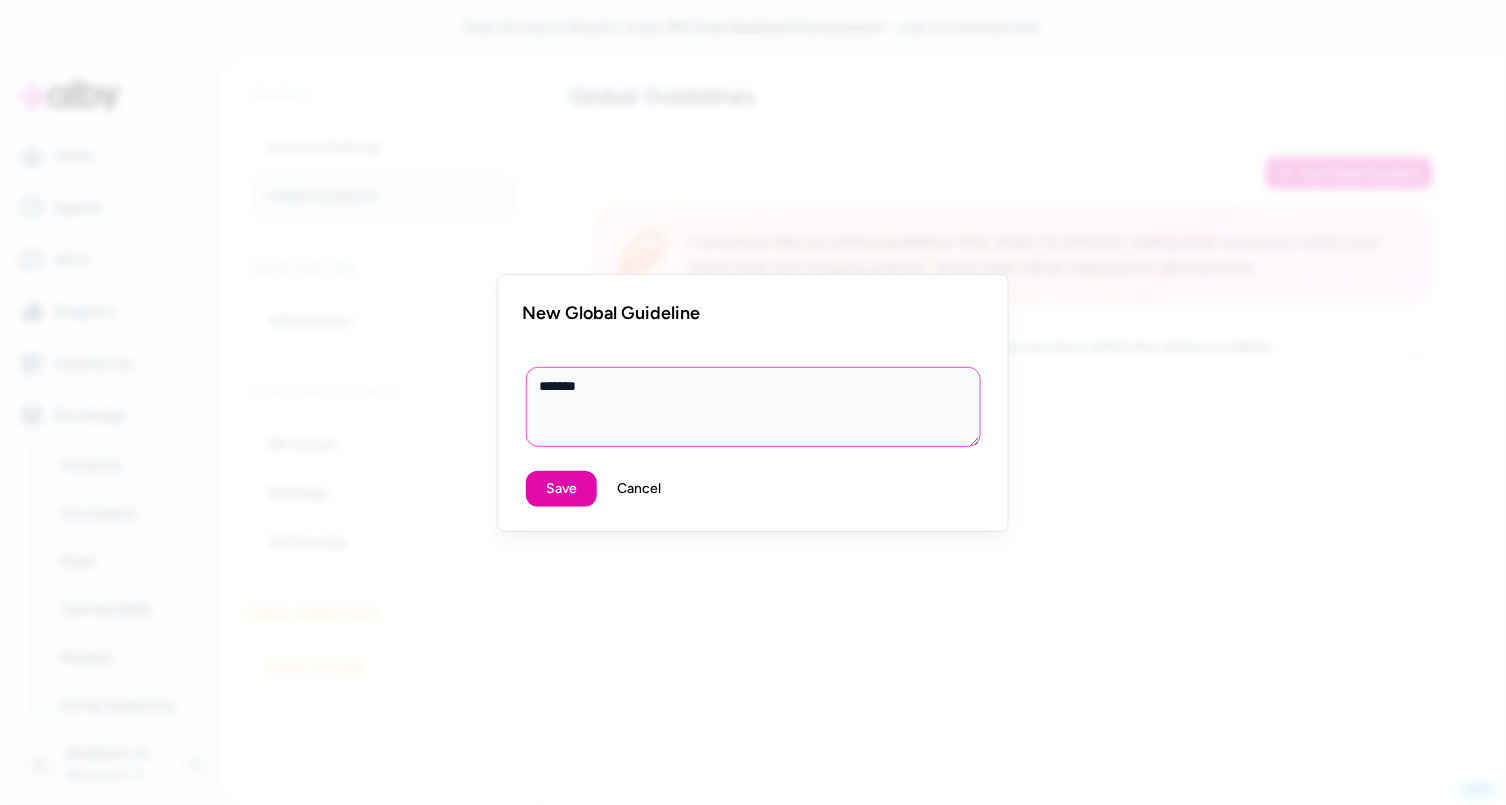 type on "*" 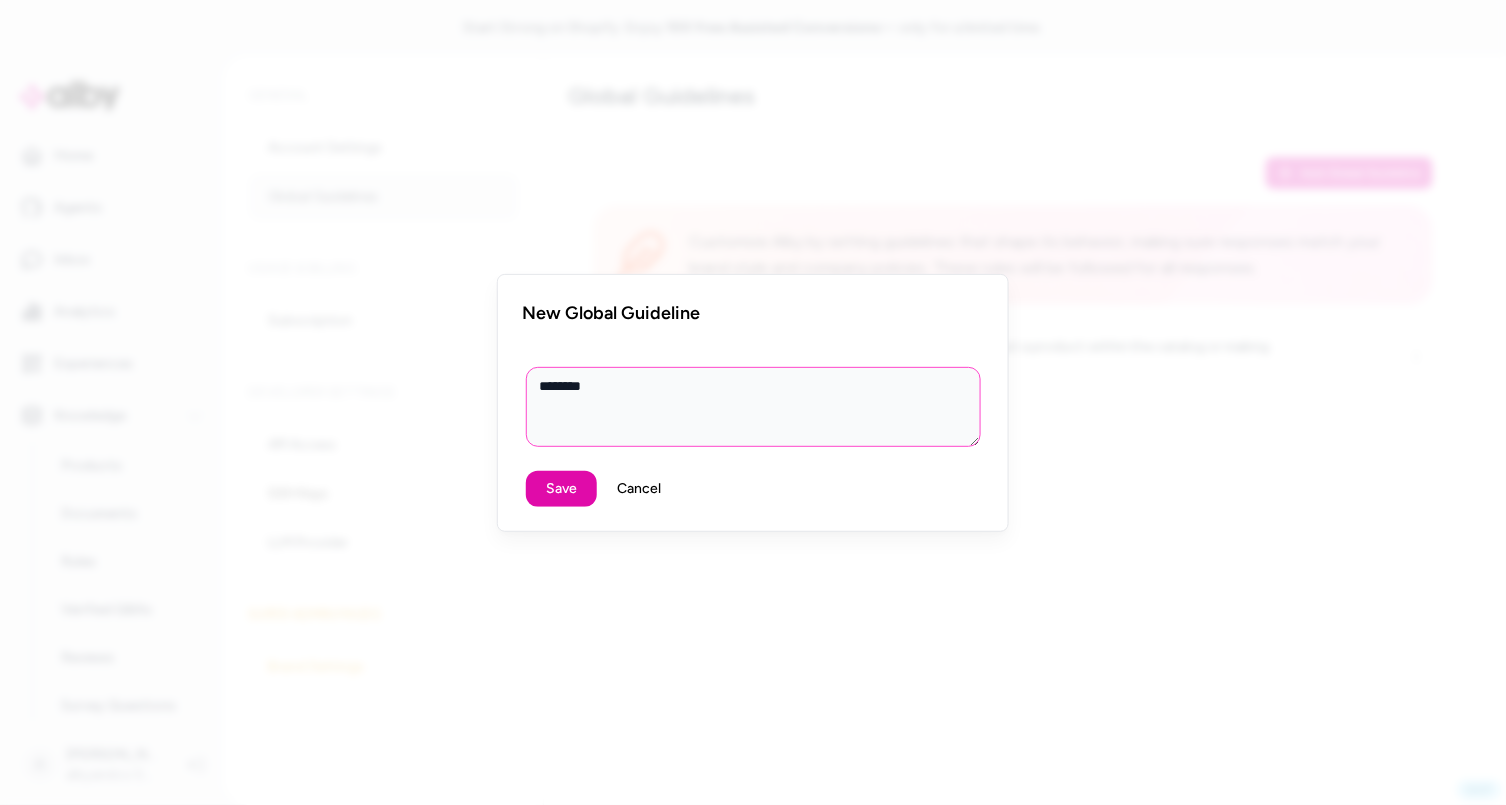 type on "*********" 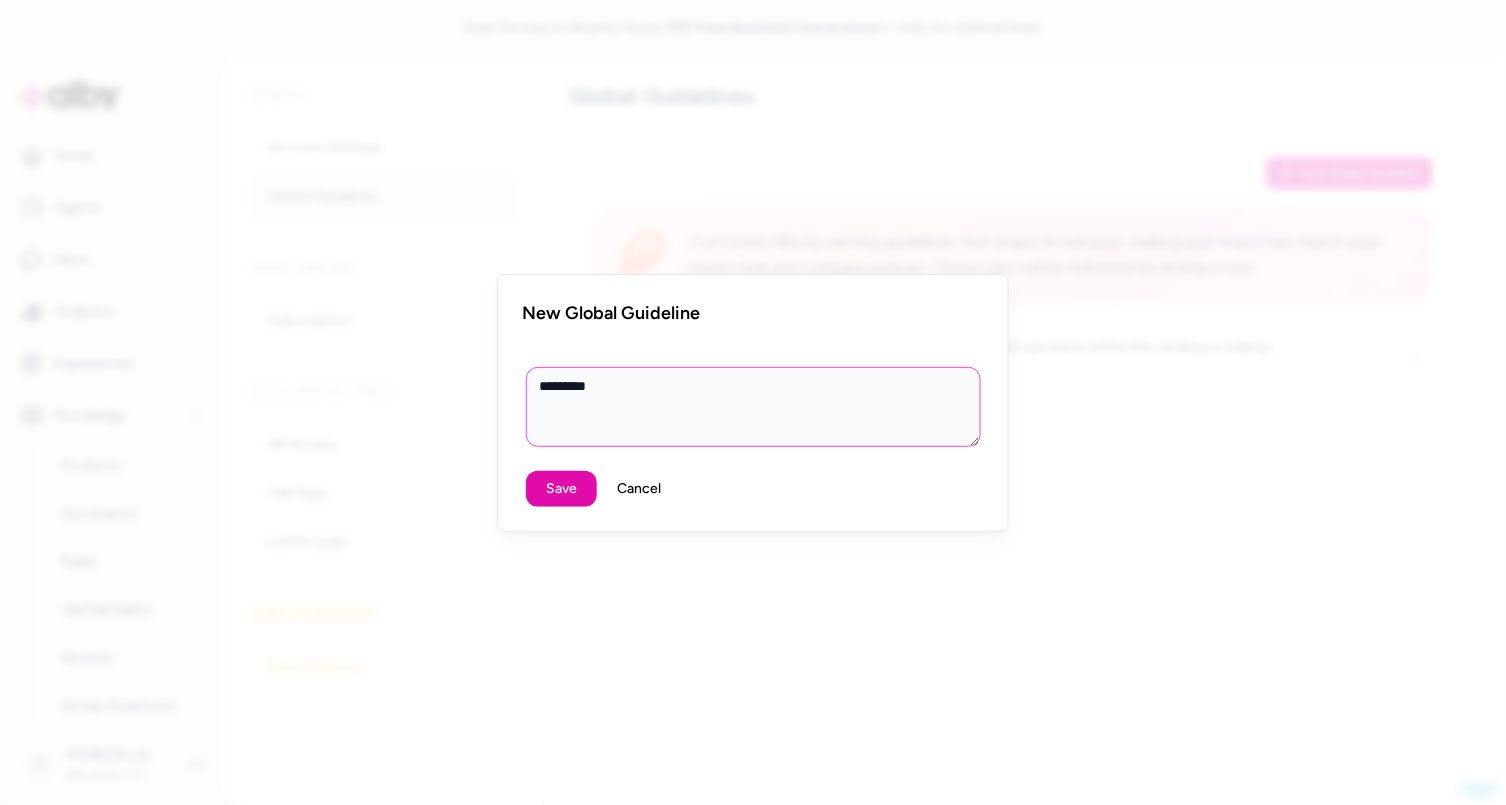 type on "**********" 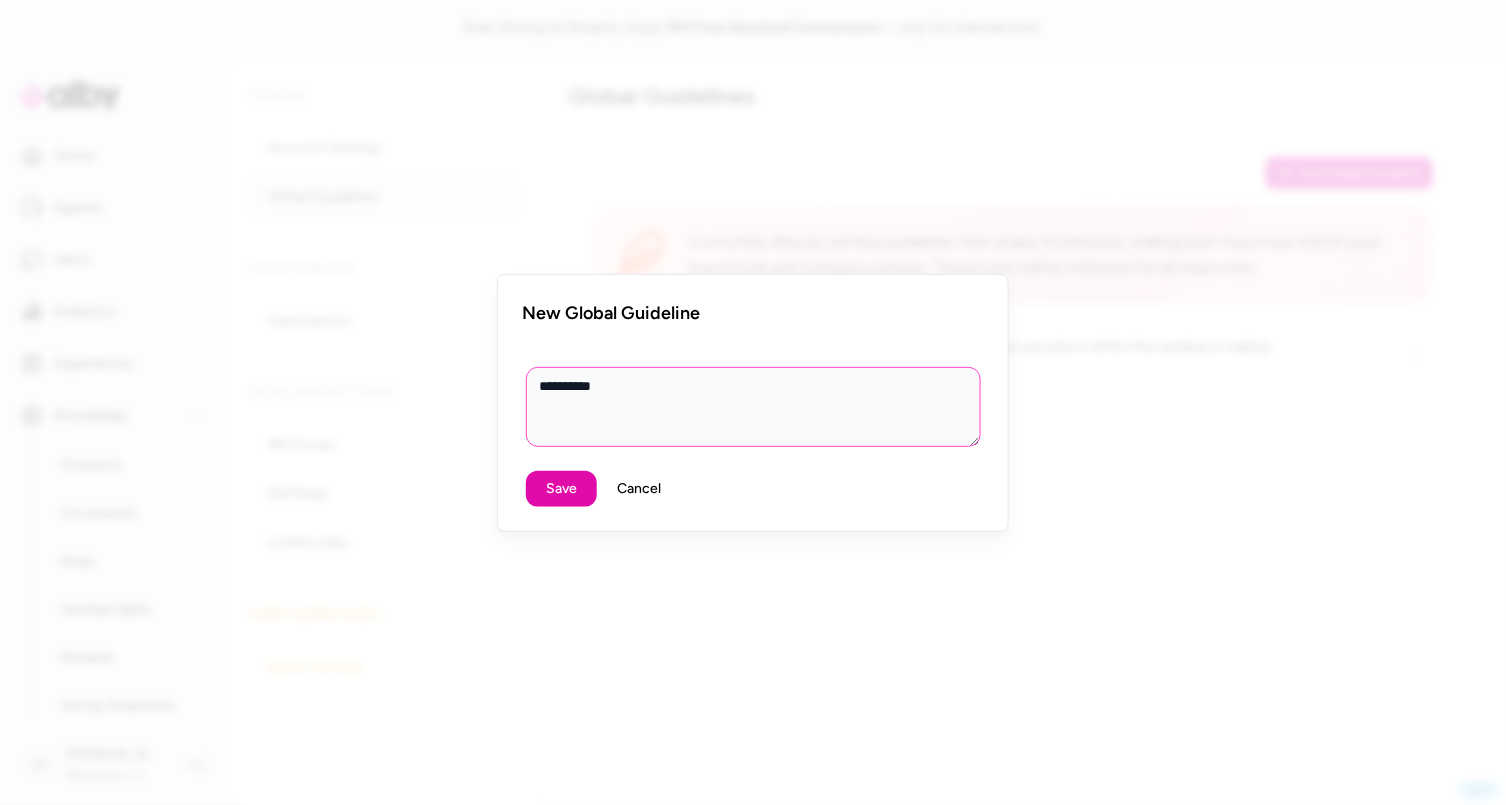 type on "**********" 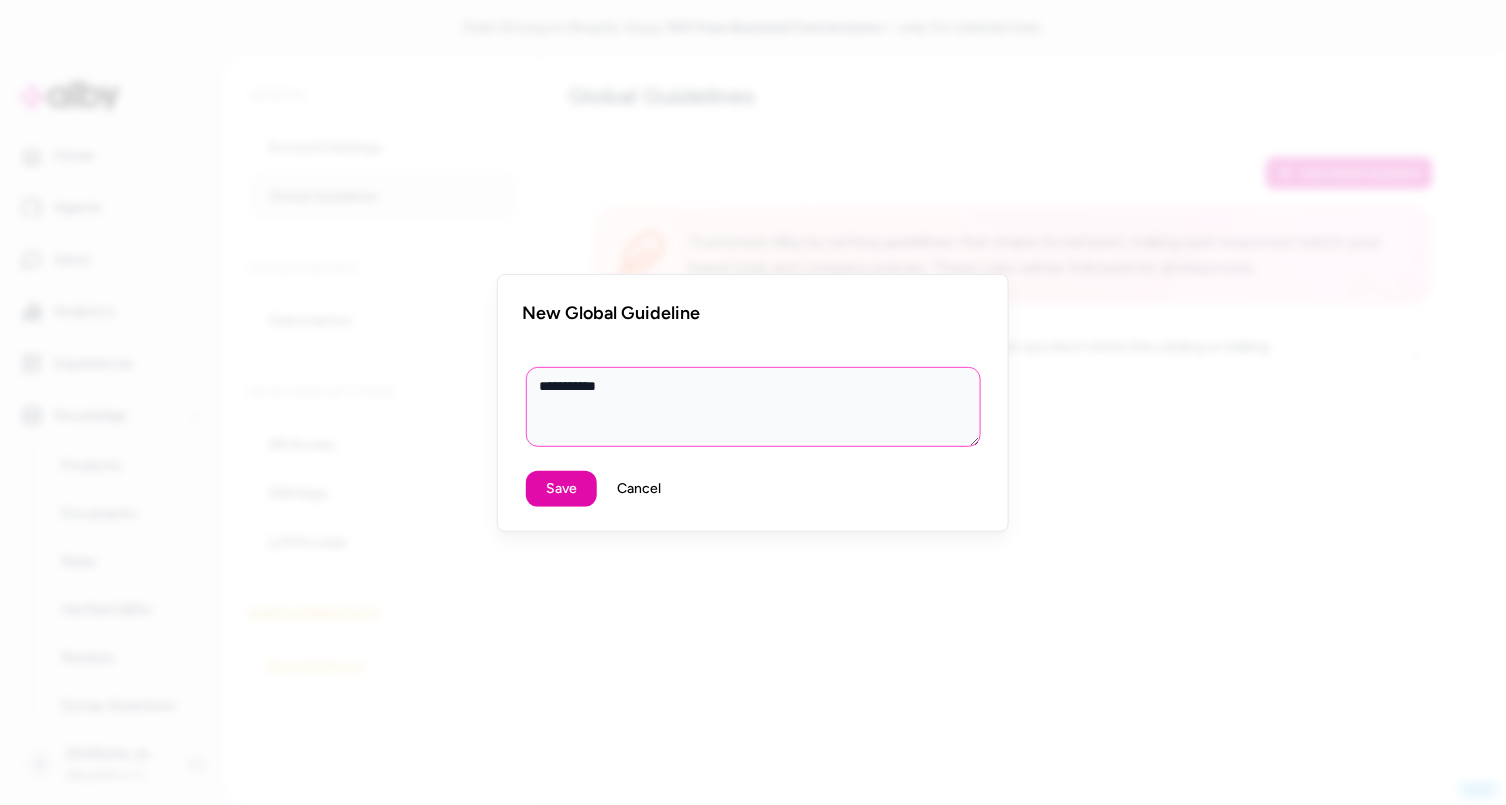 type on "*" 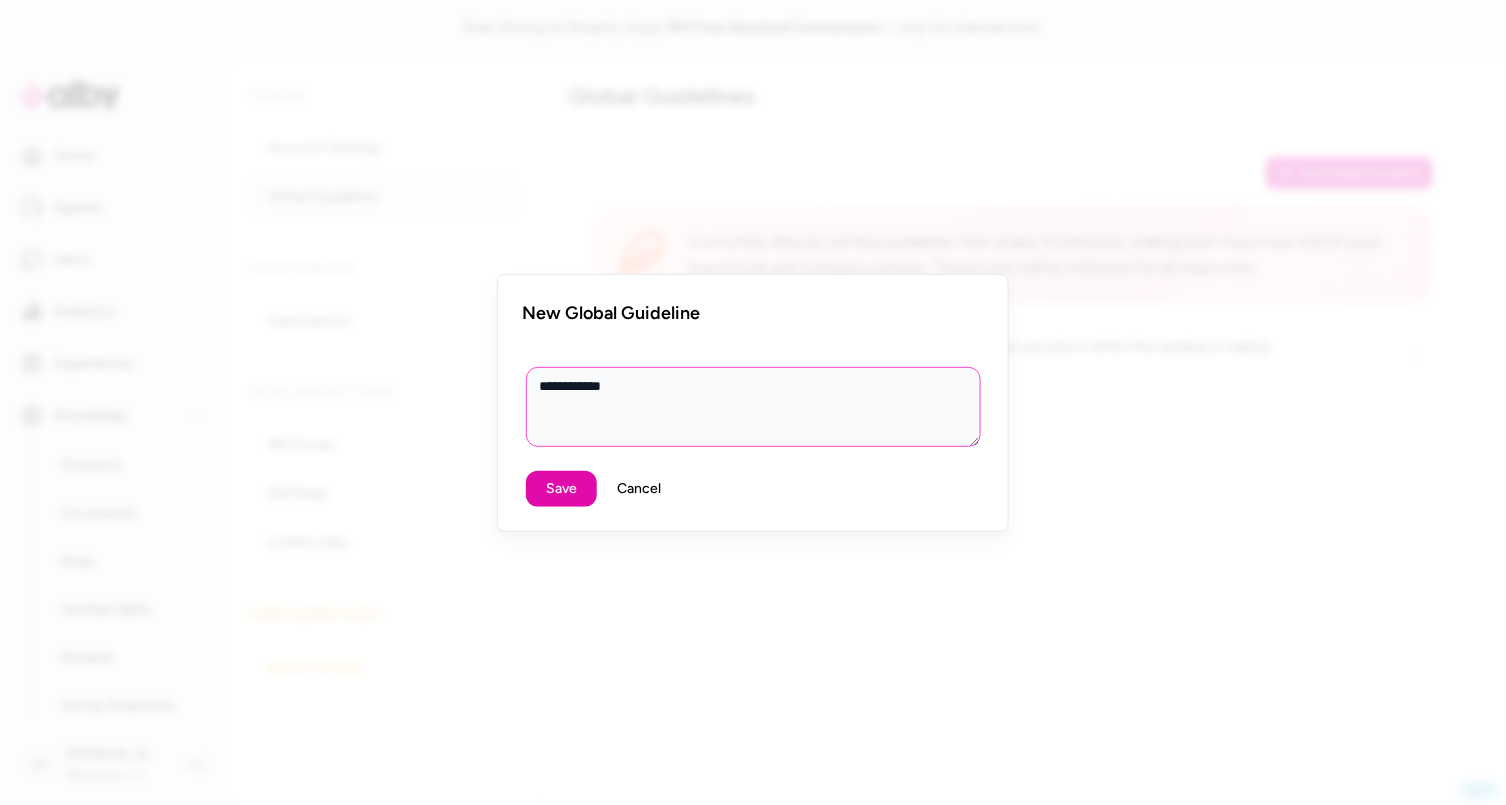 type on "**********" 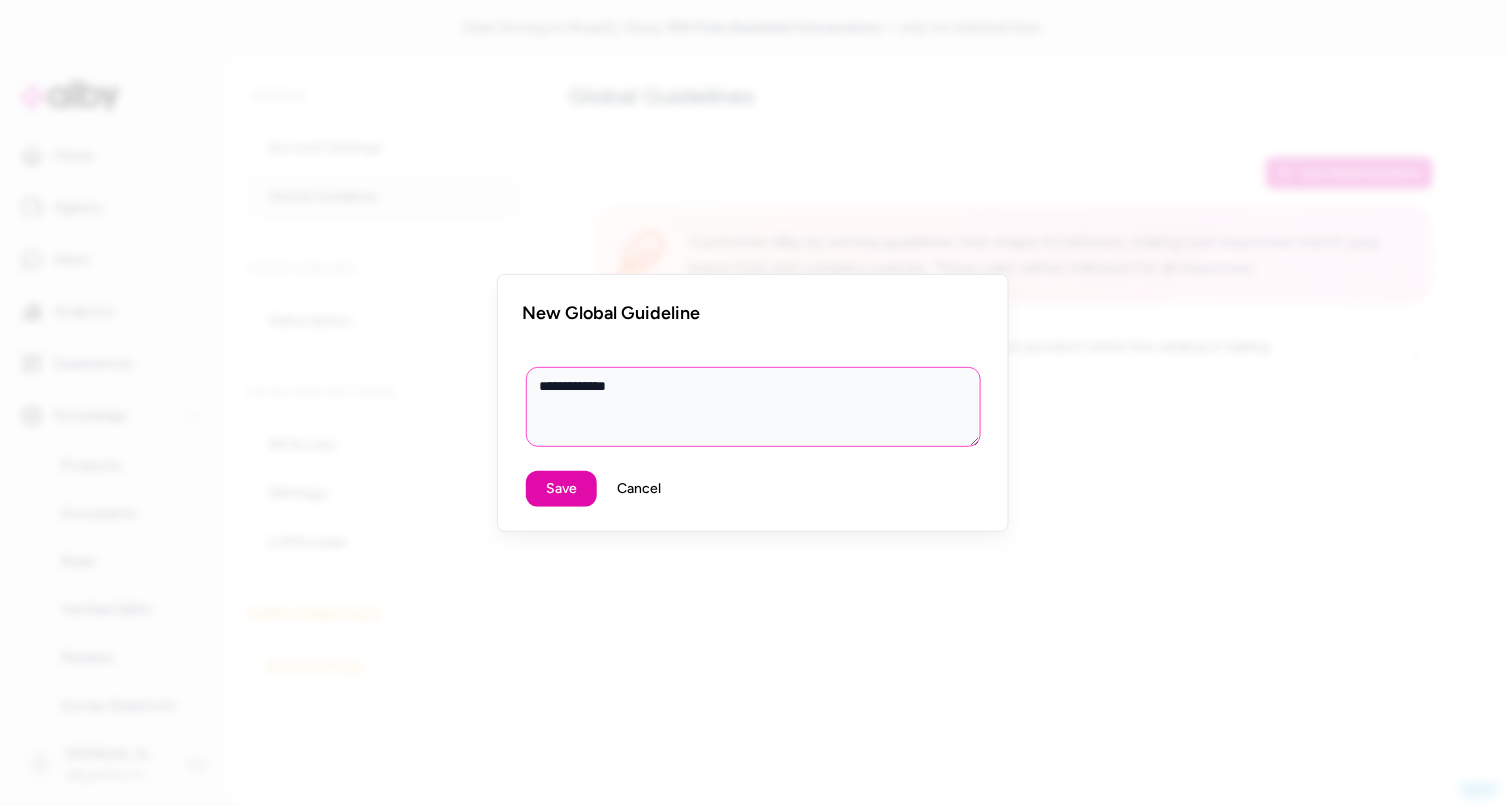 type on "**********" 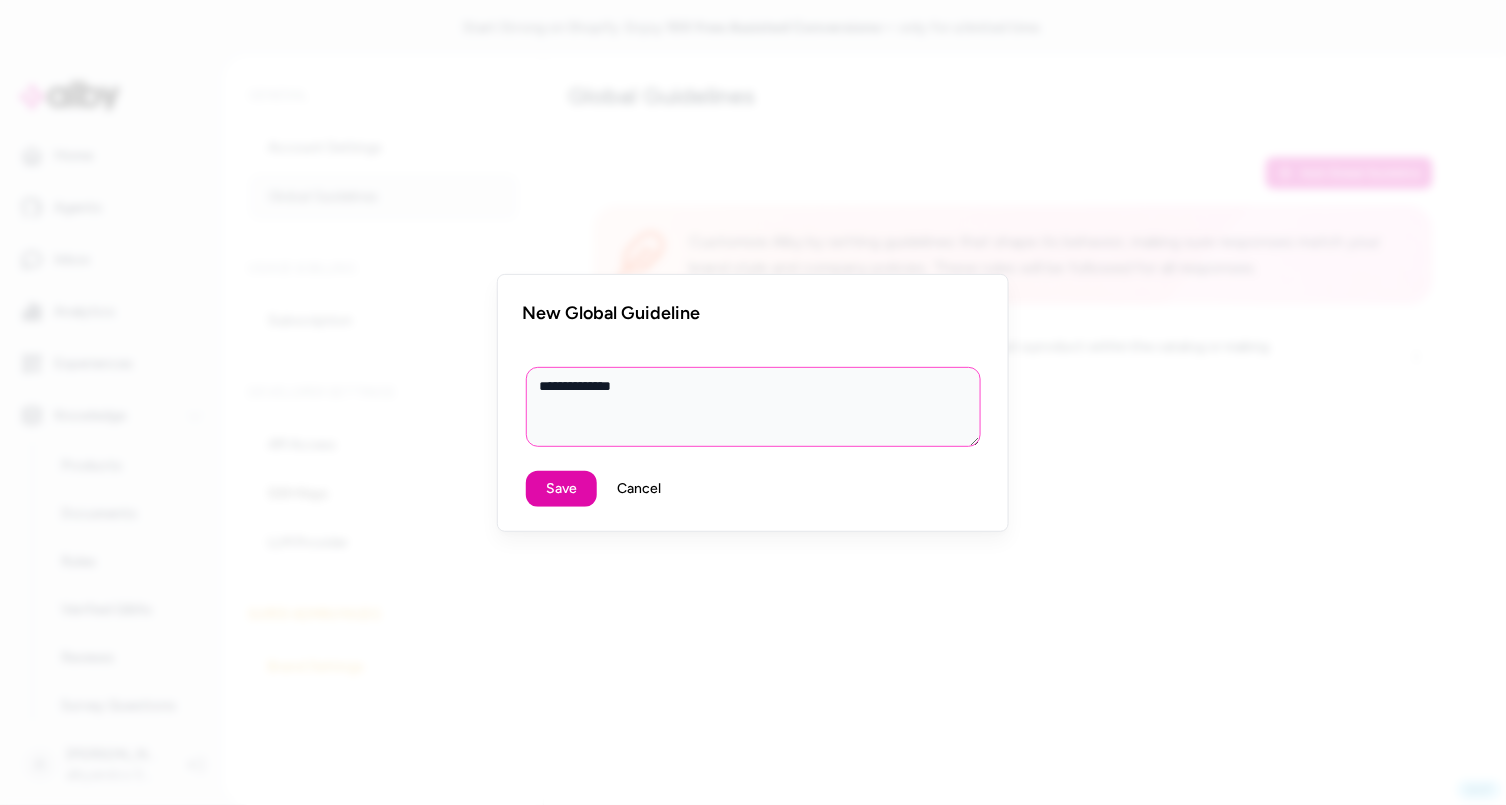 type on "**********" 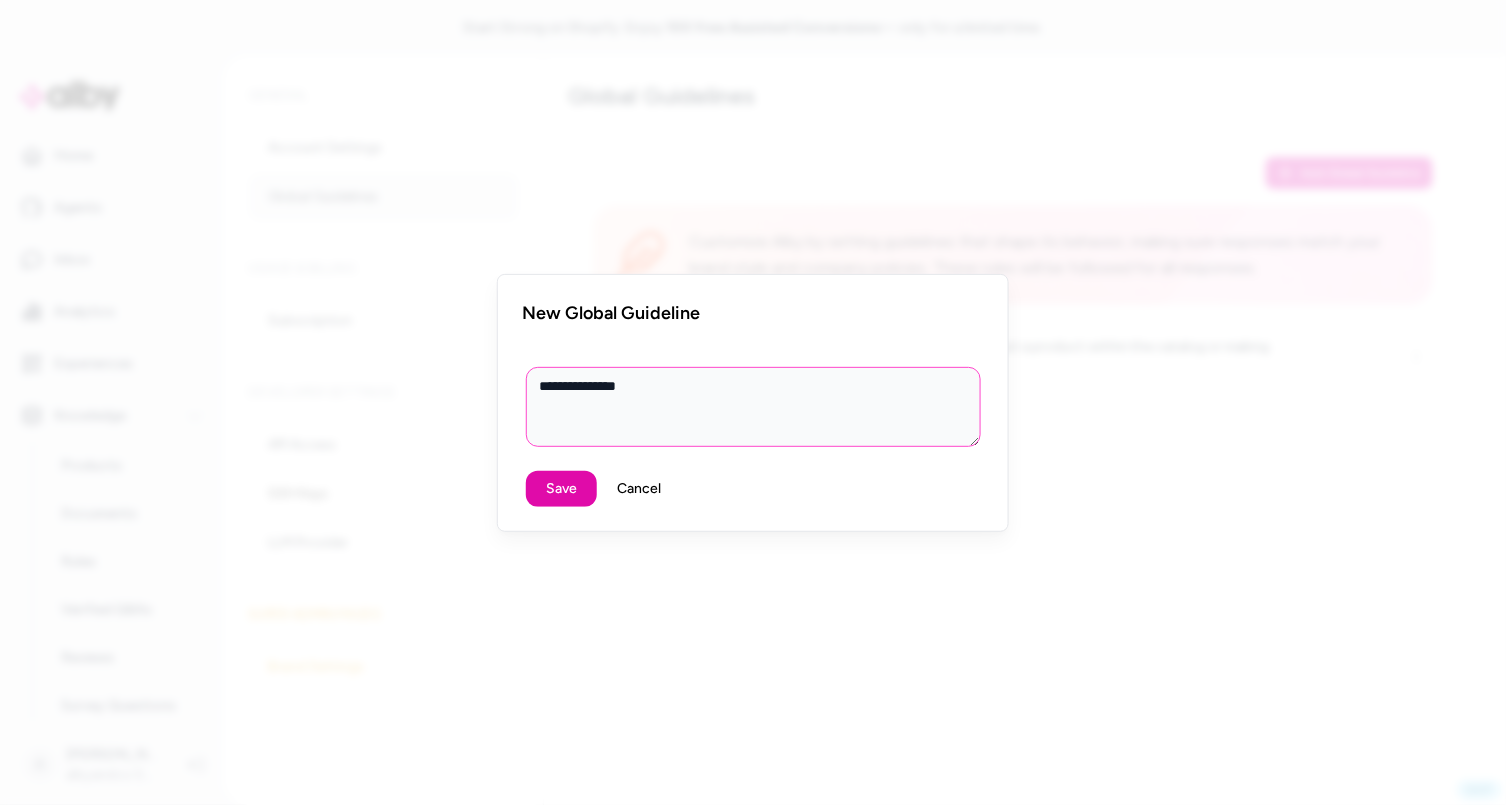 type on "*" 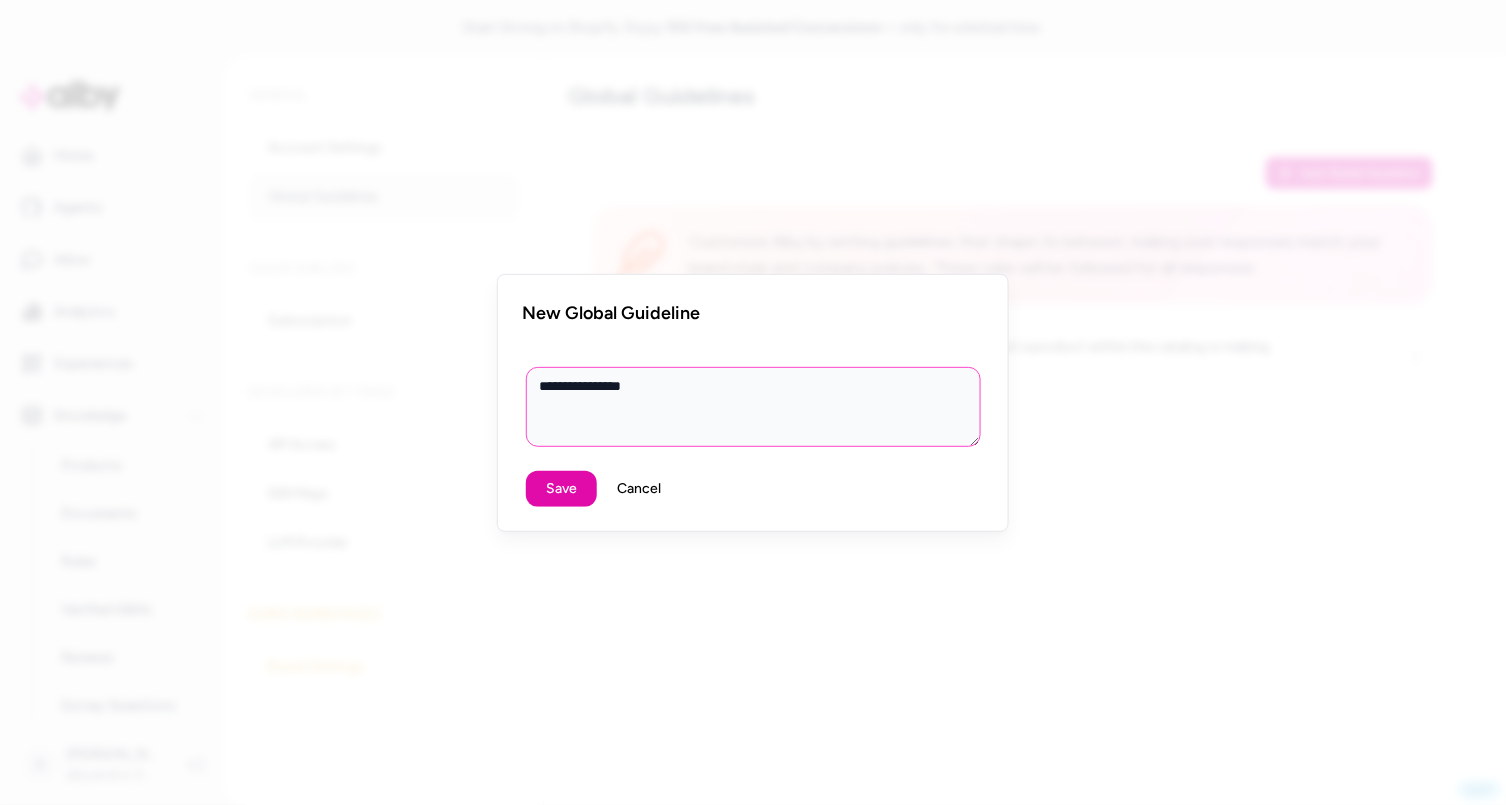 type on "**********" 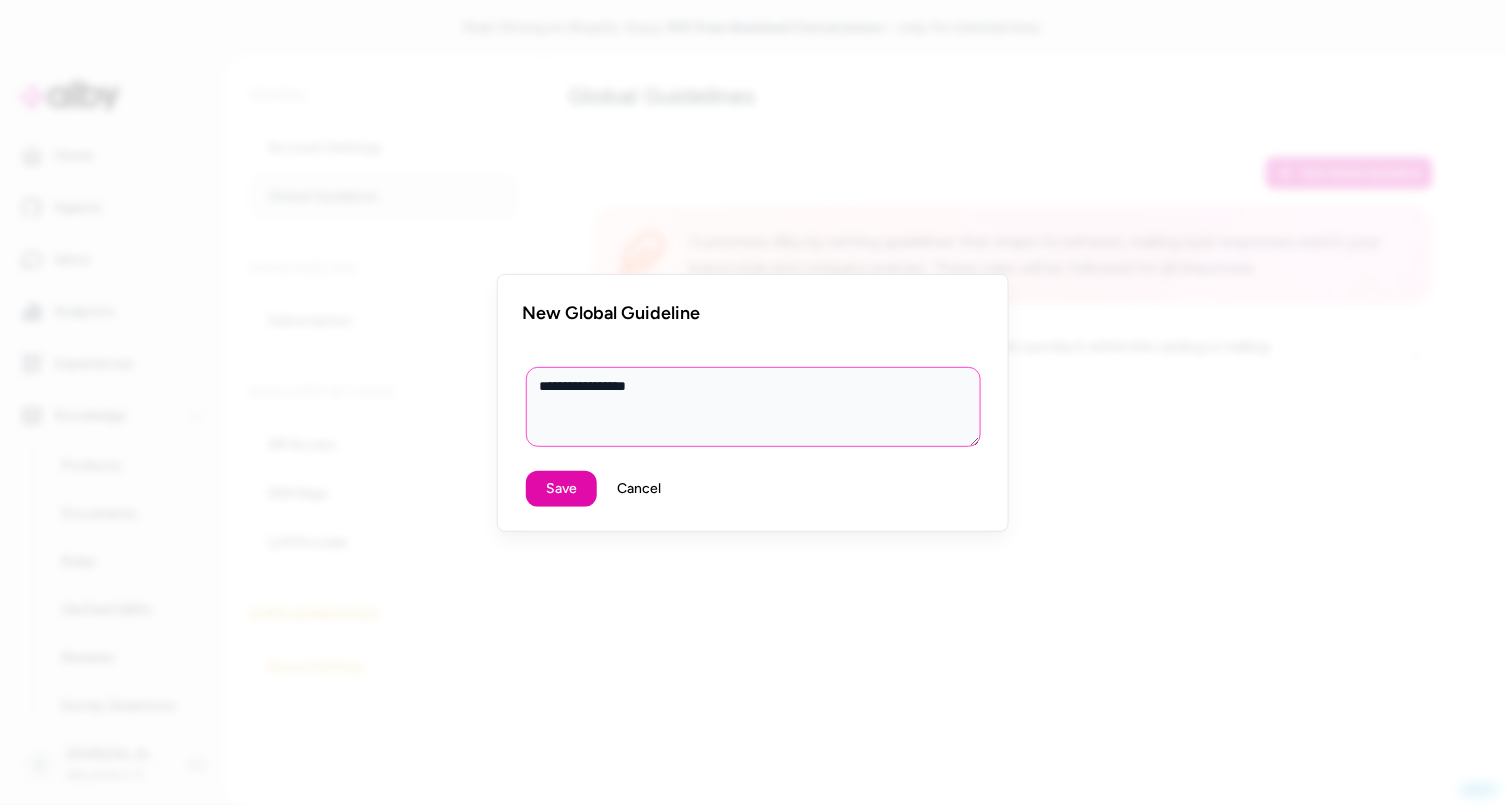type on "**********" 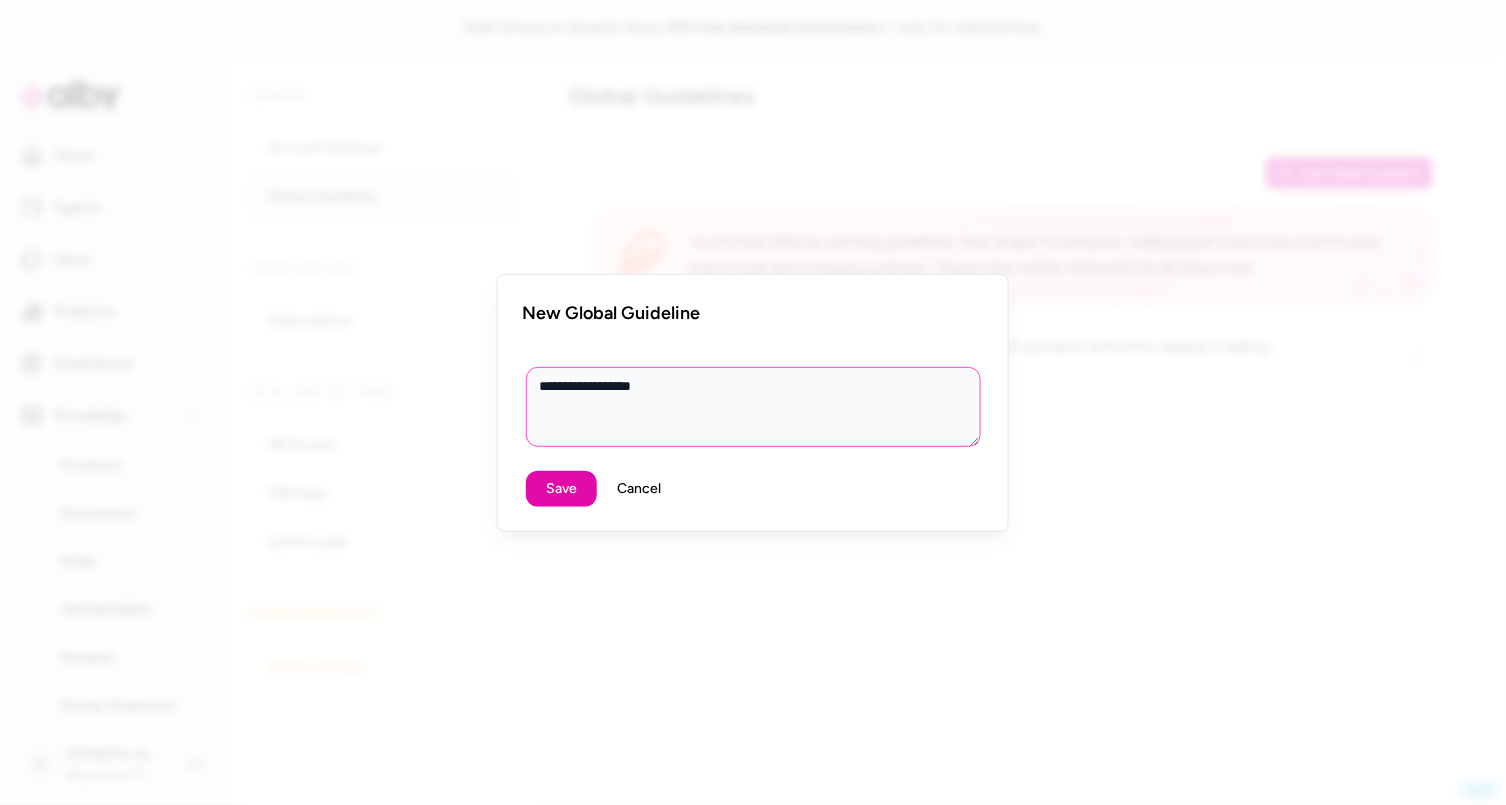 type on "**********" 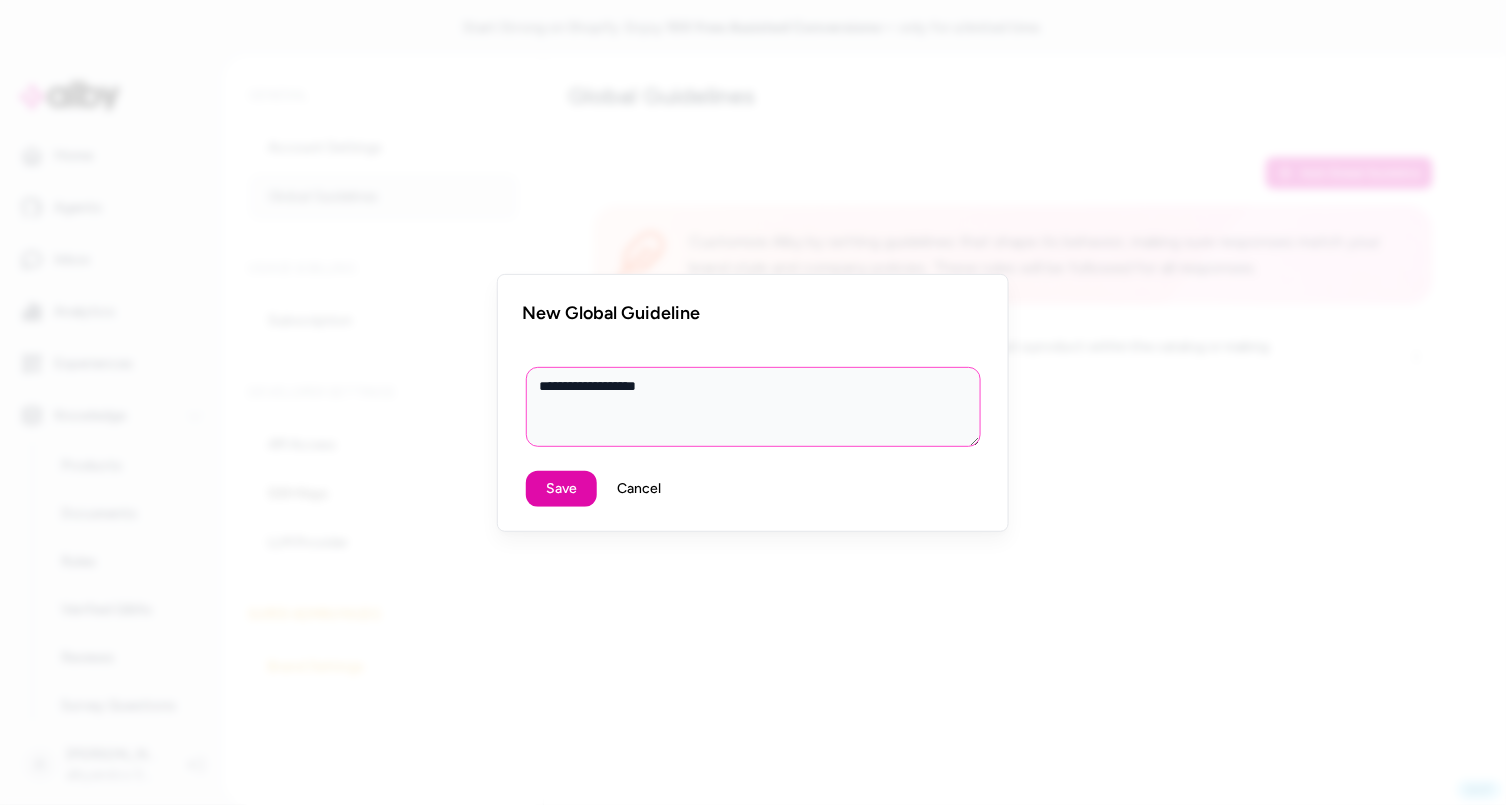 type on "**********" 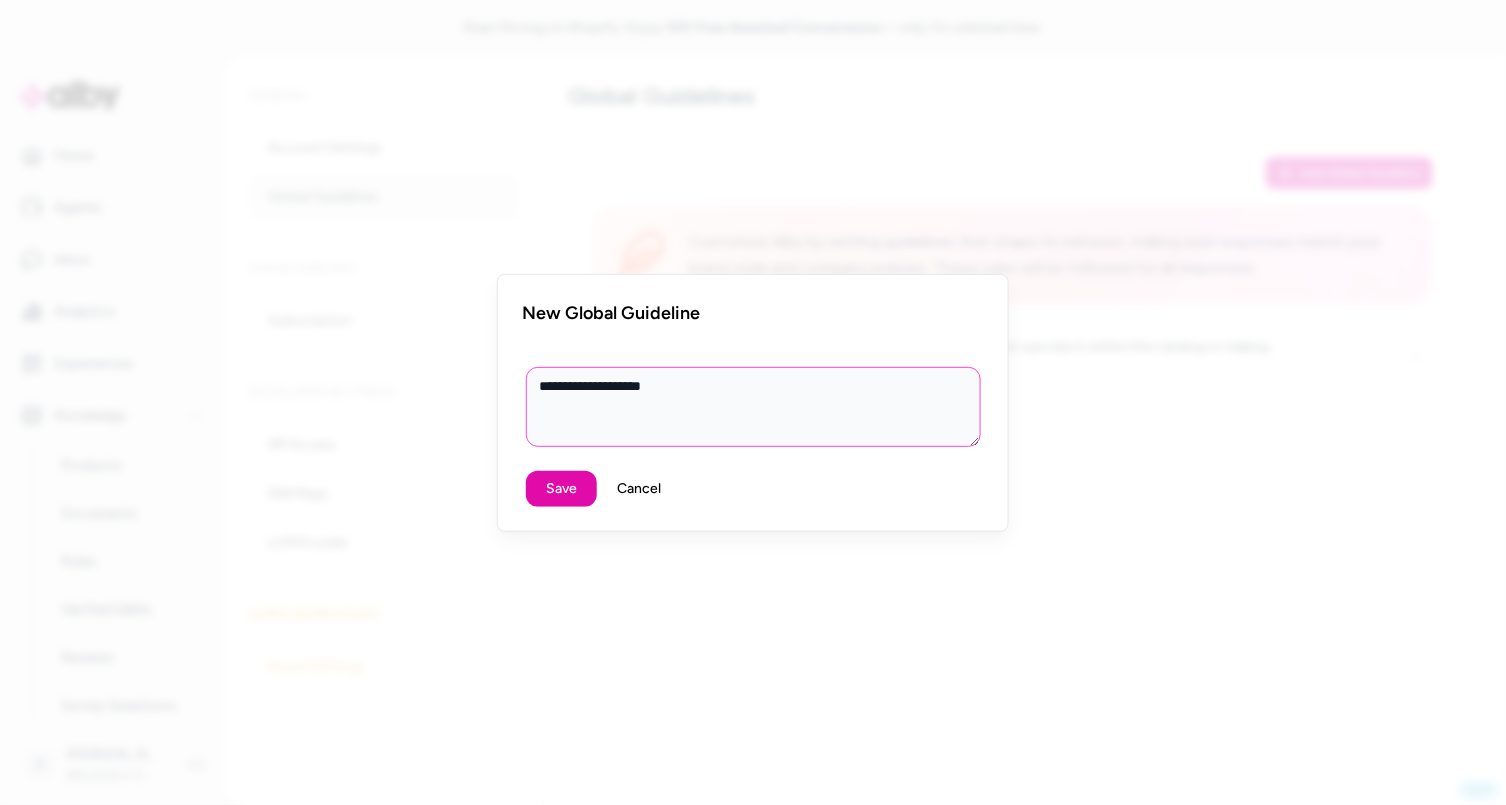 type on "**********" 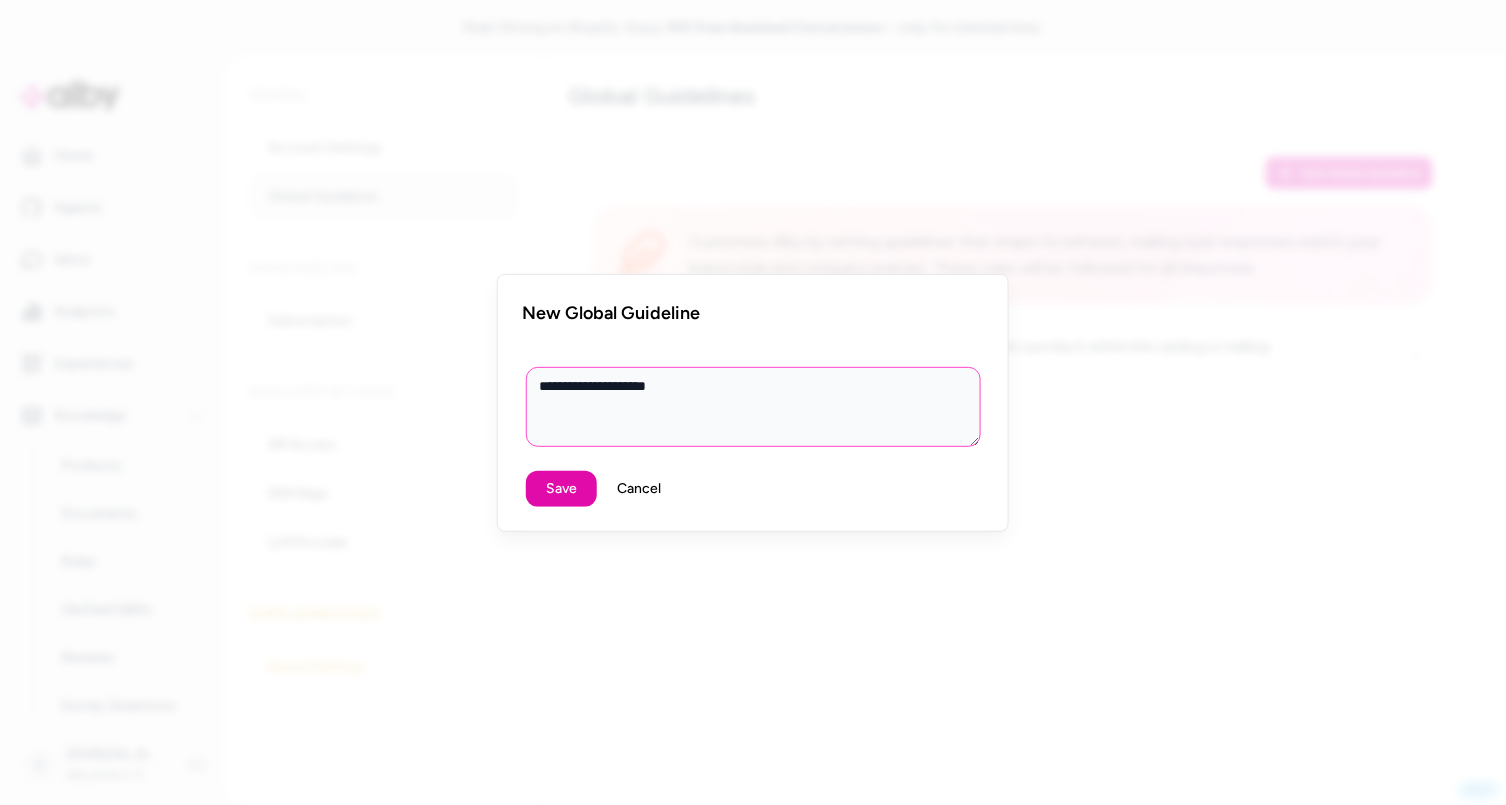 type on "**********" 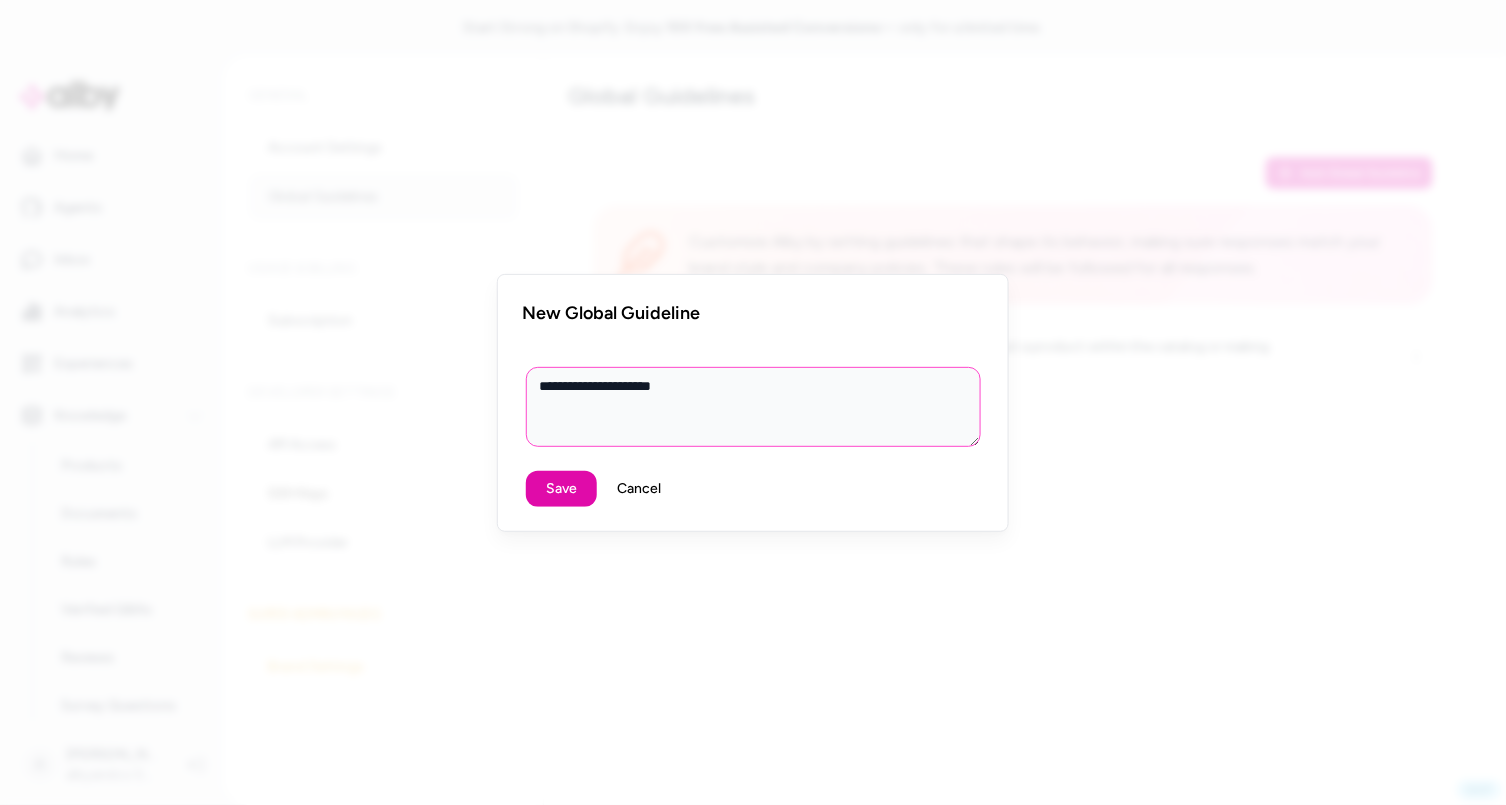 type on "**********" 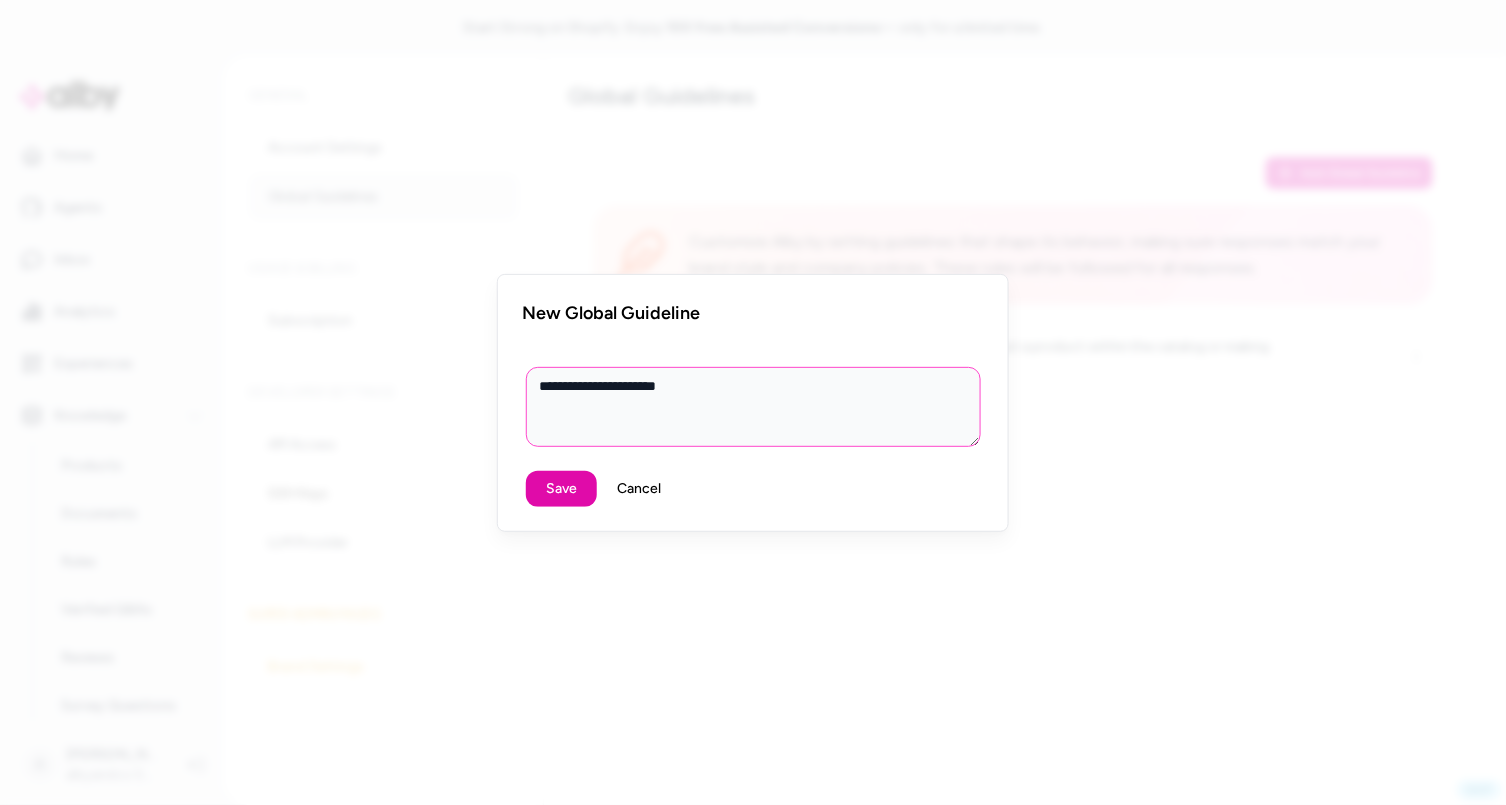 type 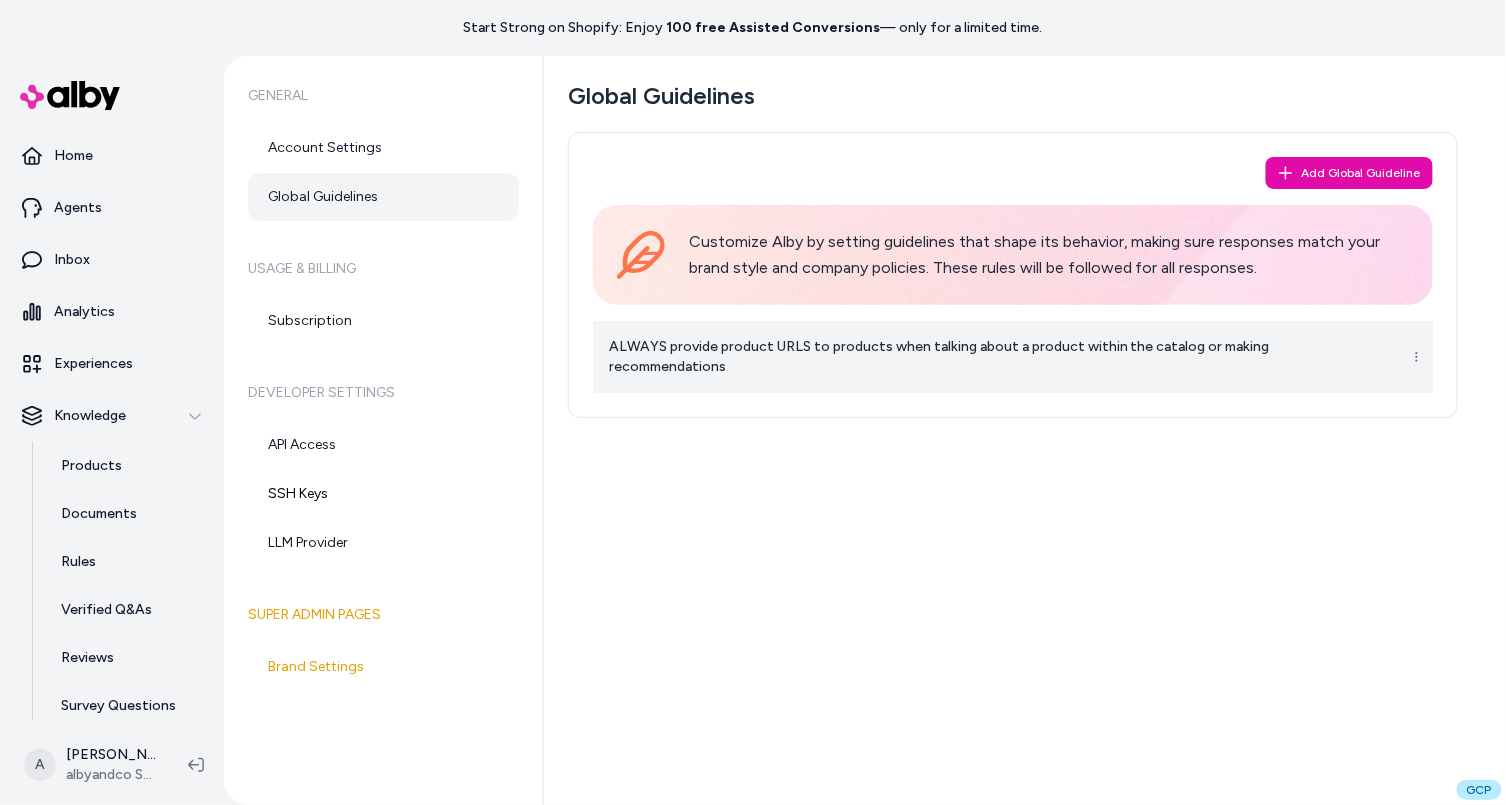 click on "ALWAYS provide product URLS to products when talking about a product within the catalog or making recommendations" at bounding box center (991, 357) 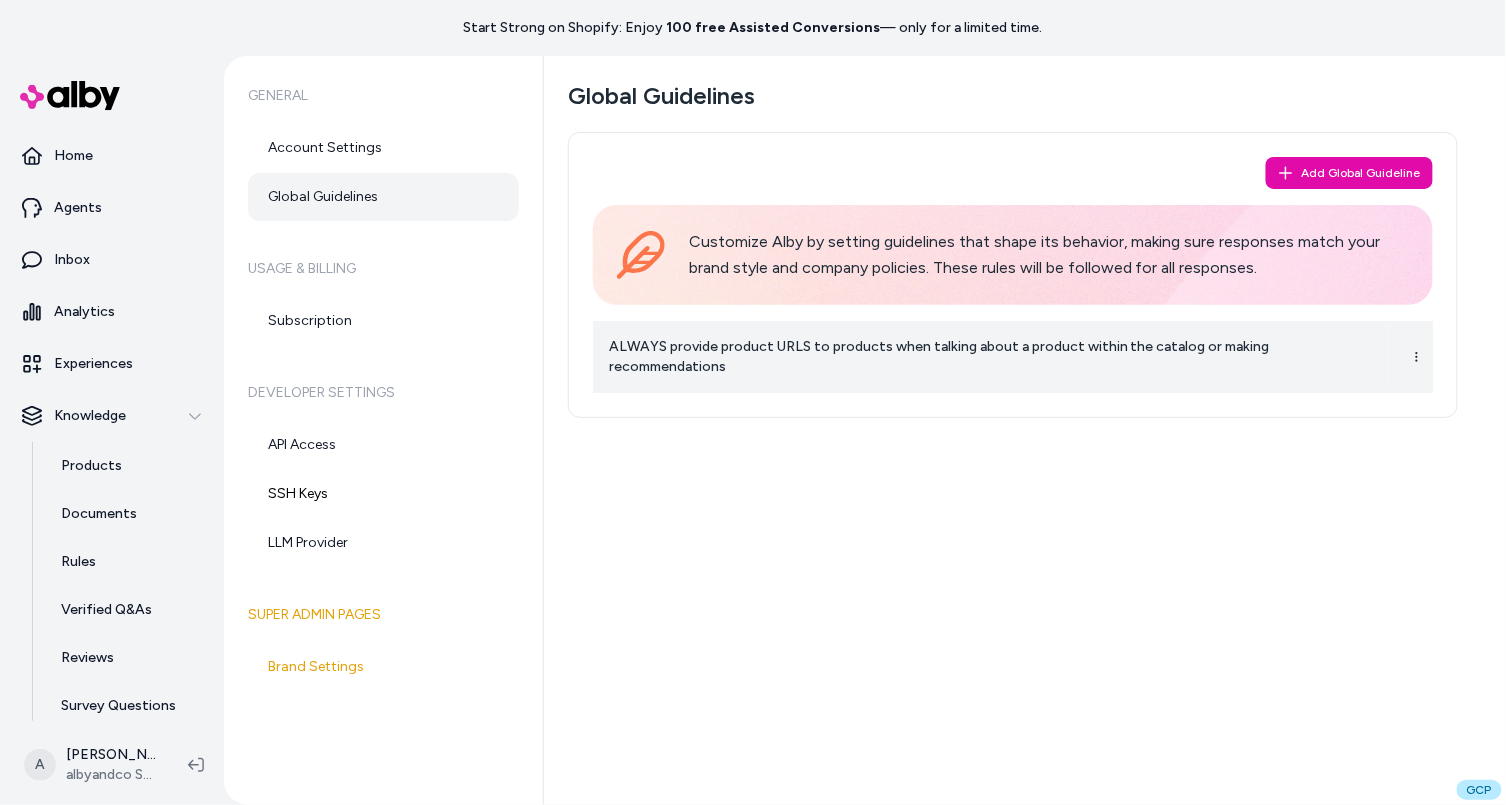 click on "Start Strong on Shopify: Enjoy   100 free Assisted Conversions  — only for a limited time. Home Agents Inbox Analytics Experiences Knowledge Products Documents Rules Verified Q&As Reviews Survey Questions Integrations A Andrew Bennington albyandco SolCon General Account Settings Global Guidelines Usage & Billing Subscription Developer Settings API Access SSH Keys LLM Provider Super Admin Pages Brand Settings Global Guidelines  Add Global Guideline Customize Alby by setting guidelines that shape its behavior, making sure responses match your brand style and company policies. These rules will be followed for all responses. ALWAYS provide product URLS to products when talking about a product within the catalog or making recommendations GCP *" at bounding box center (753, 402) 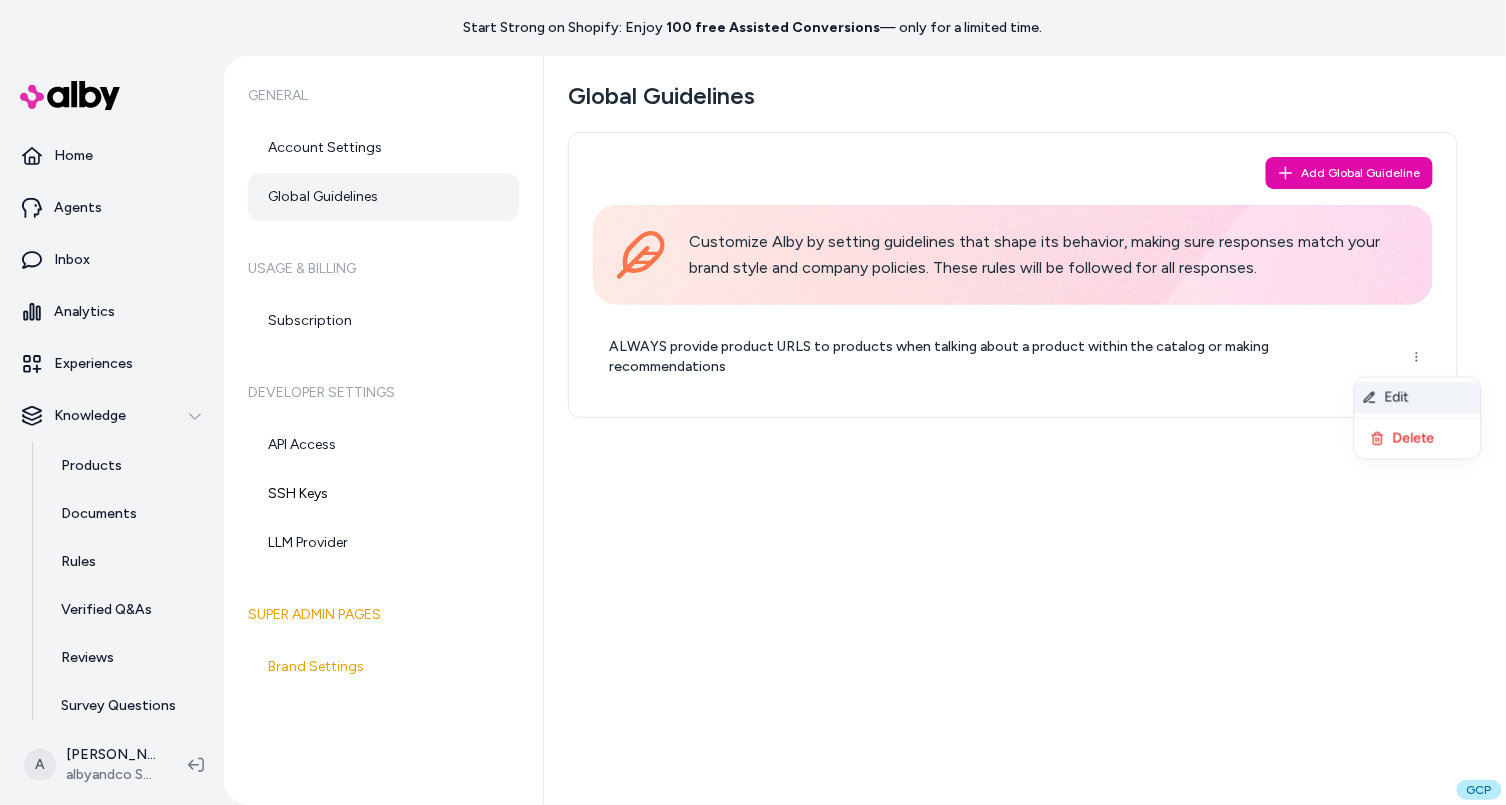 click on "Edit" at bounding box center [1418, 398] 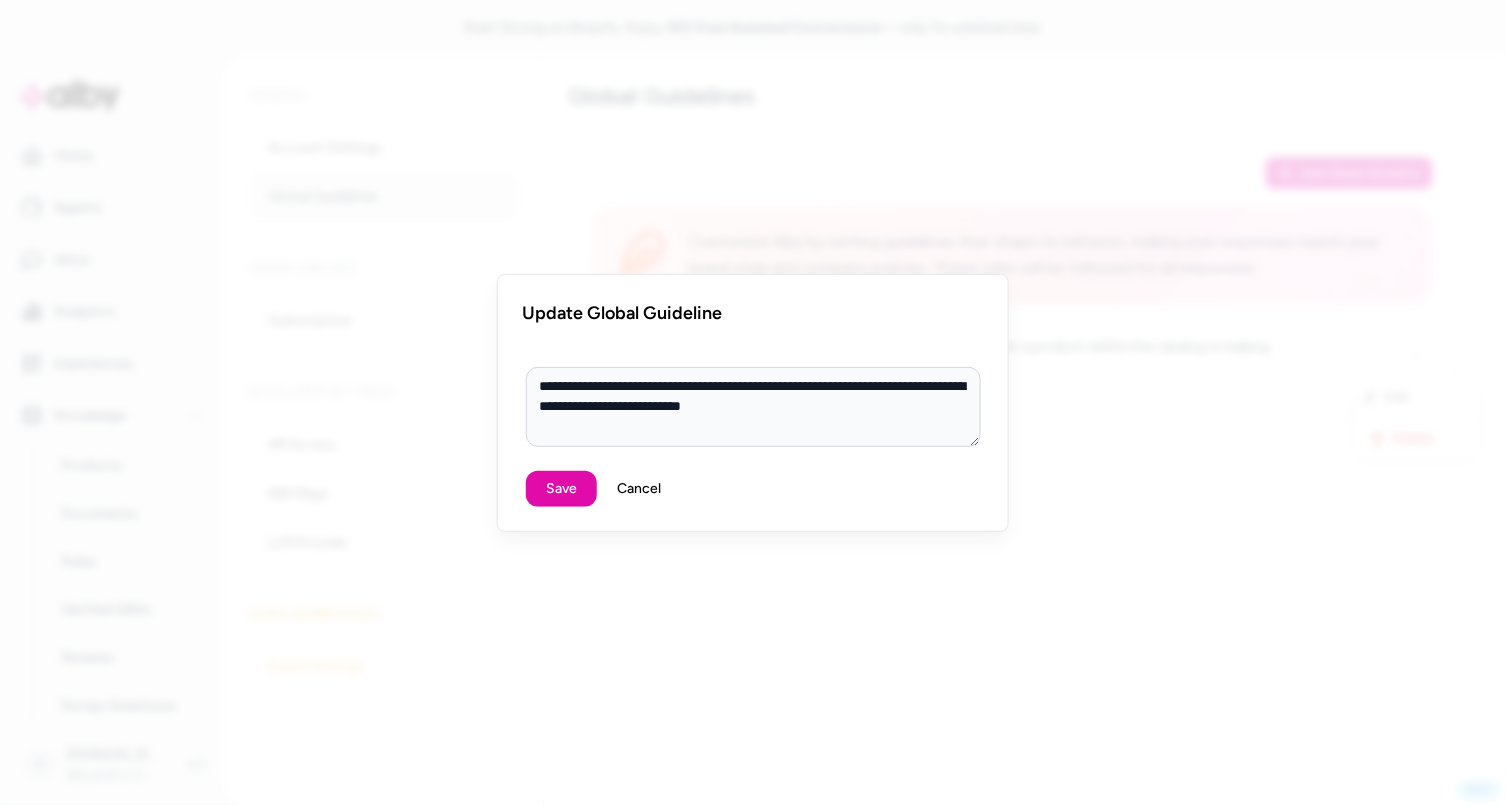 click on "**********" at bounding box center (753, 429) 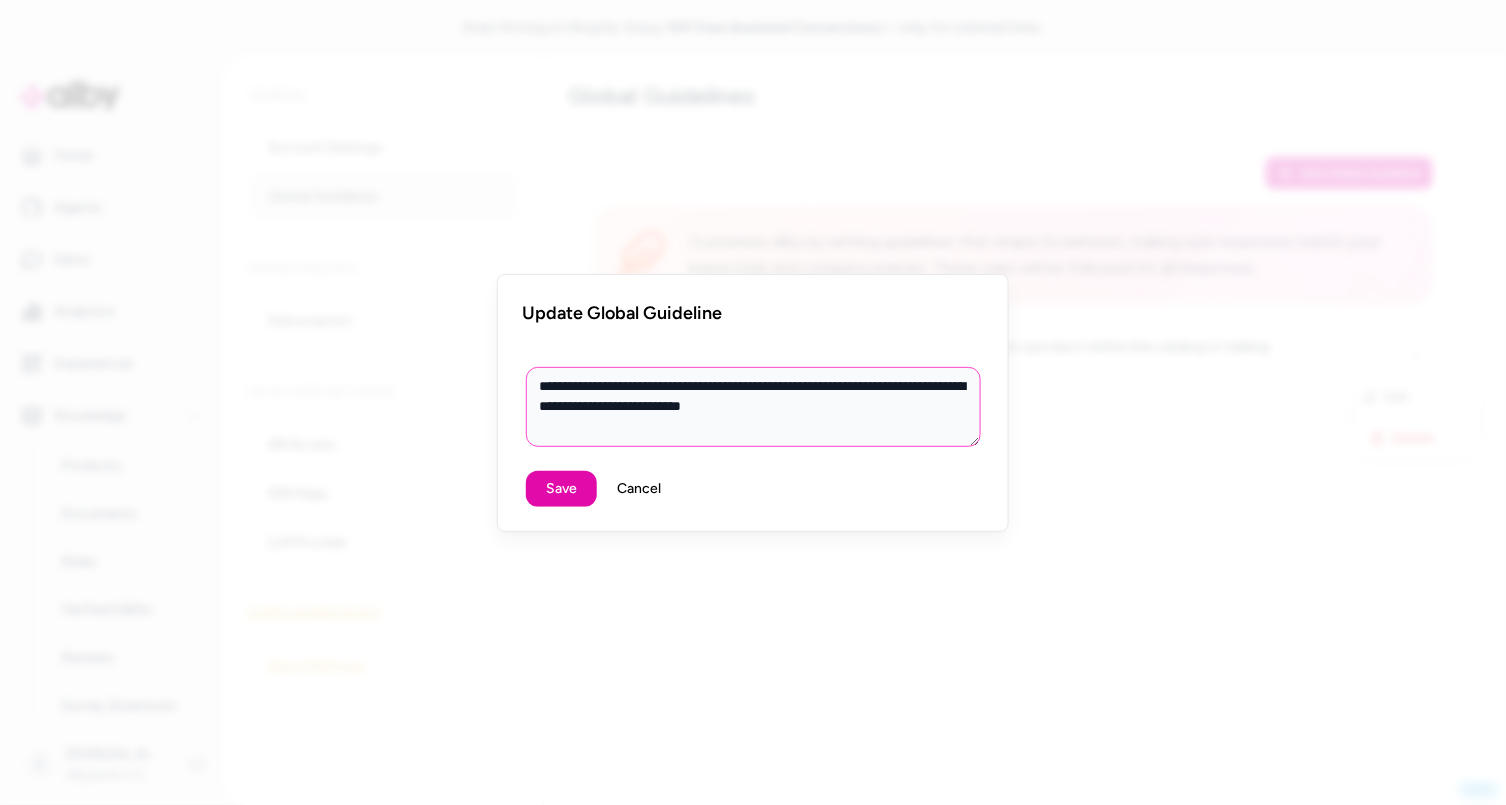click on "**********" at bounding box center [753, 407] 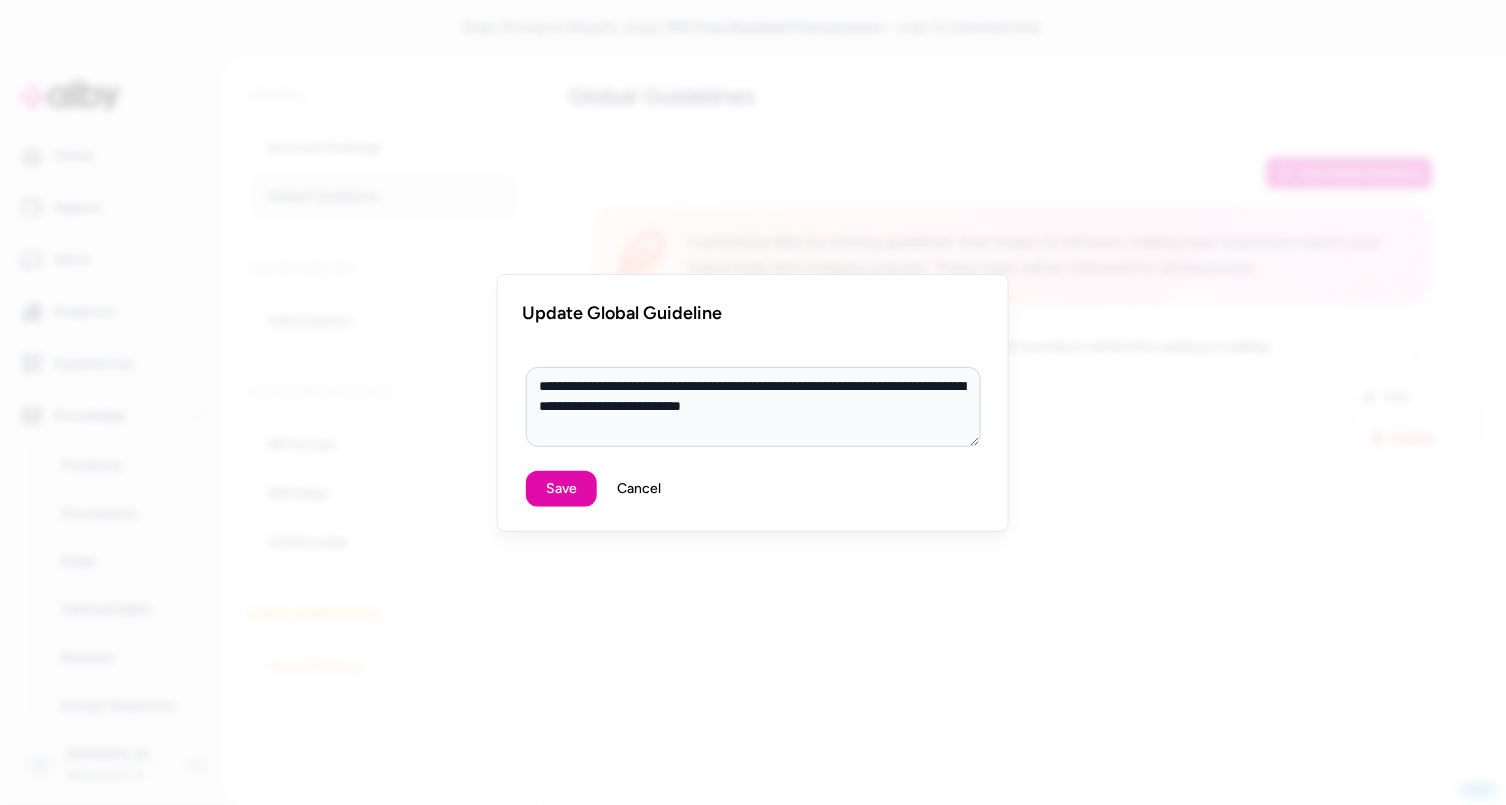 click on "Cancel" at bounding box center (639, 489) 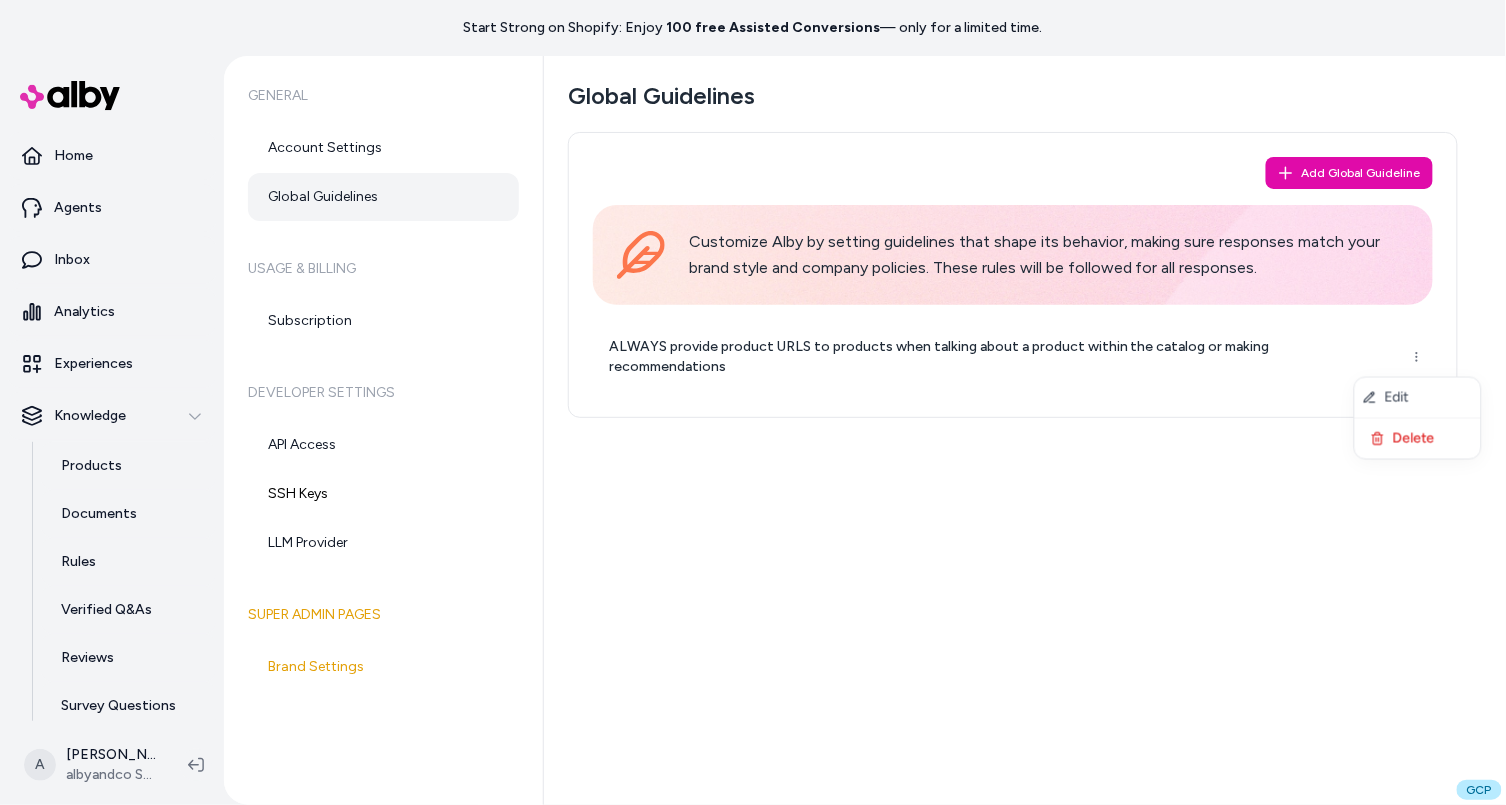 click on "Start Strong on Shopify: Enjoy   100 free Assisted Conversions  — only for a limited time. Home Agents Inbox Analytics Experiences Knowledge Products Documents Rules Verified Q&As Reviews Survey Questions Integrations A Andrew Bennington albyandco SolCon General Account Settings Global Guidelines Usage & Billing Subscription Developer Settings API Access SSH Keys LLM Provider Super Admin Pages Brand Settings Global Guidelines  Add Global Guideline Customize Alby by setting guidelines that shape its behavior, making sure responses match your brand style and company policies. These rules will be followed for all responses. ALWAYS provide product URLS to products when talking about a product within the catalog or making recommendations GCP *  Edit  Delete" at bounding box center (753, 402) 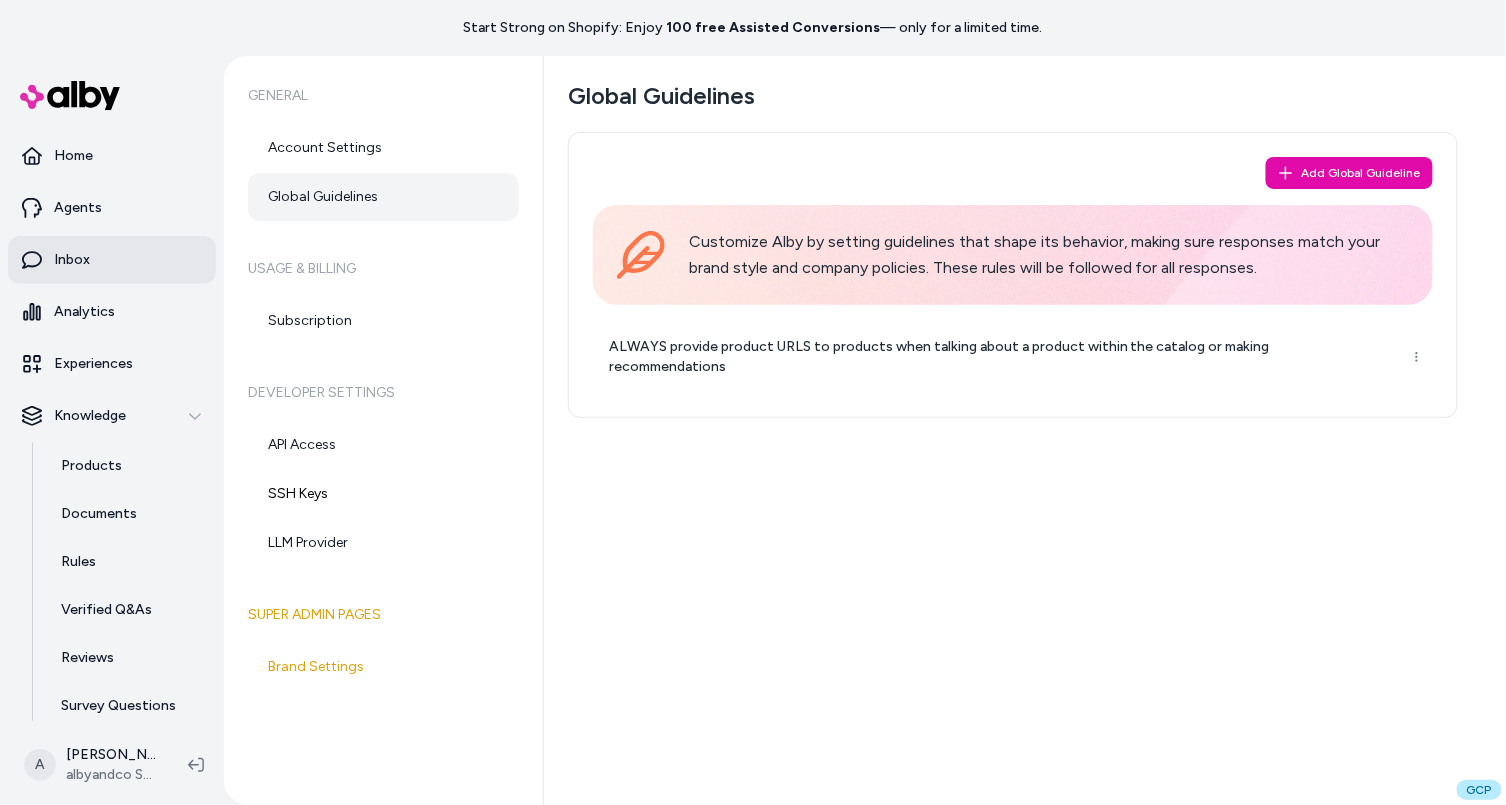 click on "Inbox" at bounding box center [112, 260] 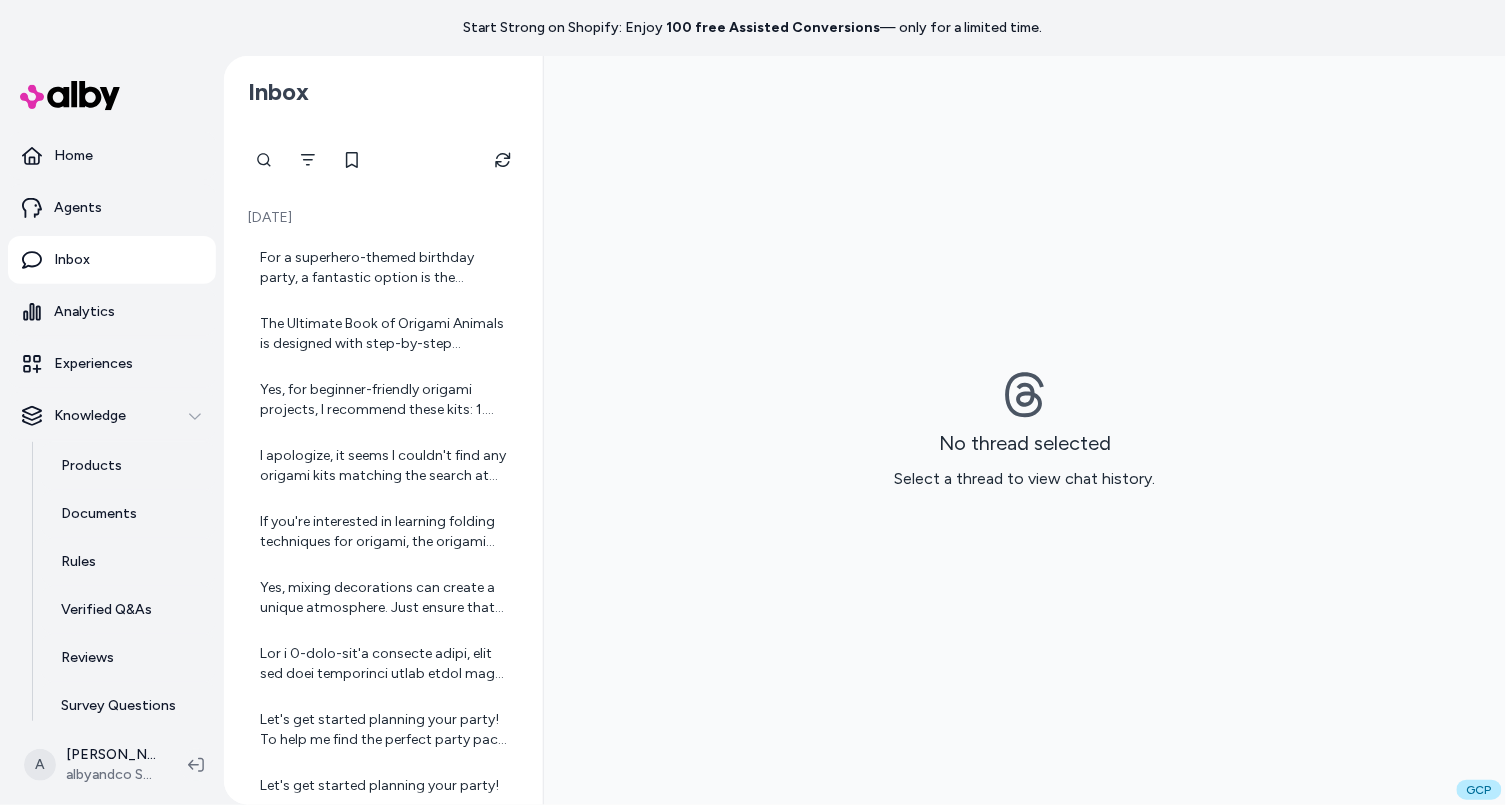 click on "No thread selected Select a thread to view chat history." at bounding box center [1025, 430] 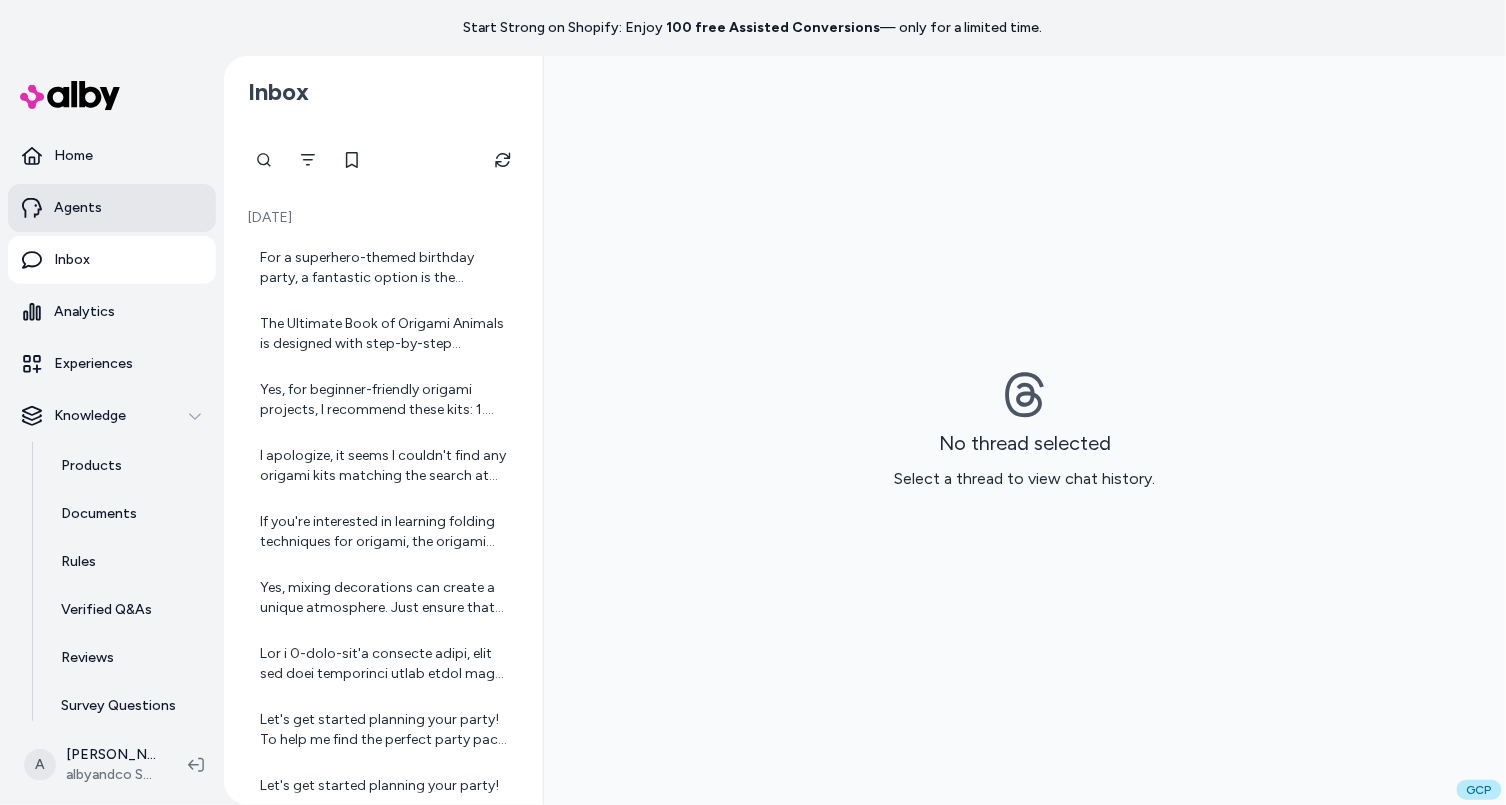 click on "Agents" at bounding box center (78, 208) 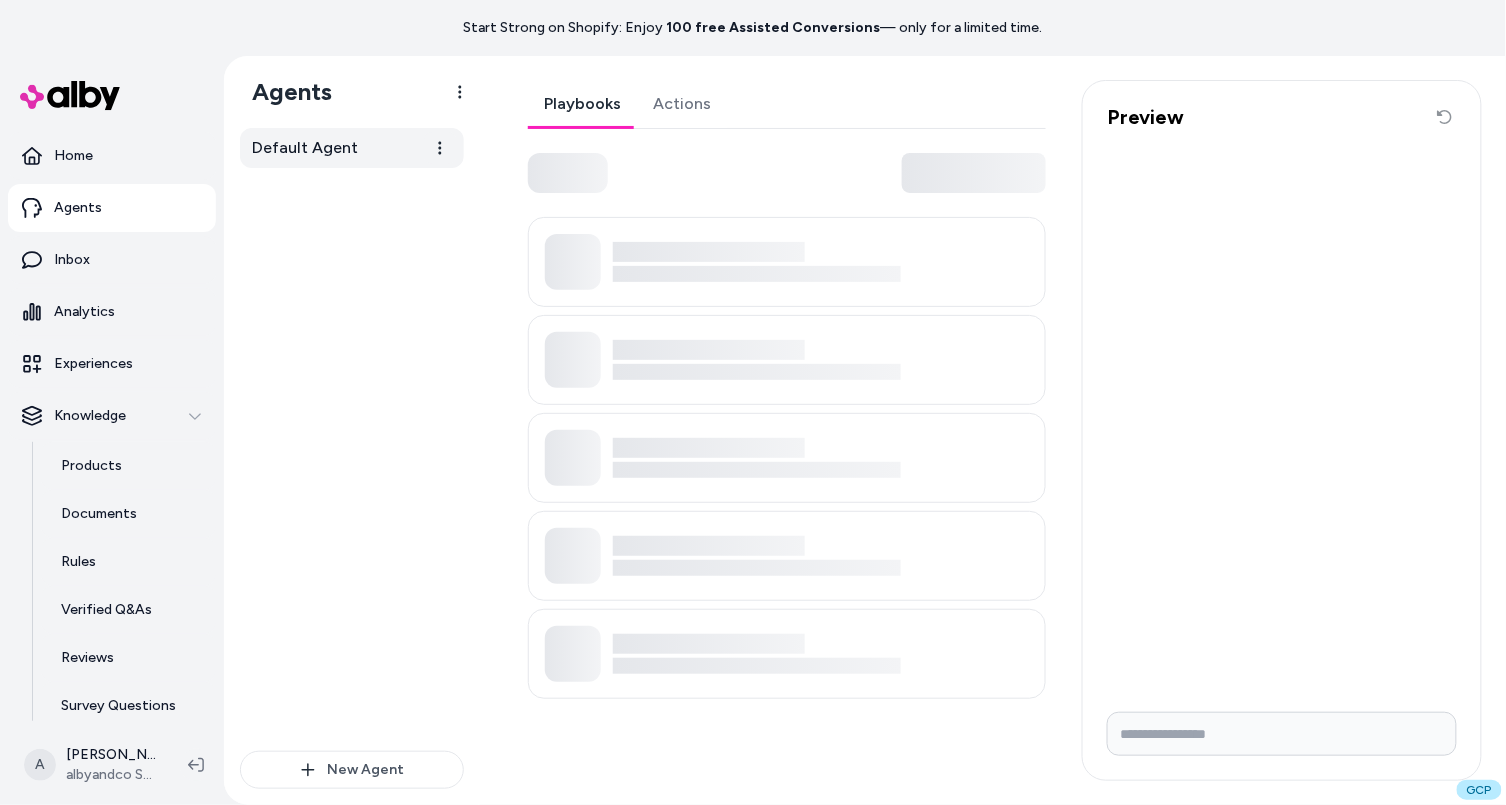 click on "Default Agent" at bounding box center [305, 148] 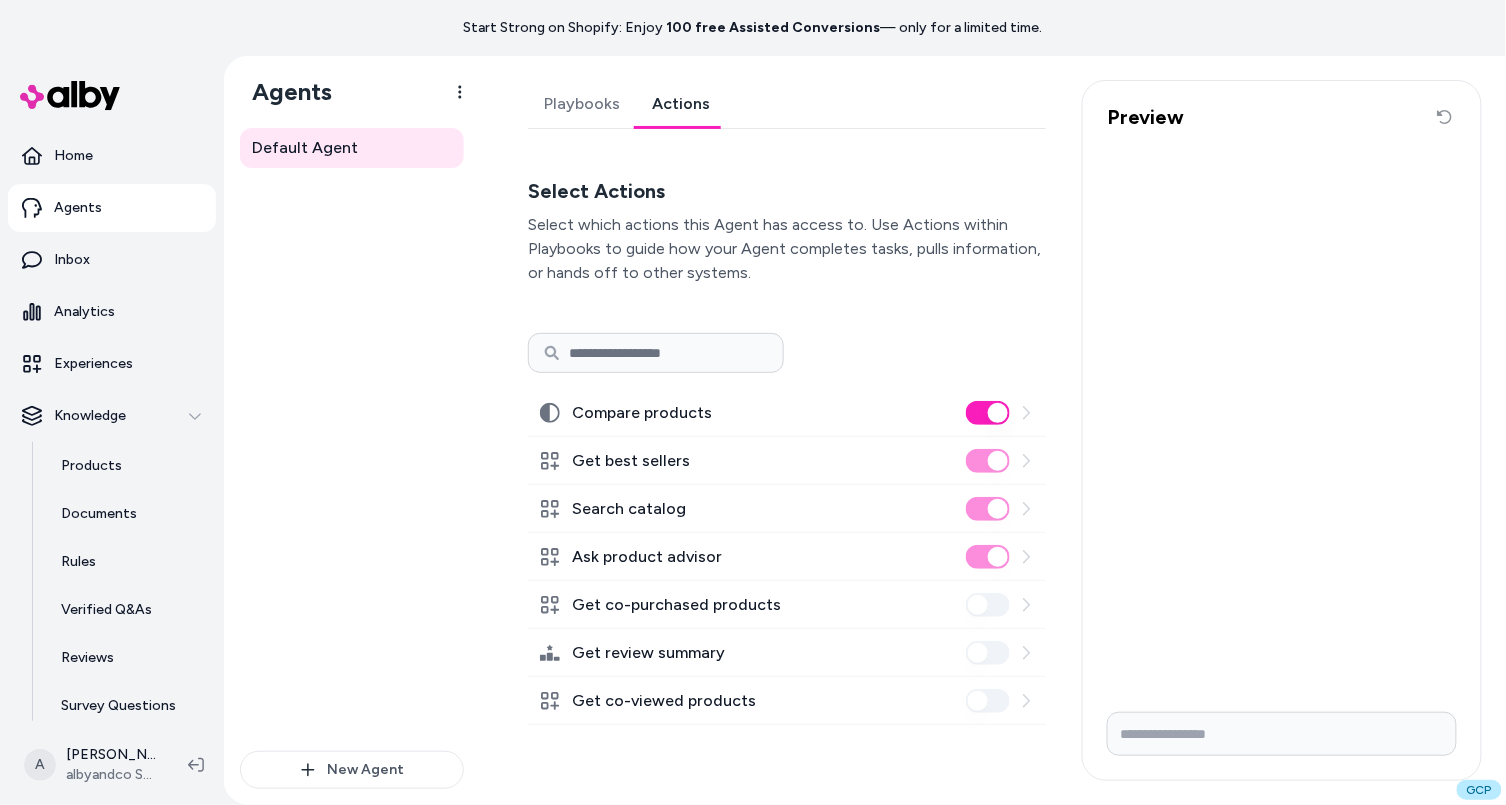 click on "Actions" at bounding box center (681, 104) 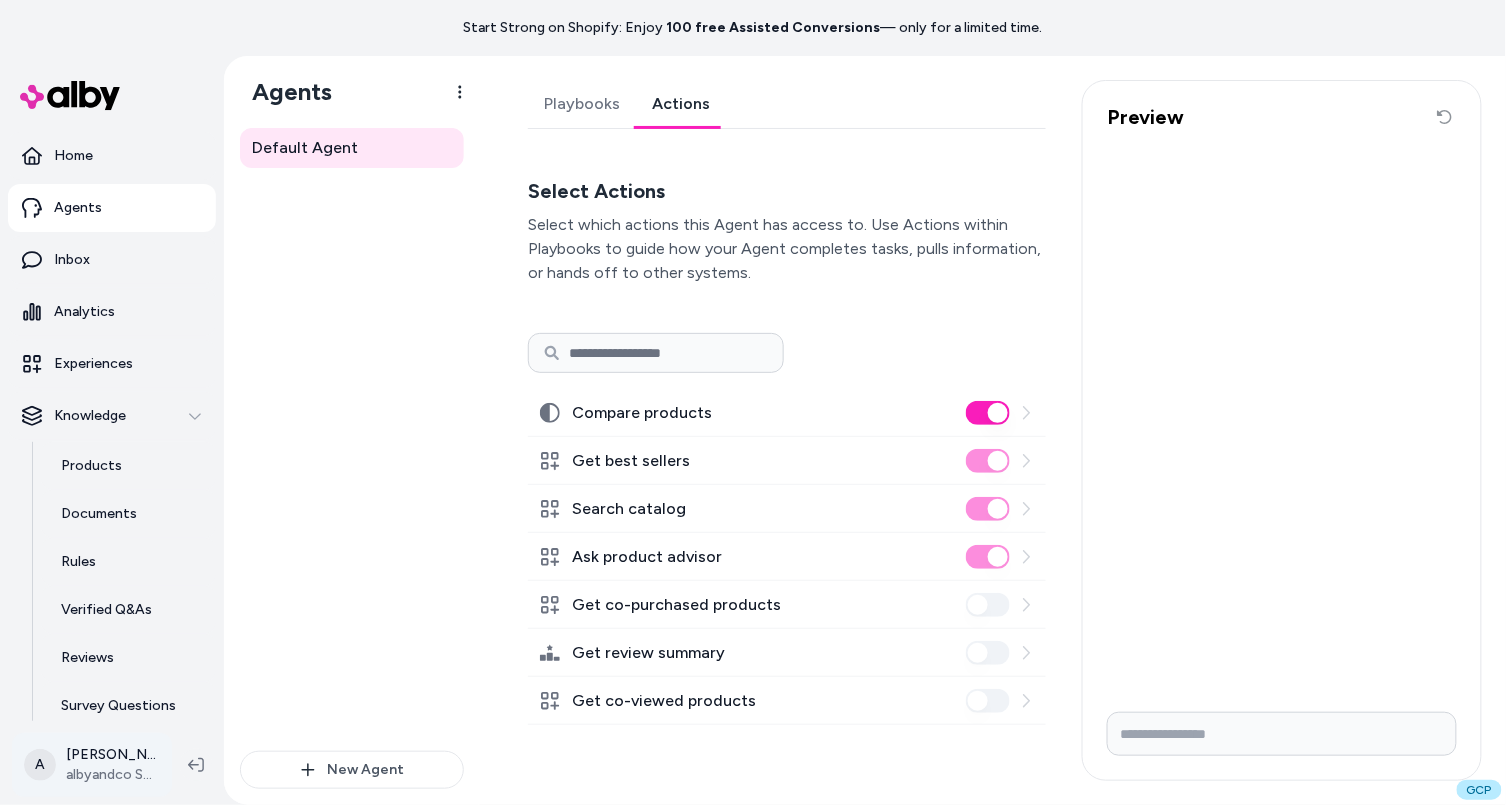click on "Start Strong on Shopify: Enjoy   100 free Assisted Conversions  — only for a limited time. Home Agents Inbox Analytics Experiences Knowledge Products Documents Rules Verified Q&As Reviews Survey Questions Integrations A Andrew Bennington albyandco SolCon Agents Default Agent New Agent Default Agent Playbooks Actions Select Actions Select which actions this Agent has access to. Use Actions within Playbooks to guide how your Agent completes tasks, pulls information, or hands off to other systems.   Compare products Get best sellers Search catalog Ask product advisor Get co-purchased products Get review summary Get co-viewed products Preview Reset conversation GCP *" at bounding box center [753, 402] 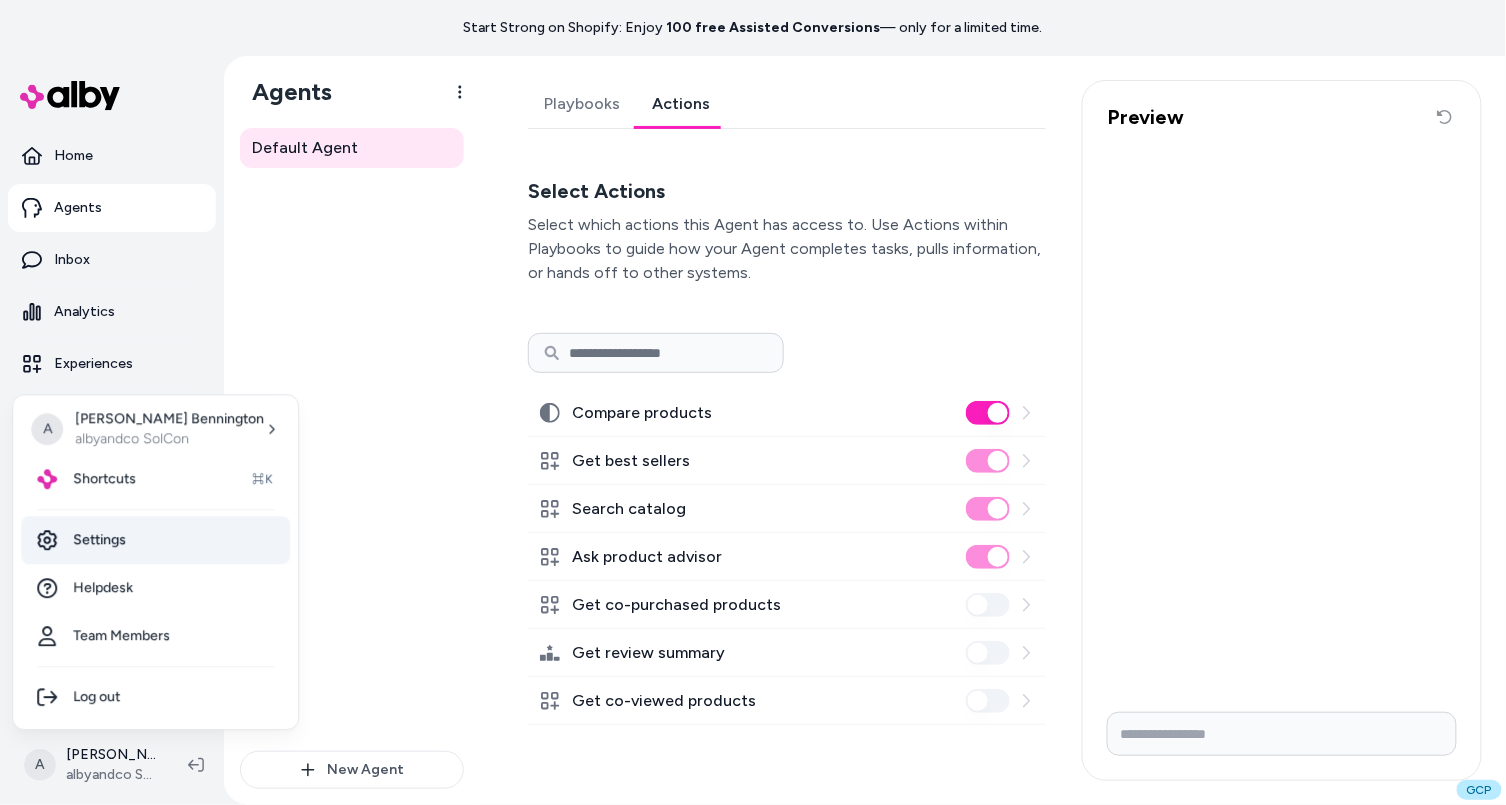 click on "Settings" at bounding box center (155, 540) 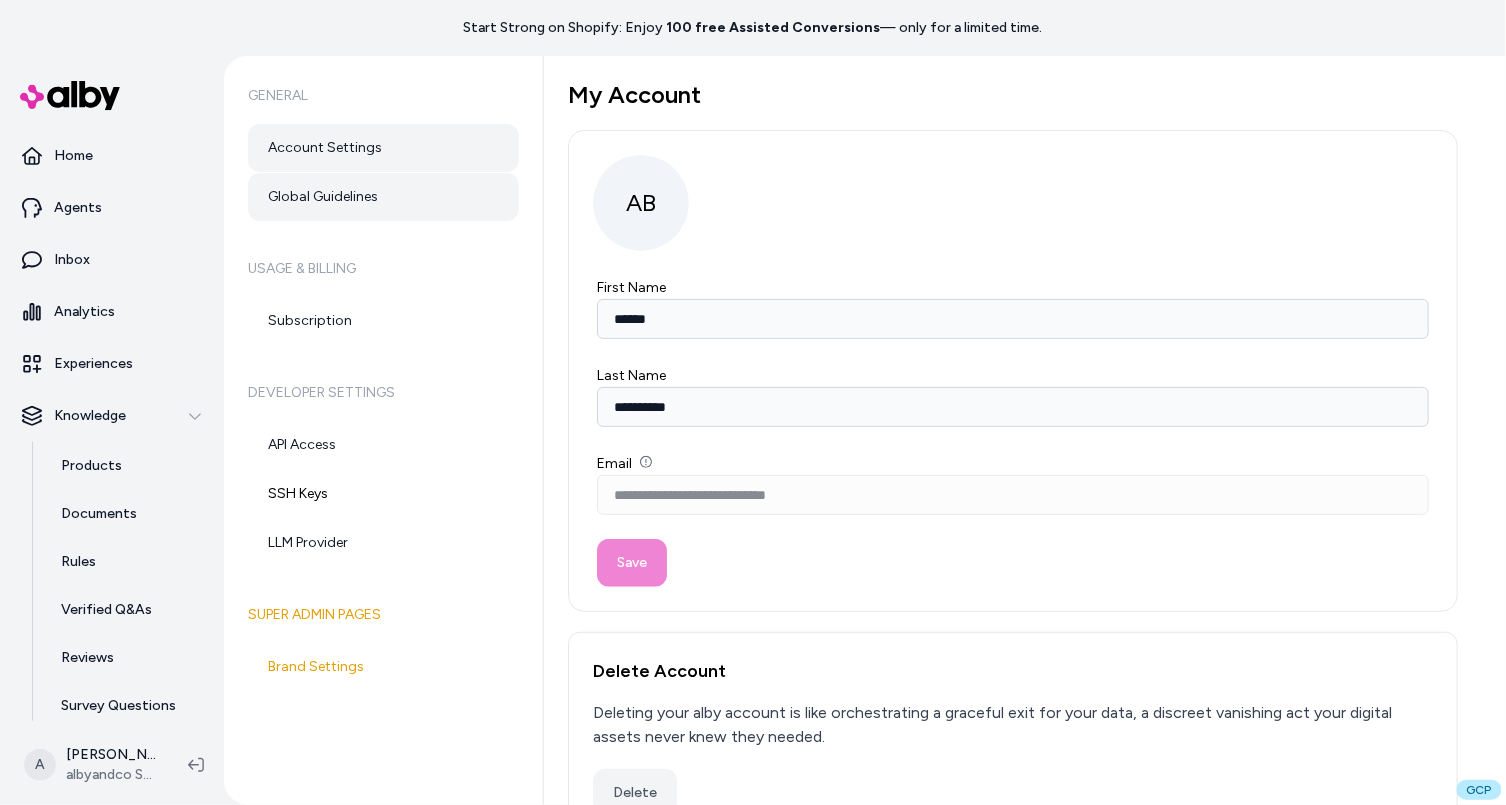 click on "Global Guidelines" at bounding box center (383, 197) 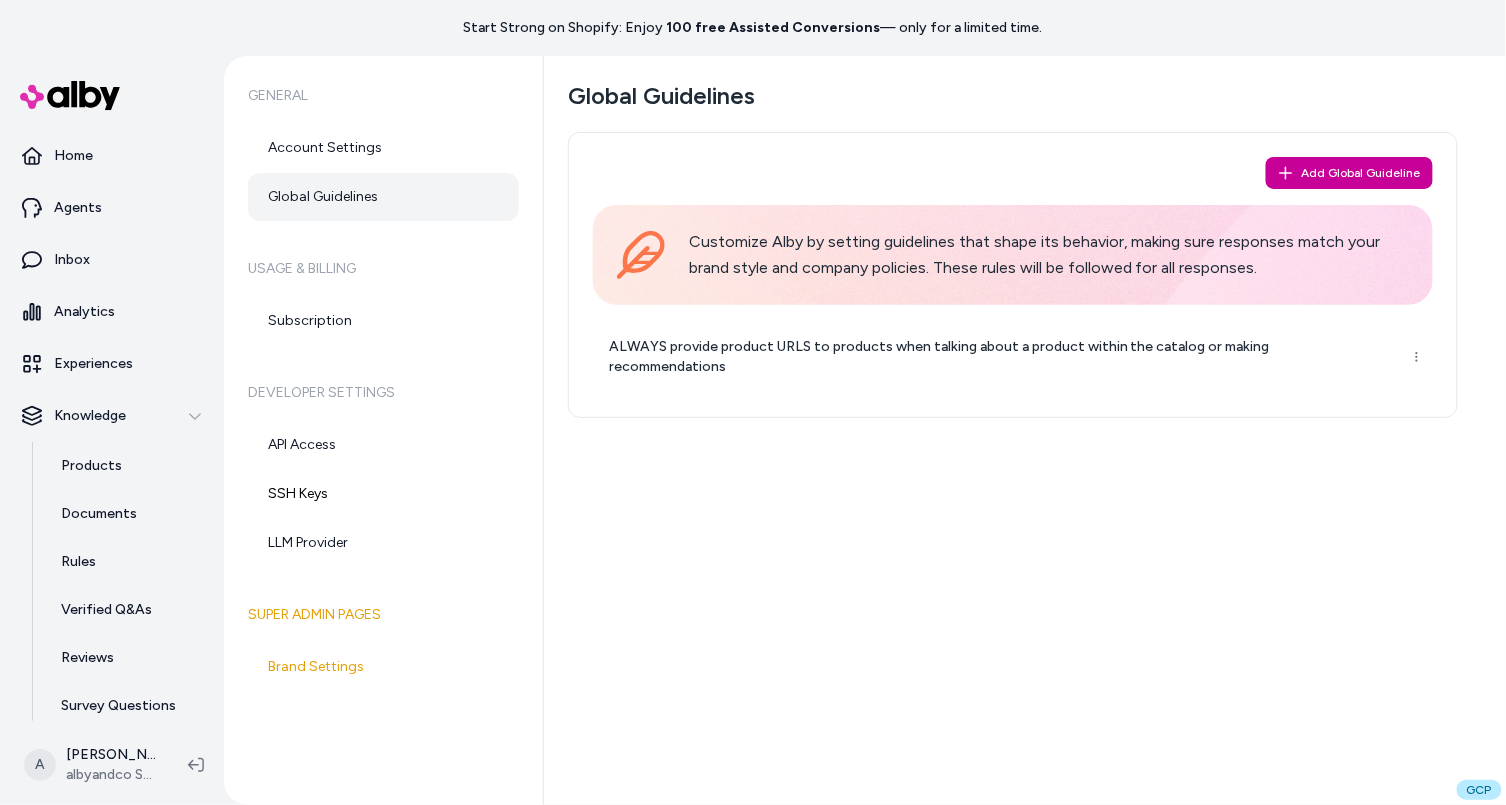 click on "Add Global Guideline Customize Alby by setting guidelines that shape its behavior, making sure responses match your brand style and company policies. These rules will be followed for all responses. ALWAYS provide product URLS to products when talking about a product within the catalog or making recommendations" at bounding box center [1013, 275] 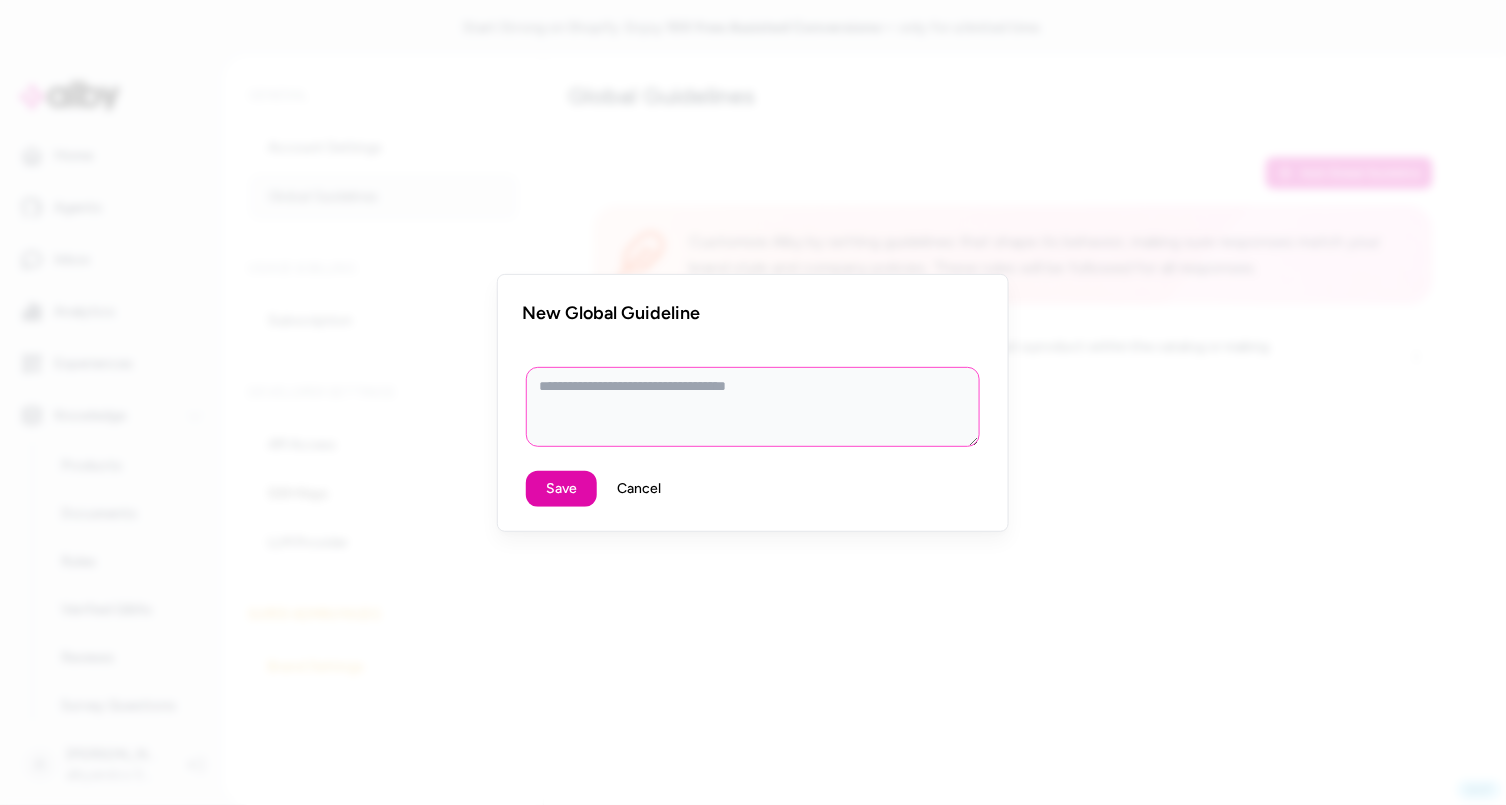 click at bounding box center (753, 407) 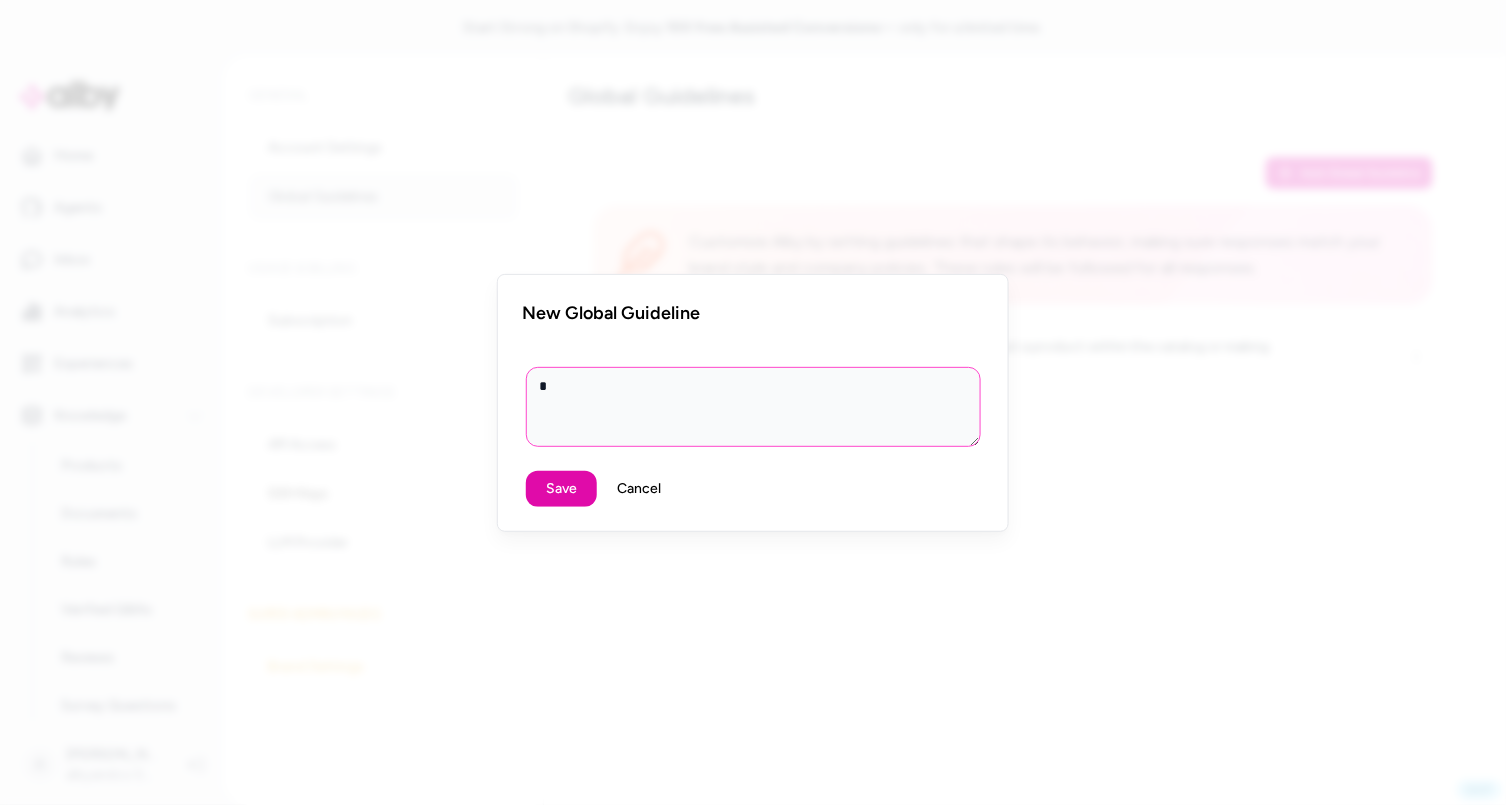 type on "*" 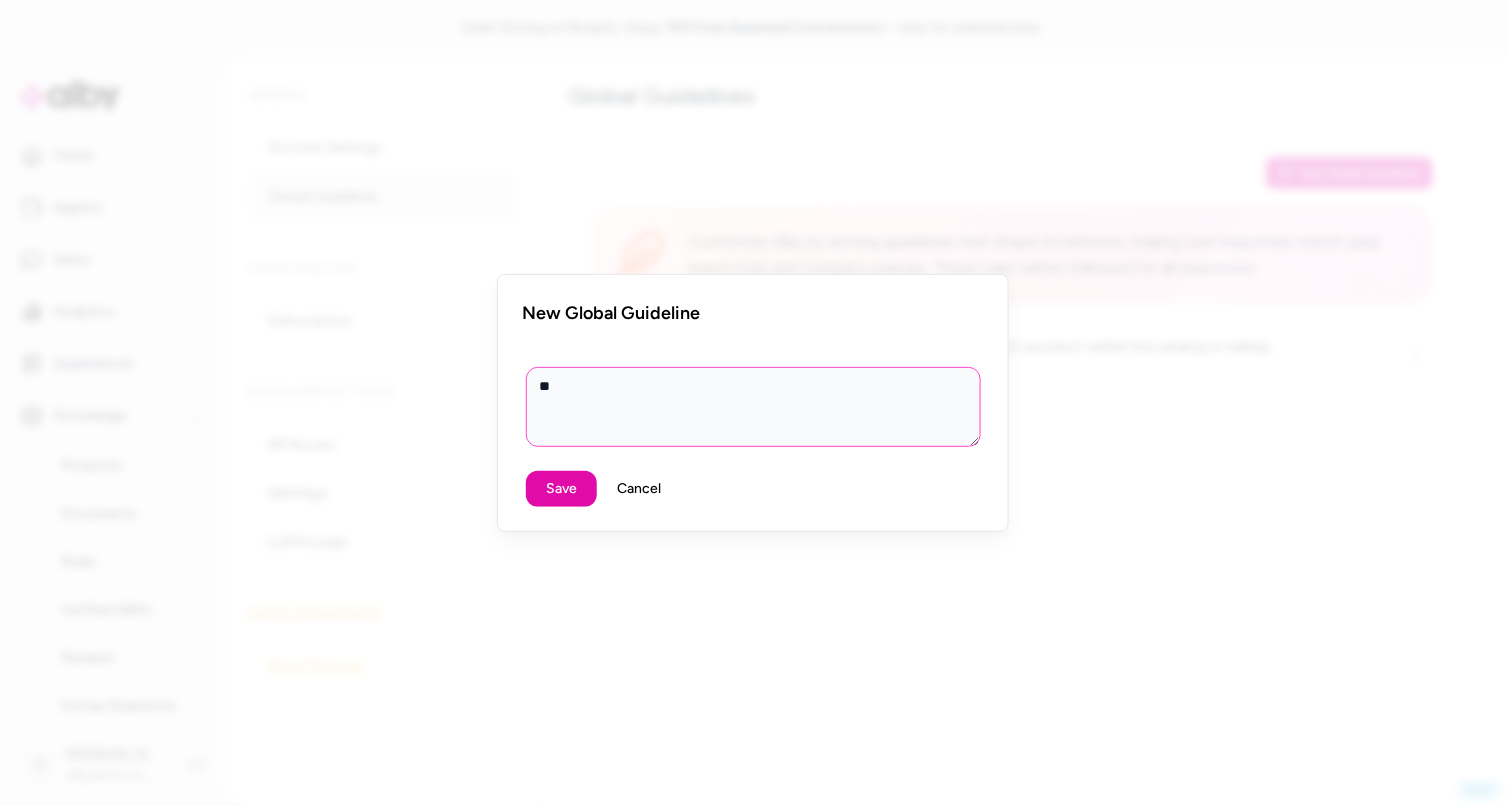 type on "*" 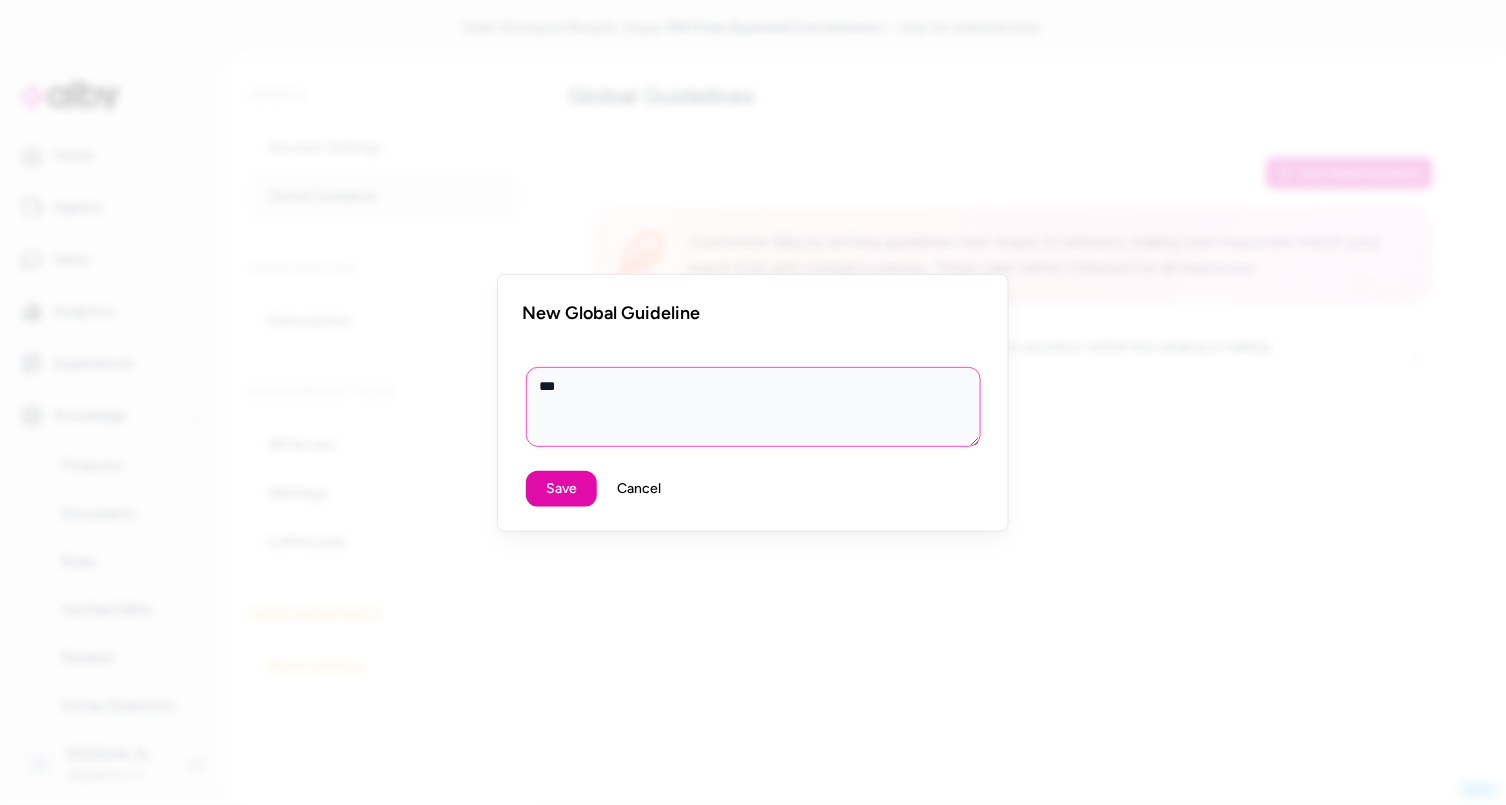 type on "*" 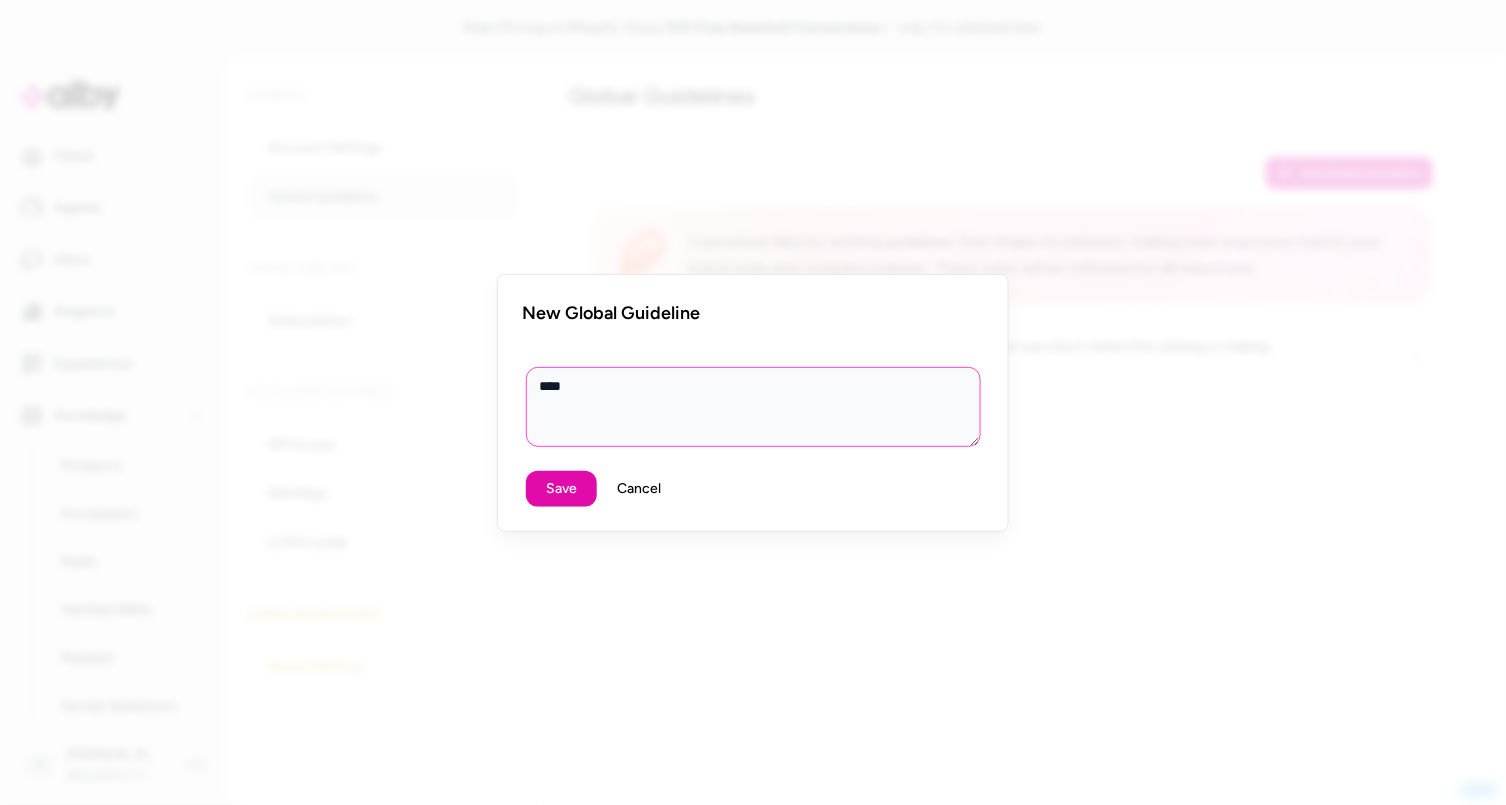 type on "*" 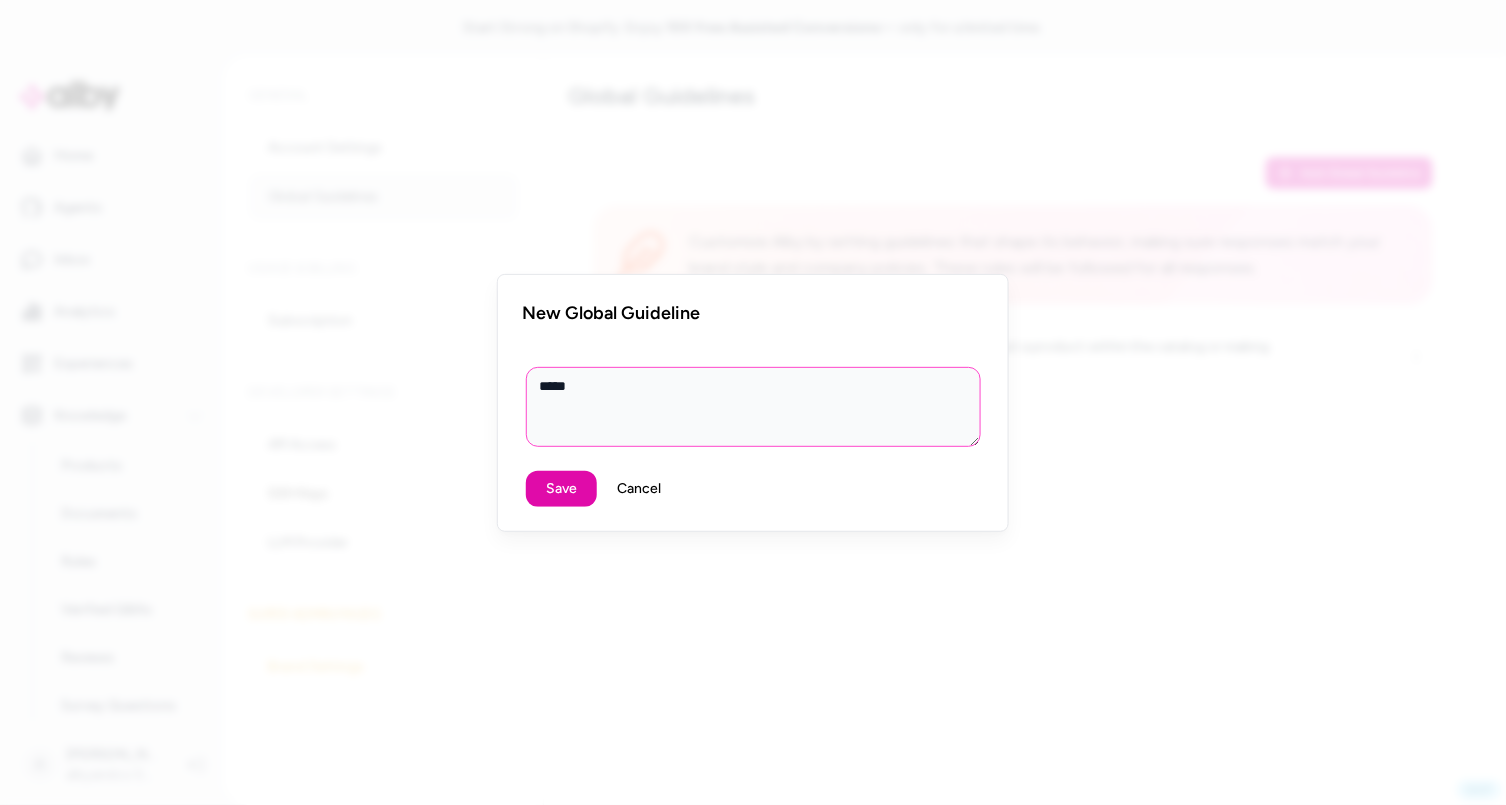 type on "*" 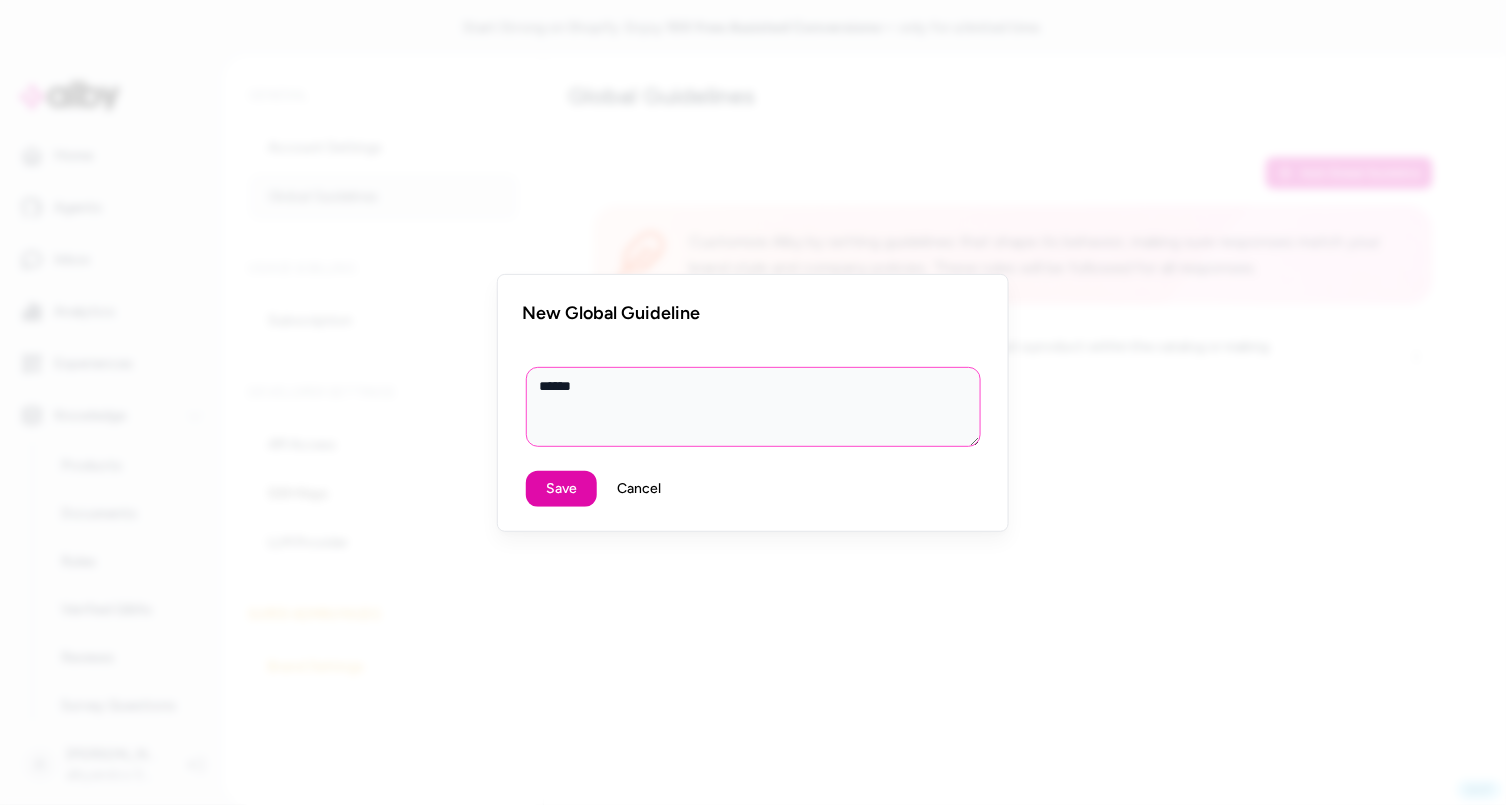 type on "*" 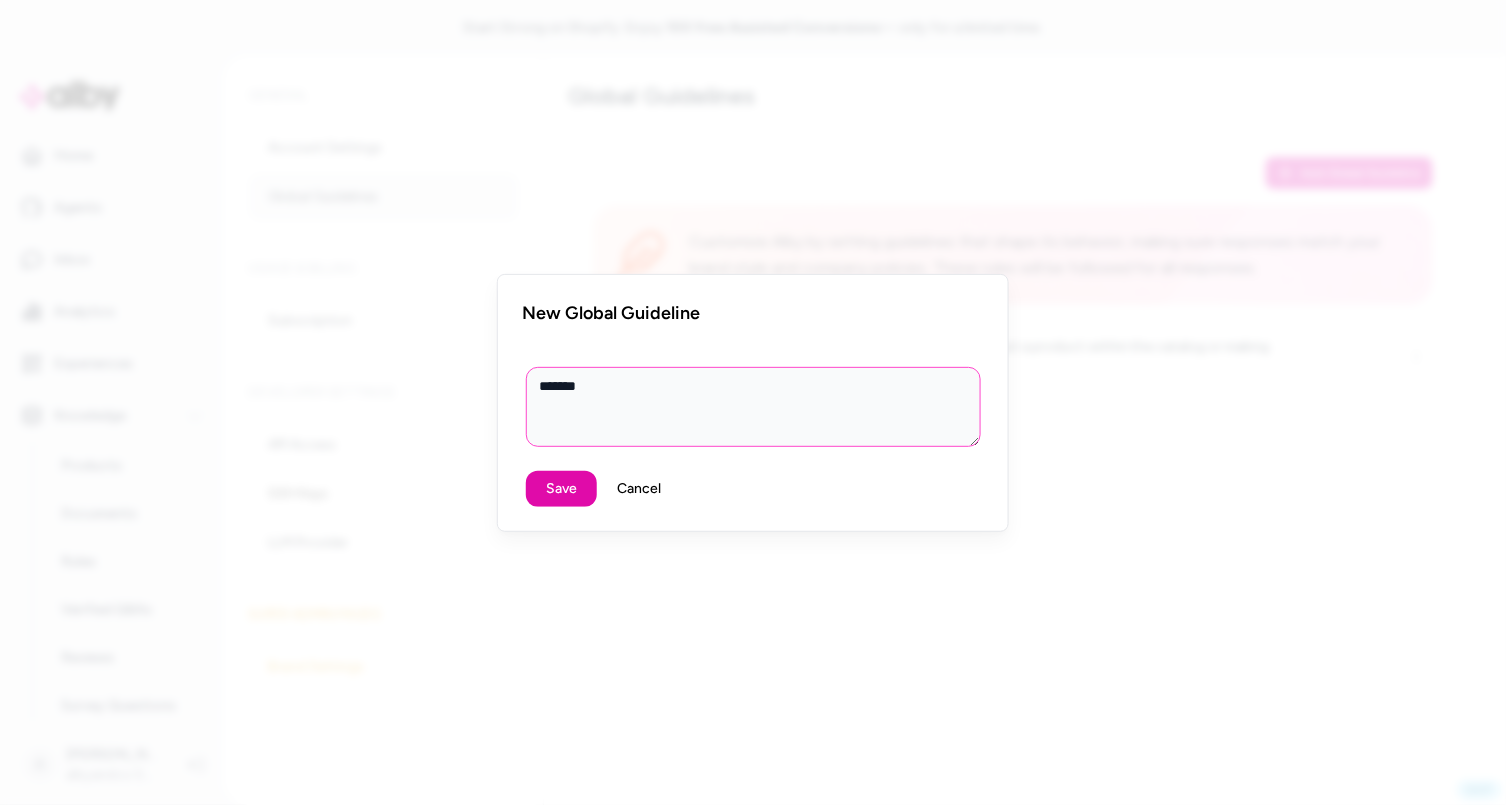 type on "*" 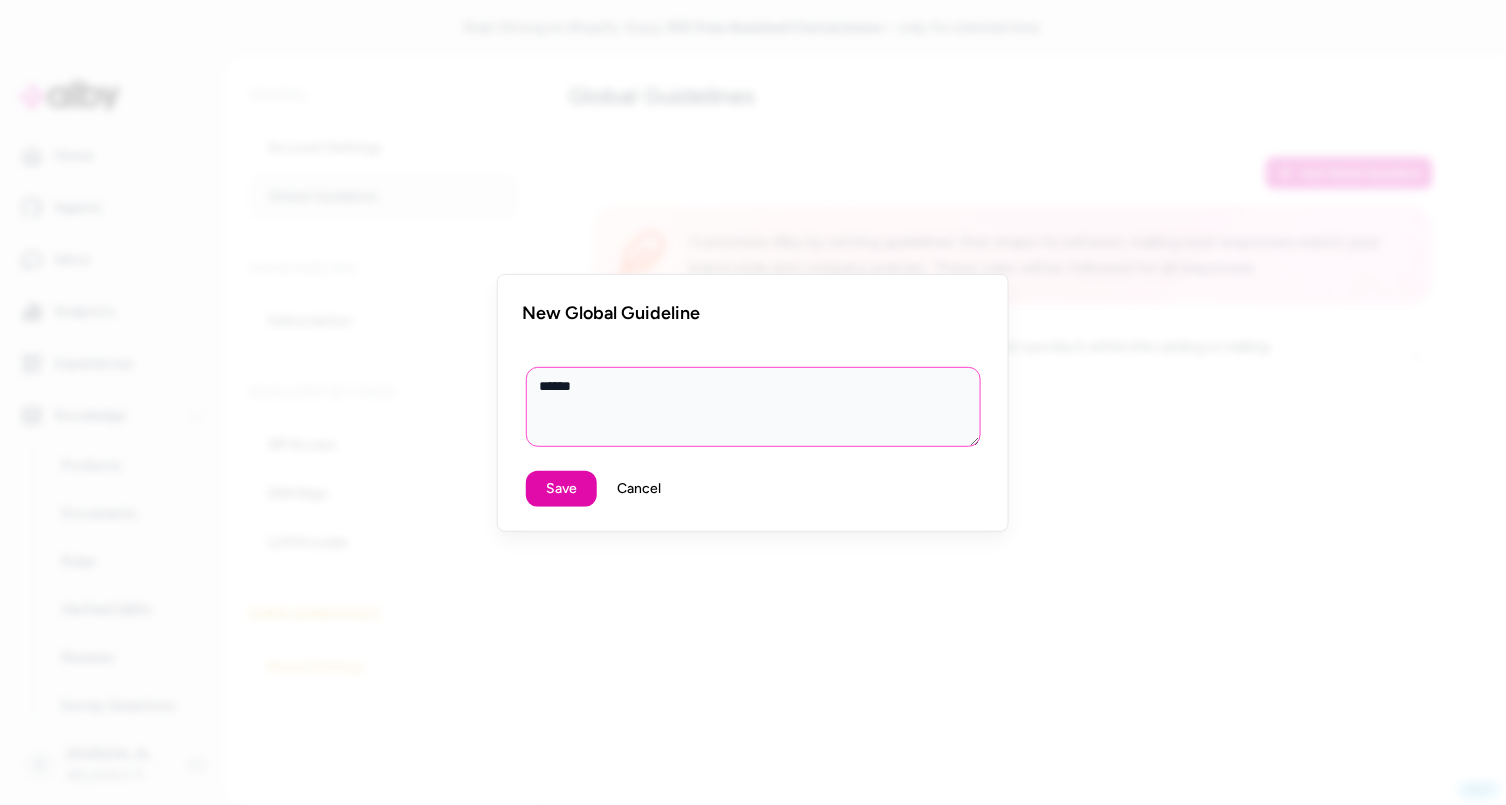 type on "*" 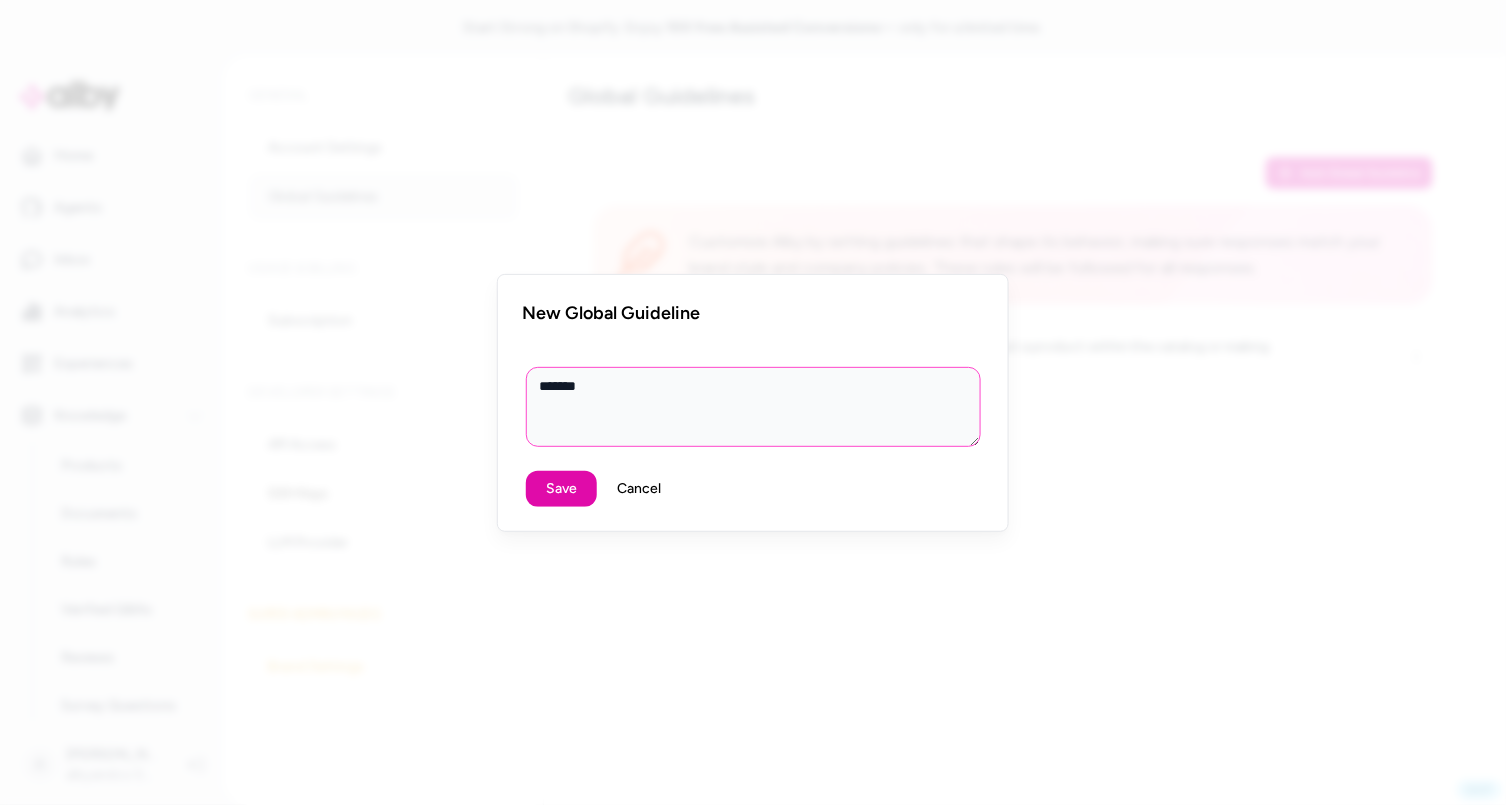 type on "*" 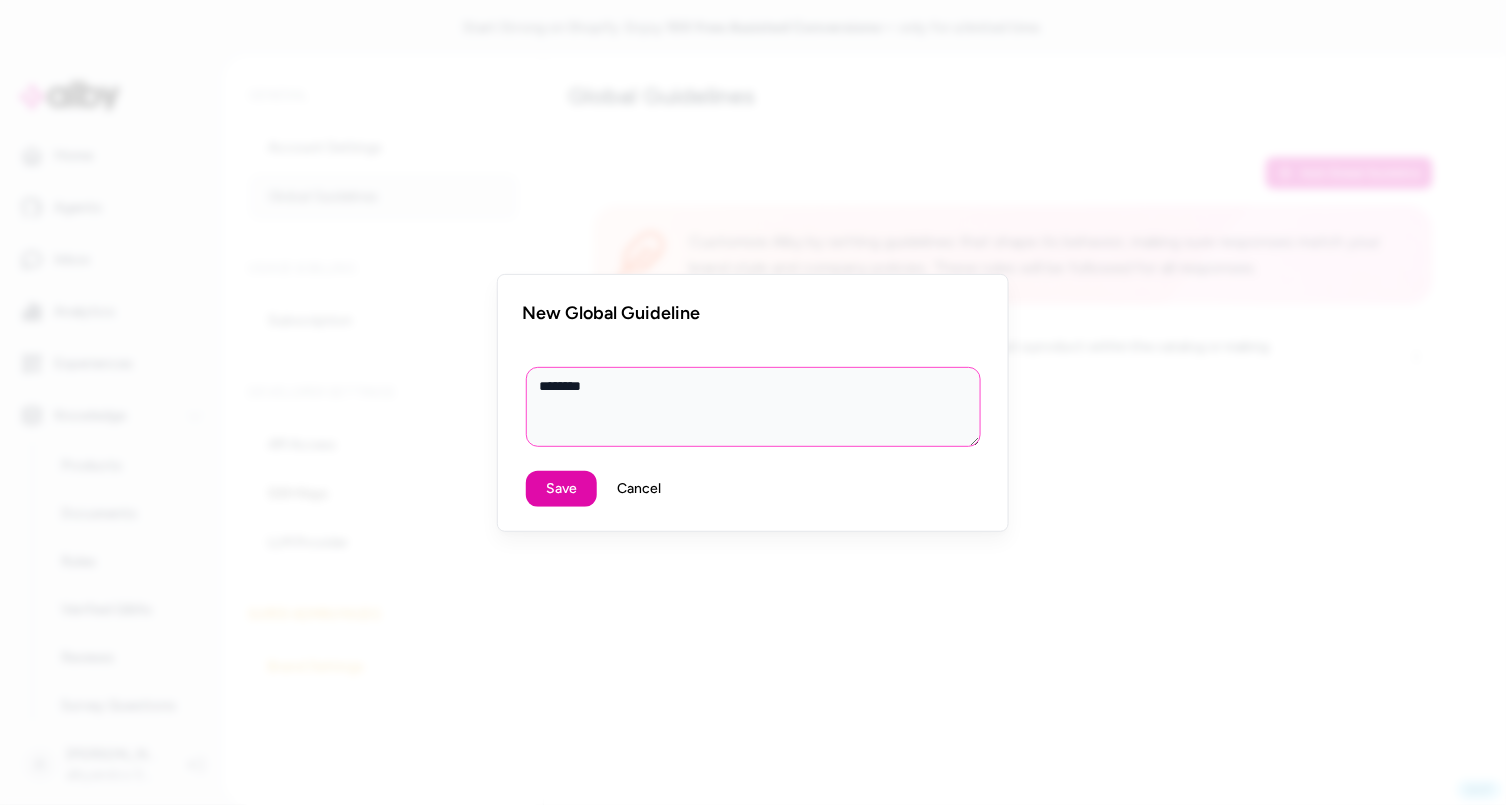 type on "*" 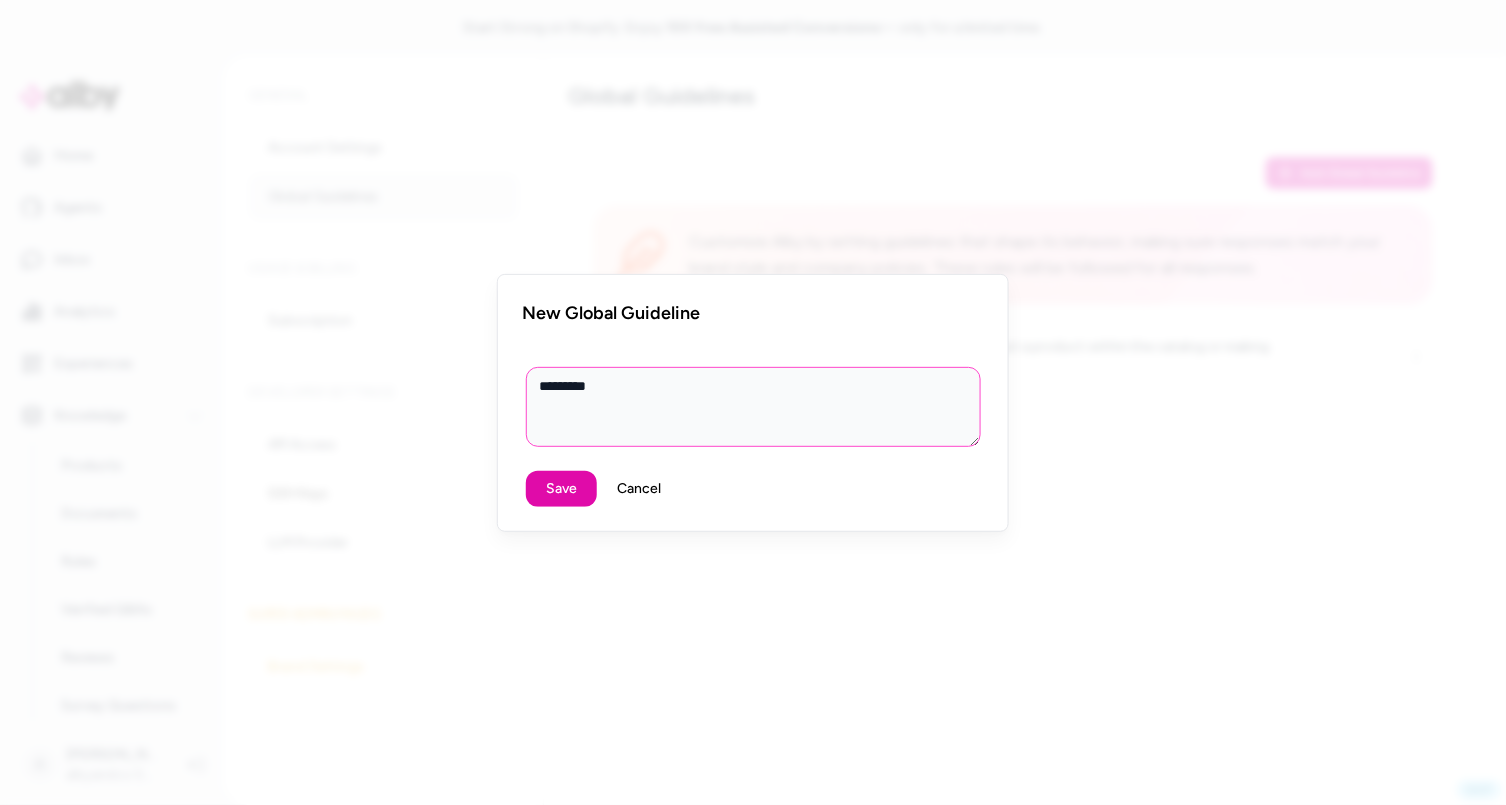 type on "*" 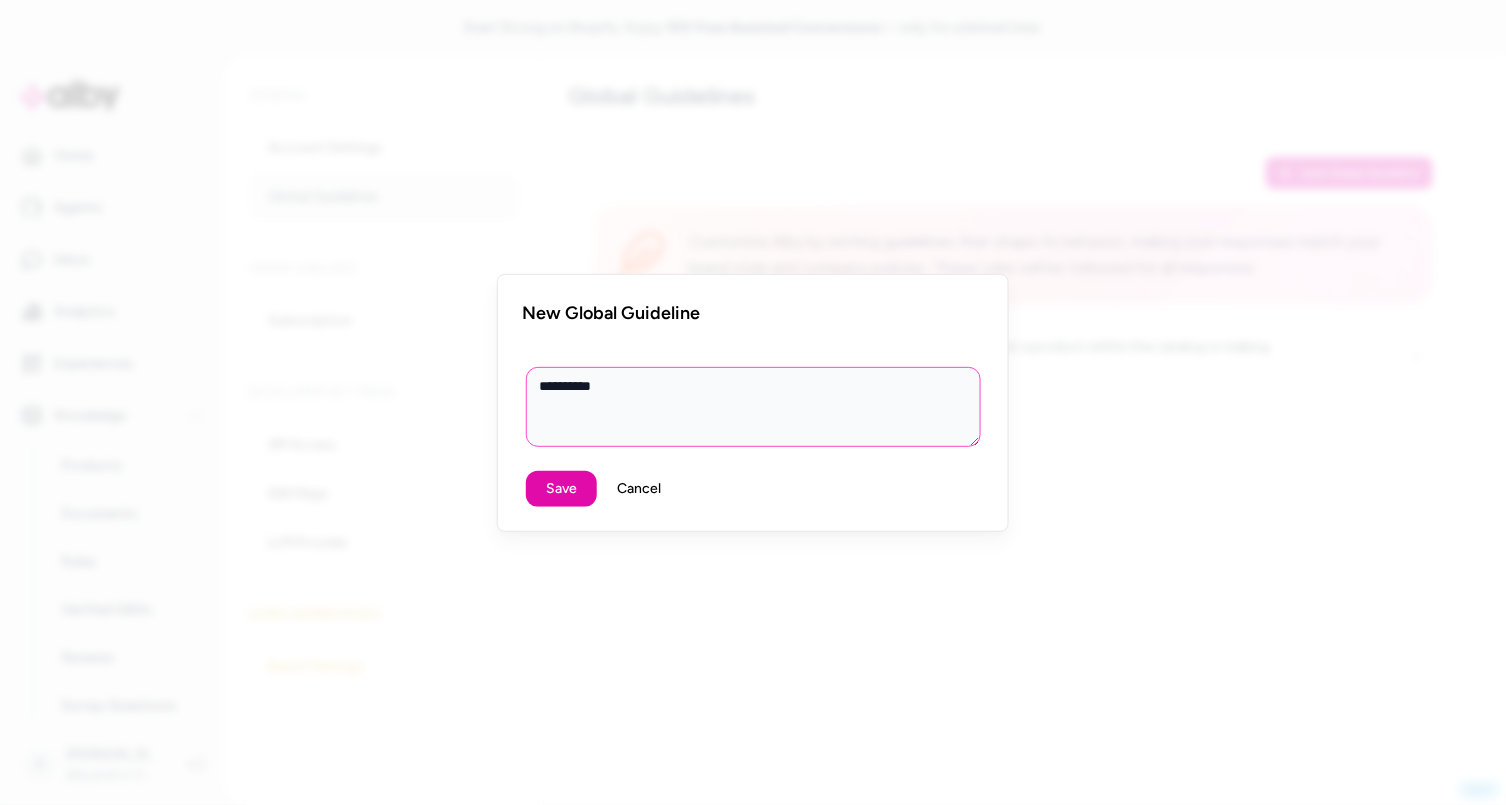 type on "*" 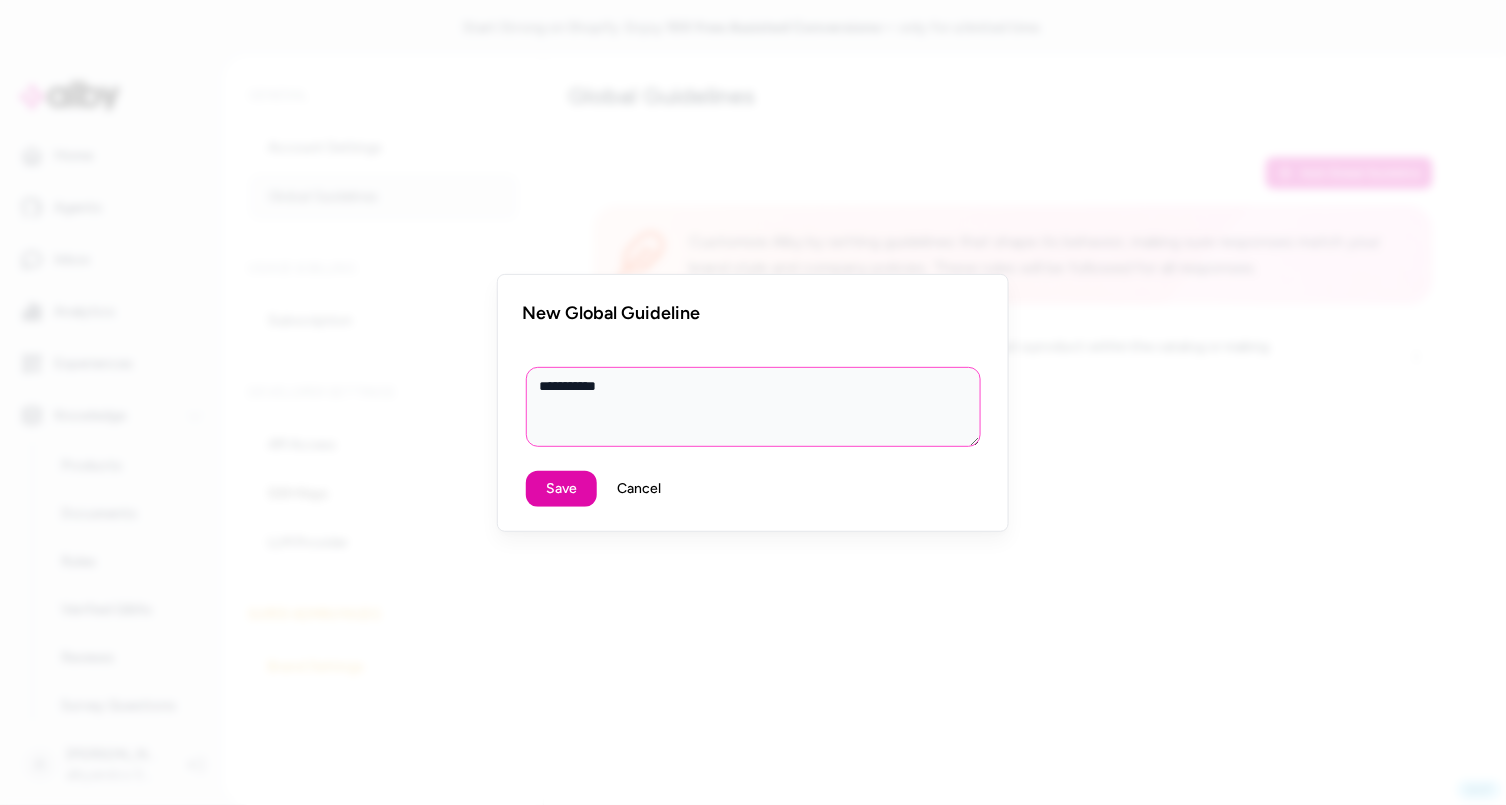 type on "*" 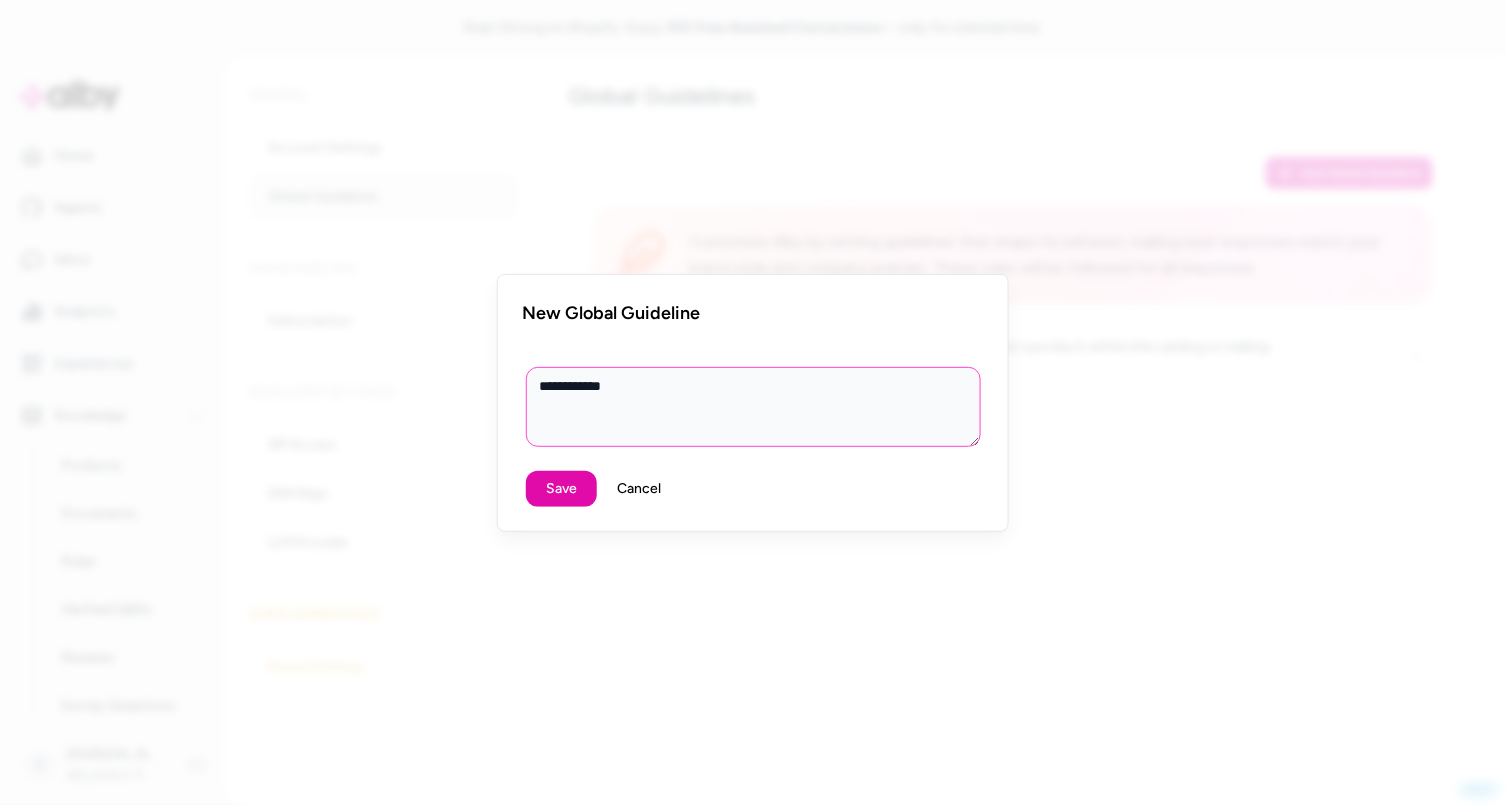type on "*" 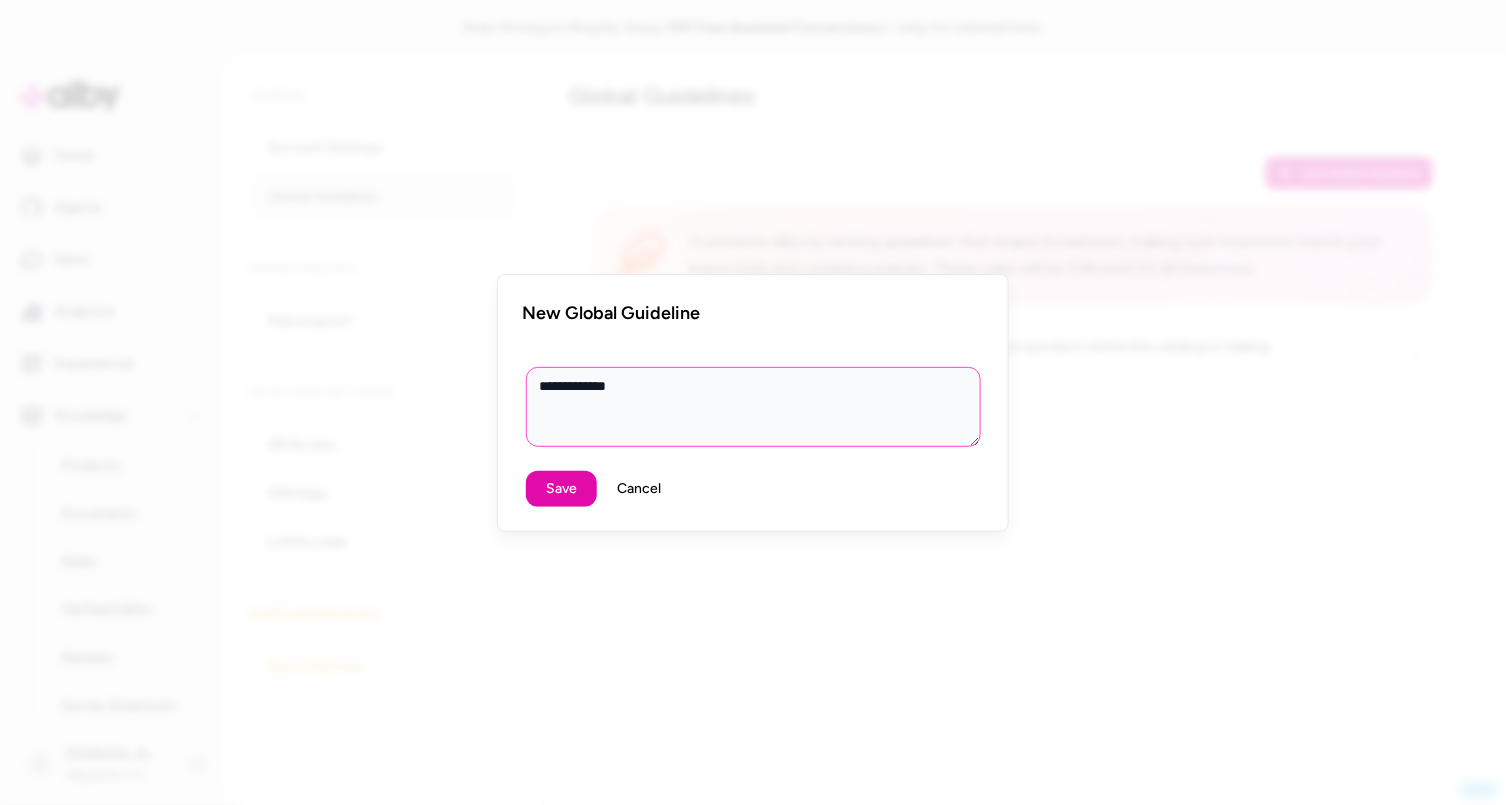 type on "*" 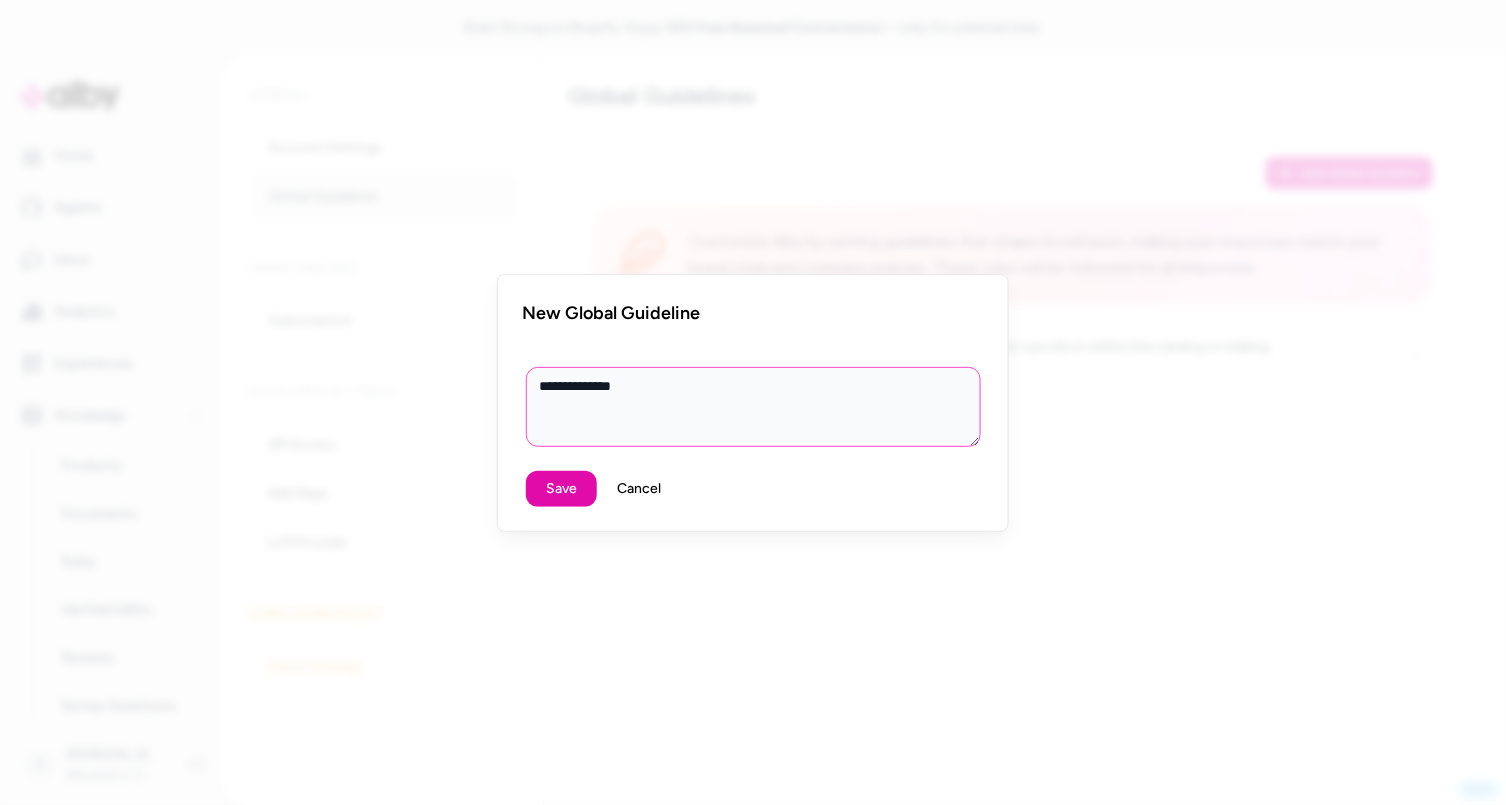 type on "*" 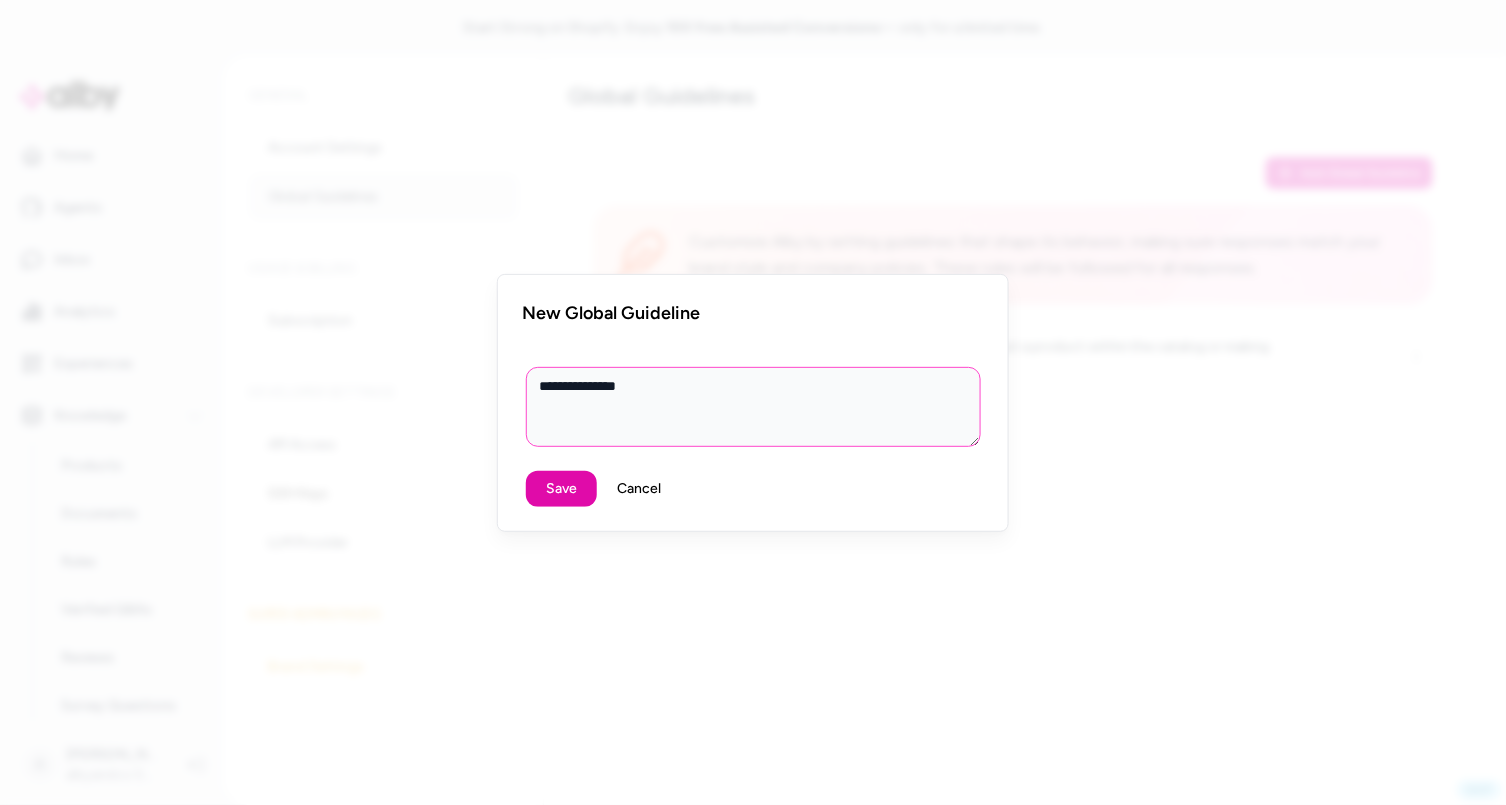 type on "*" 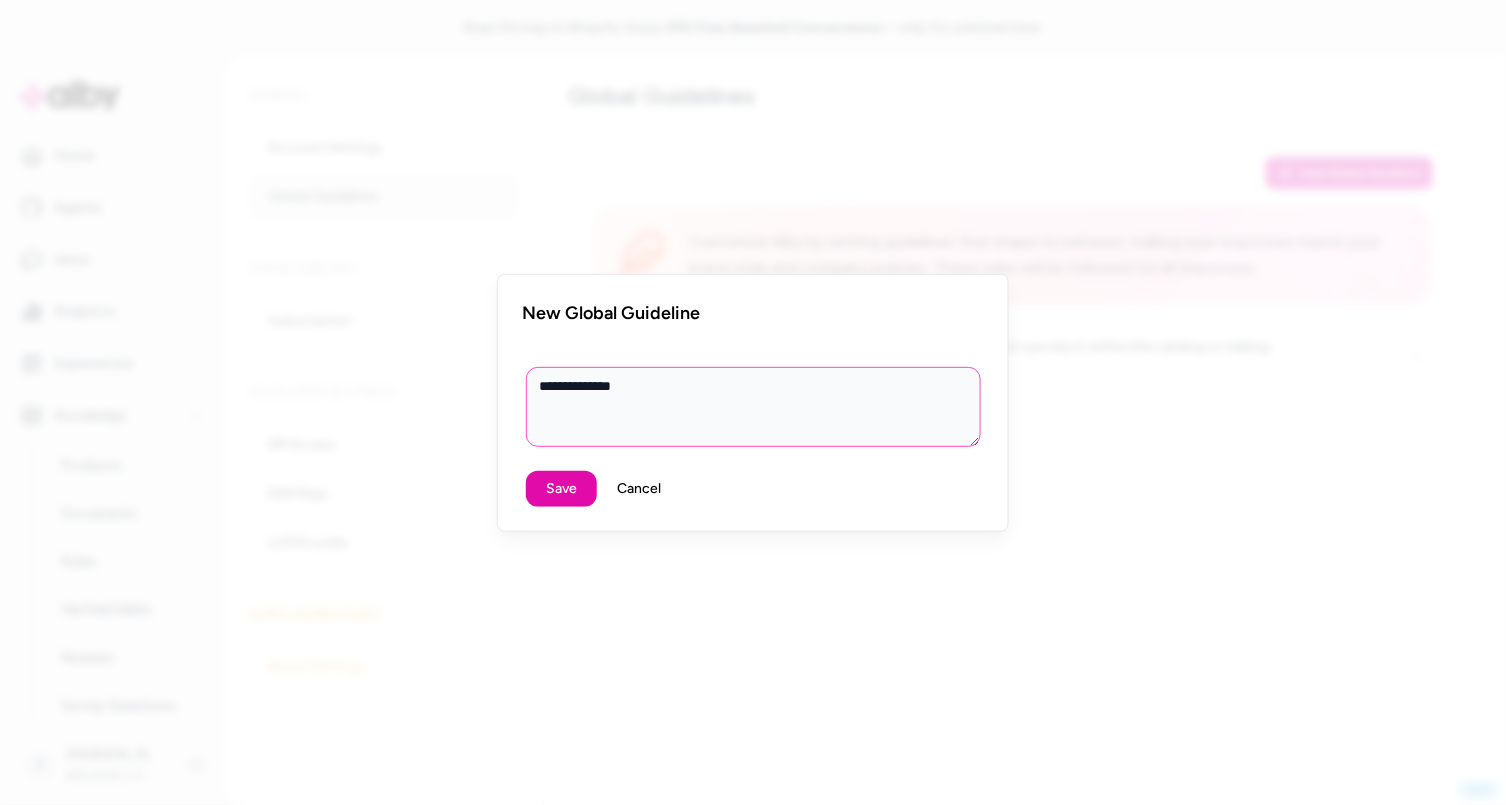 type on "*" 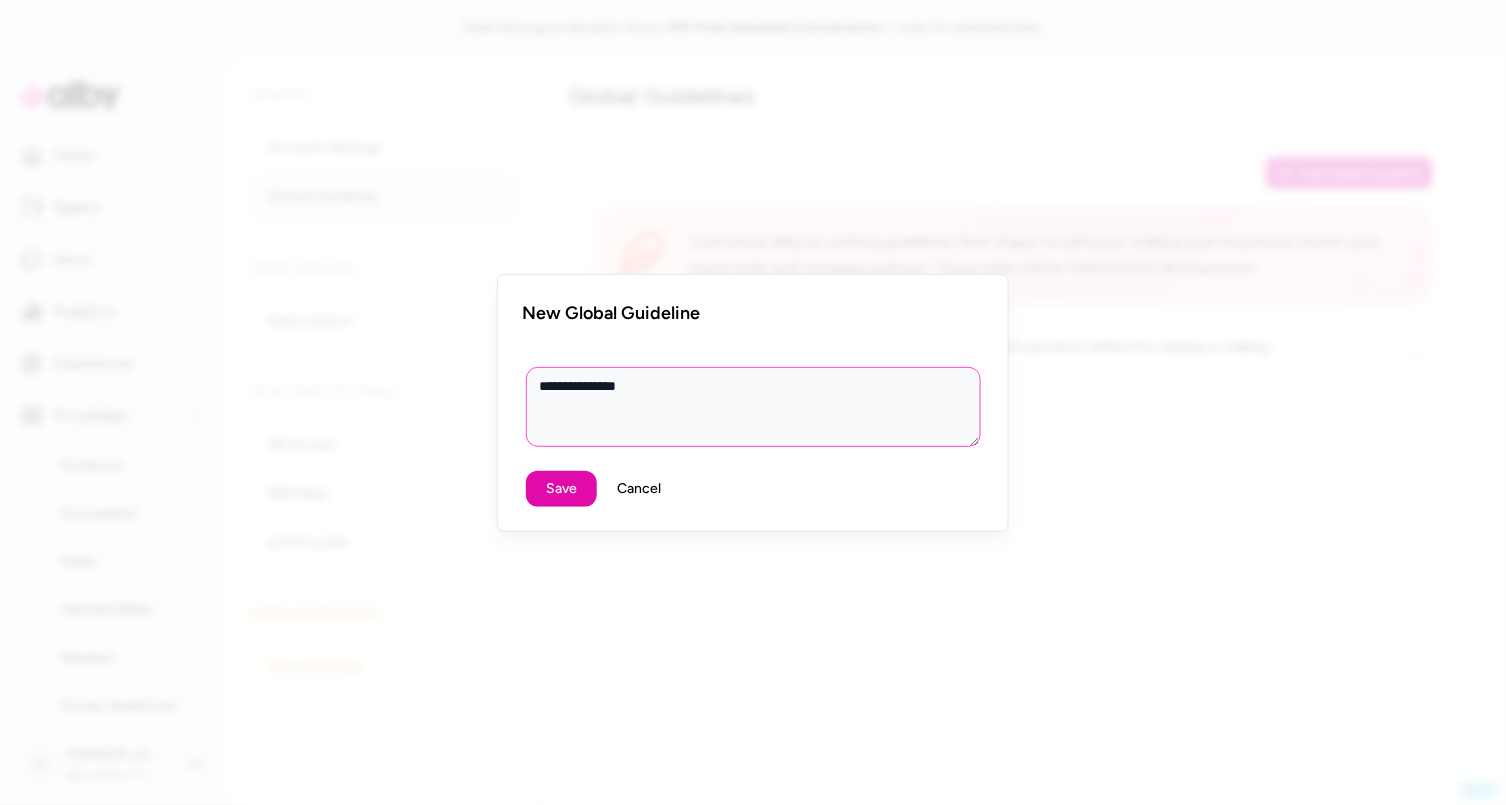 type on "*" 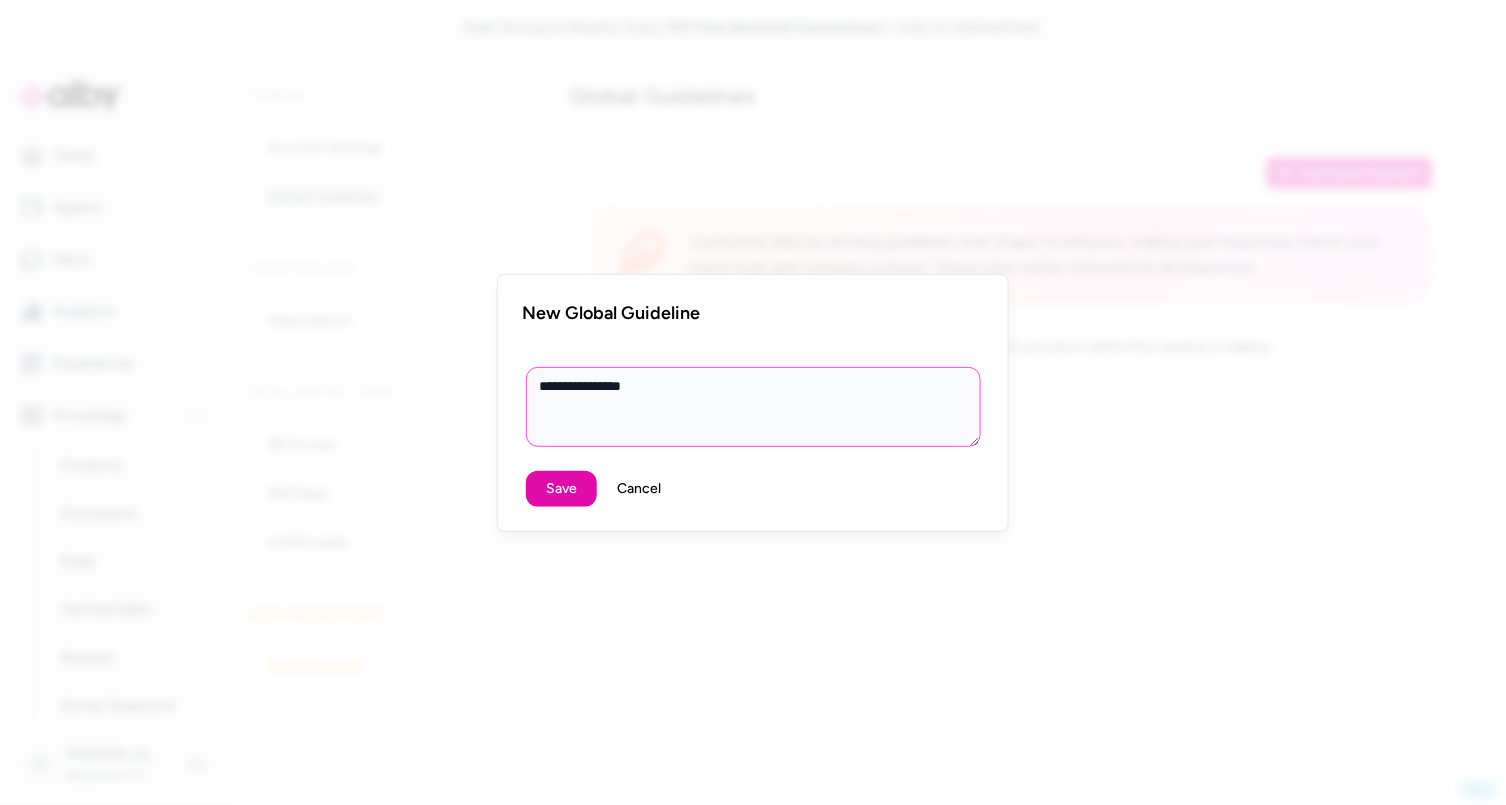 type on "*" 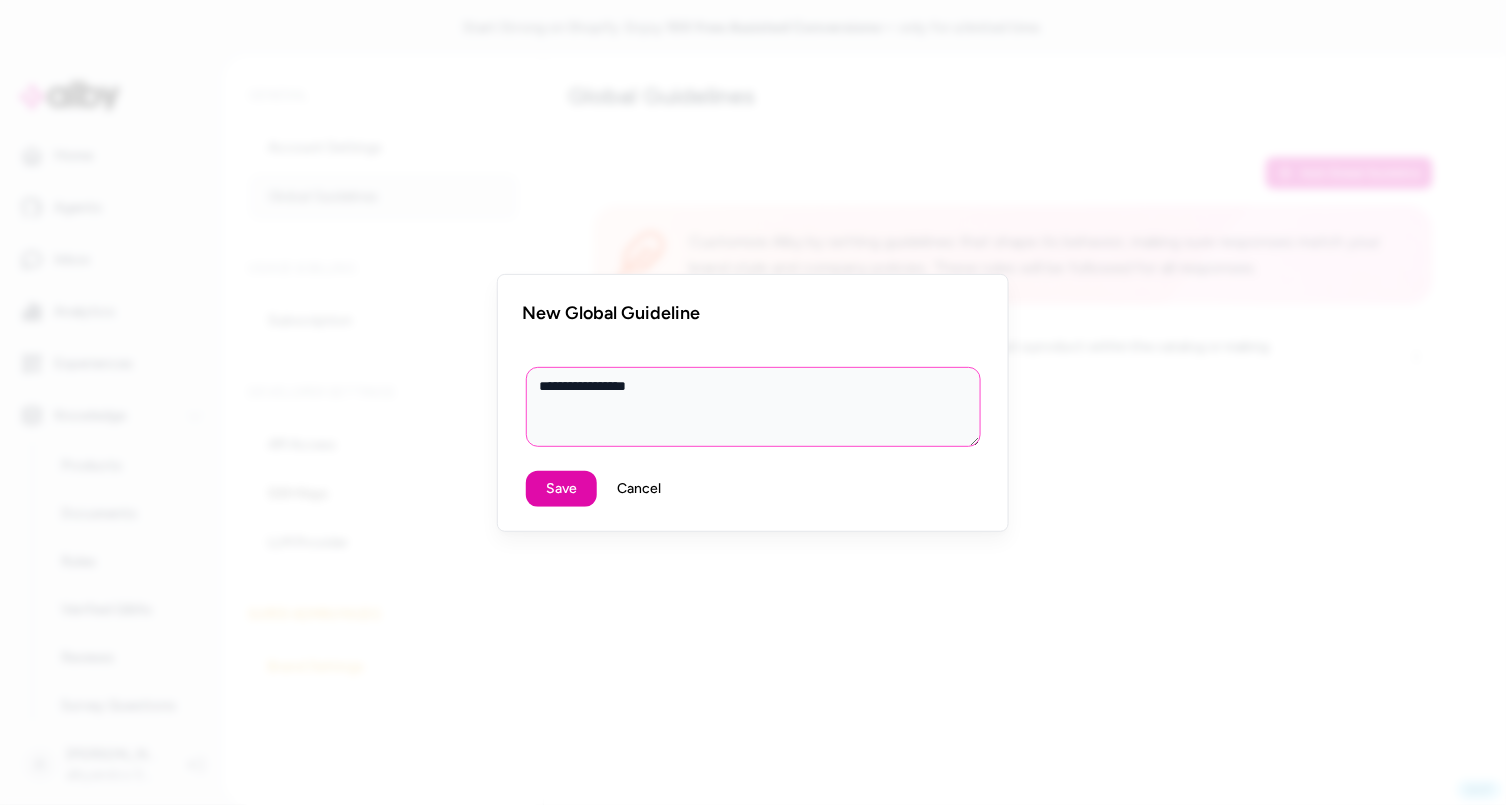 type on "*" 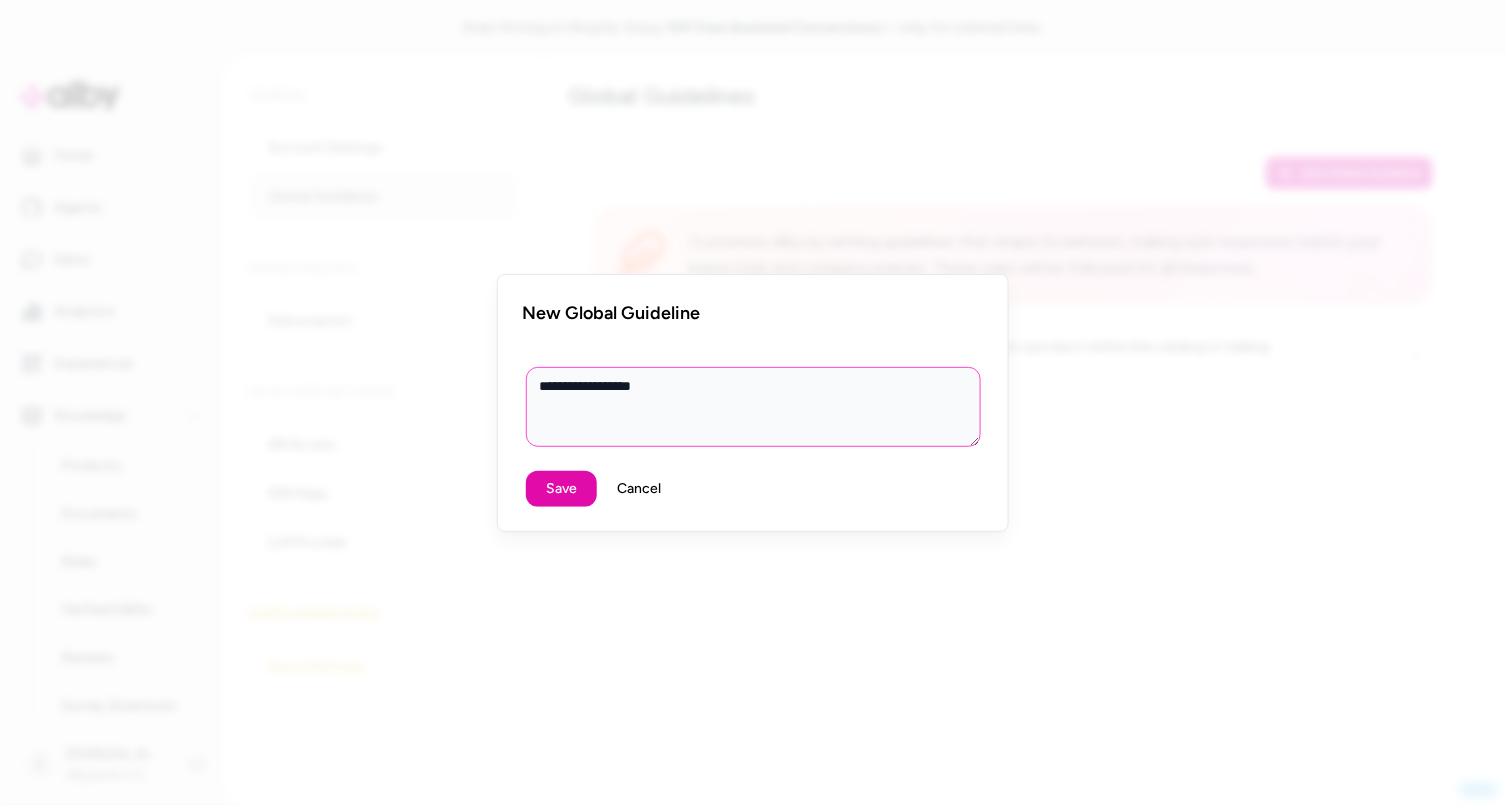 type on "*" 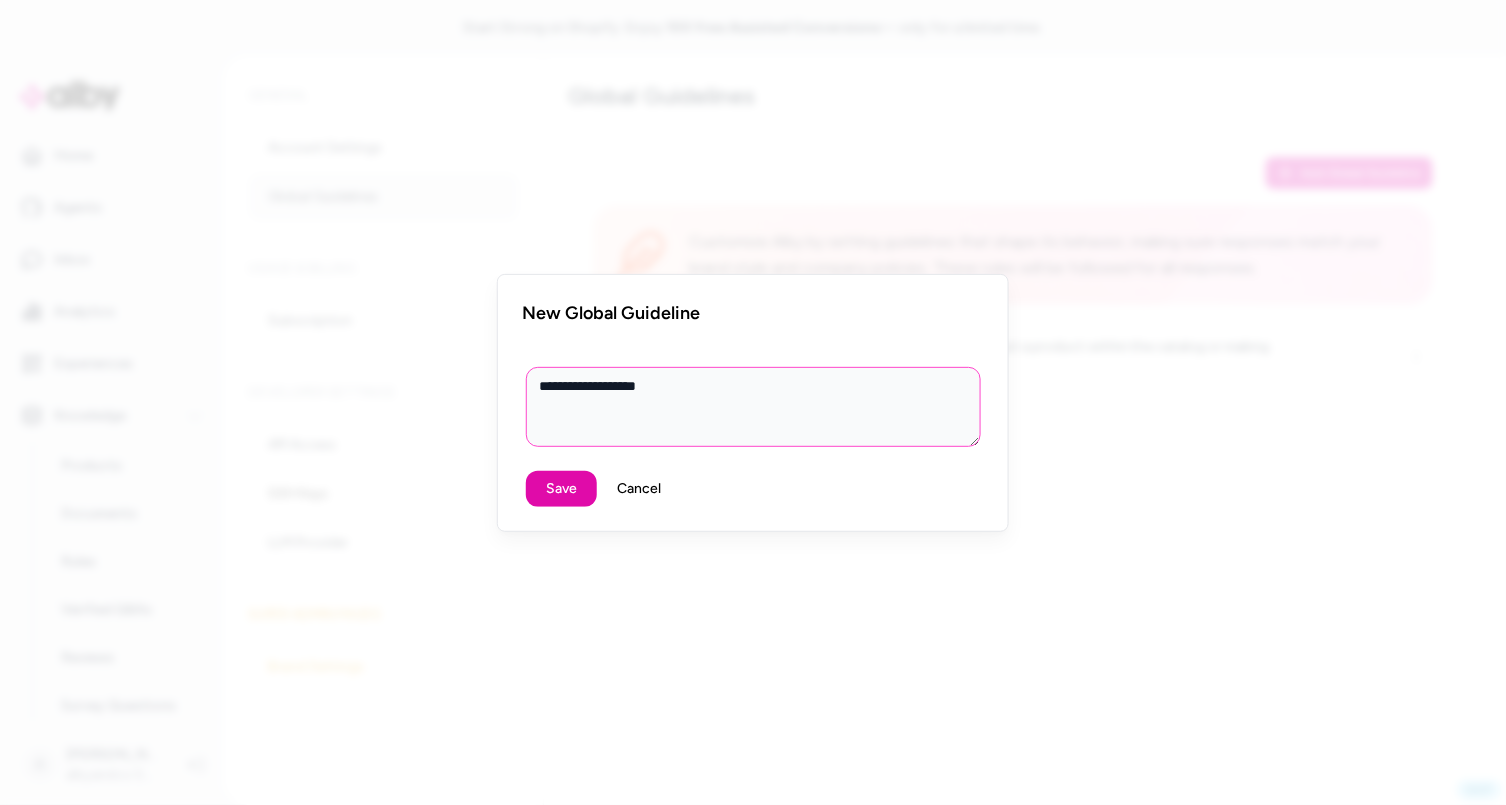 type on "*" 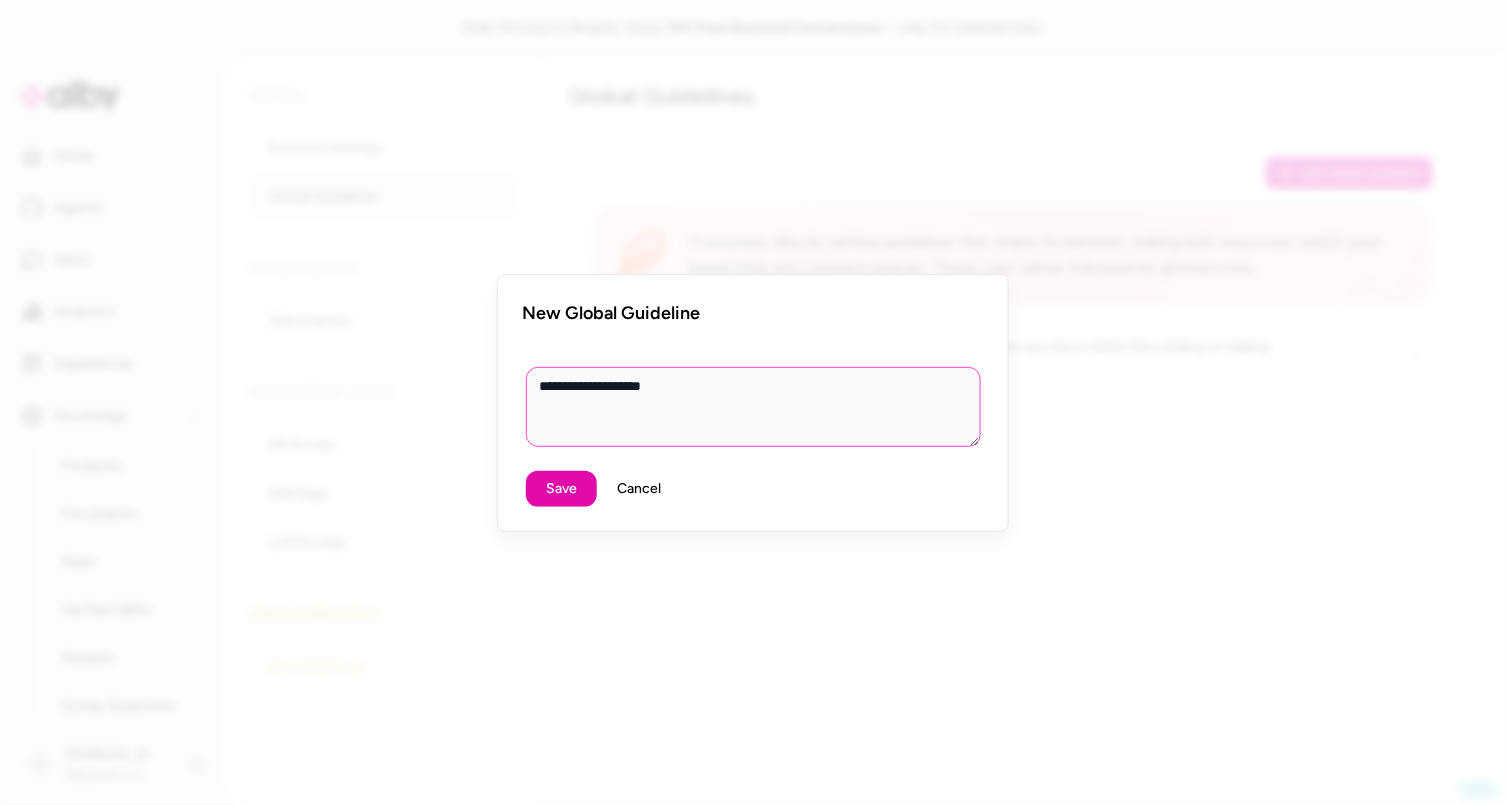 type on "*" 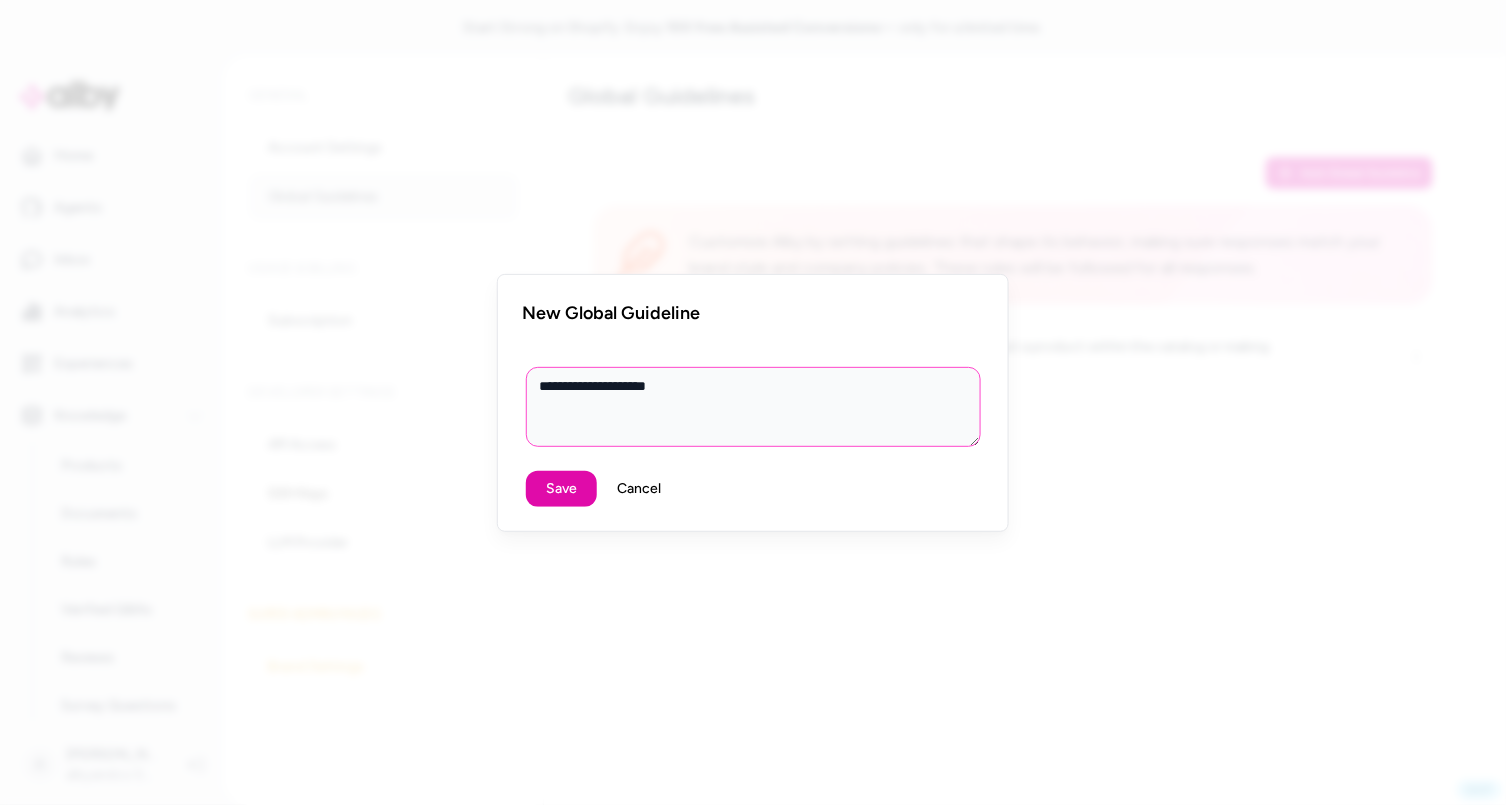 type on "*" 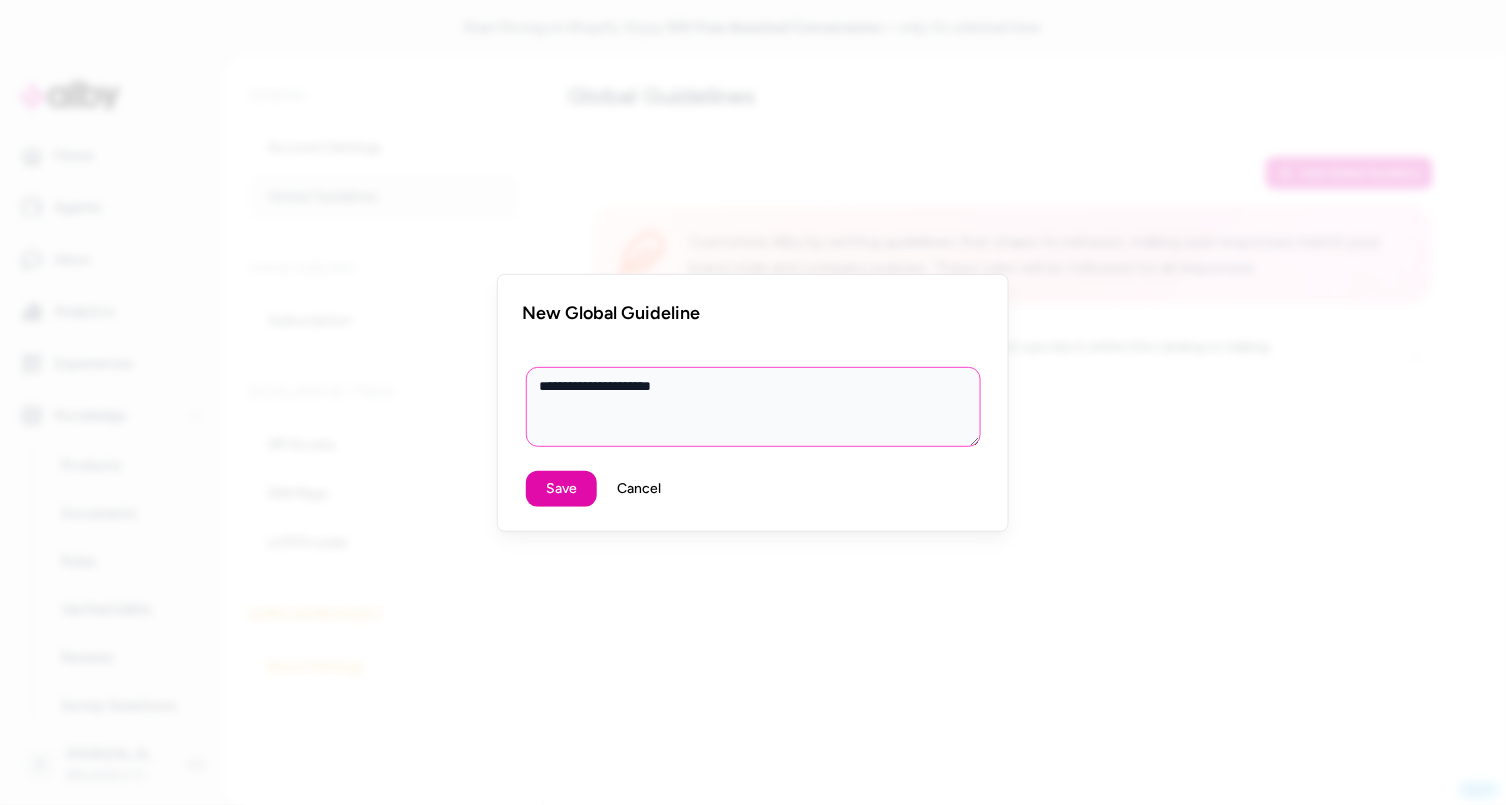 type on "*" 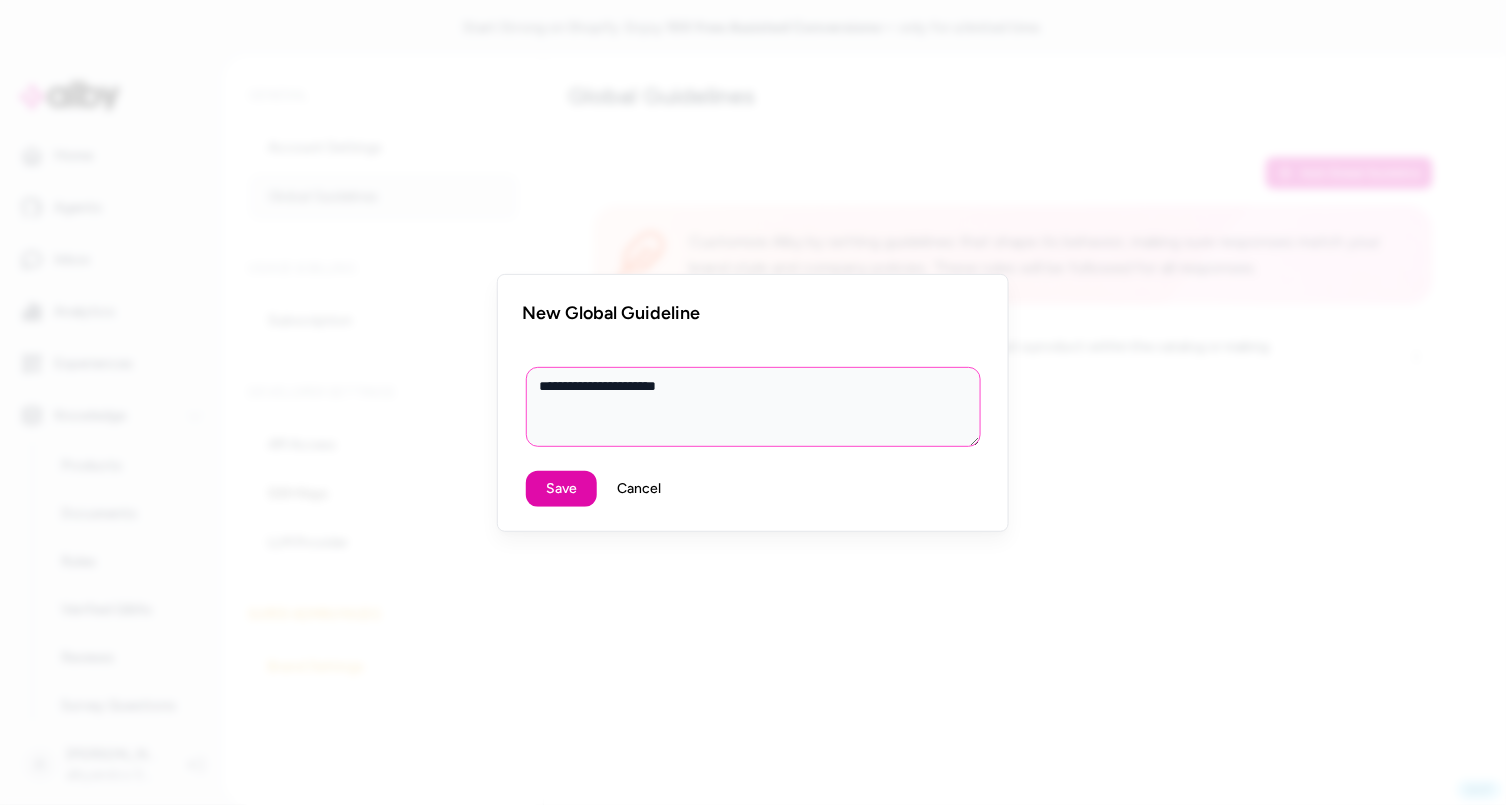type on "*" 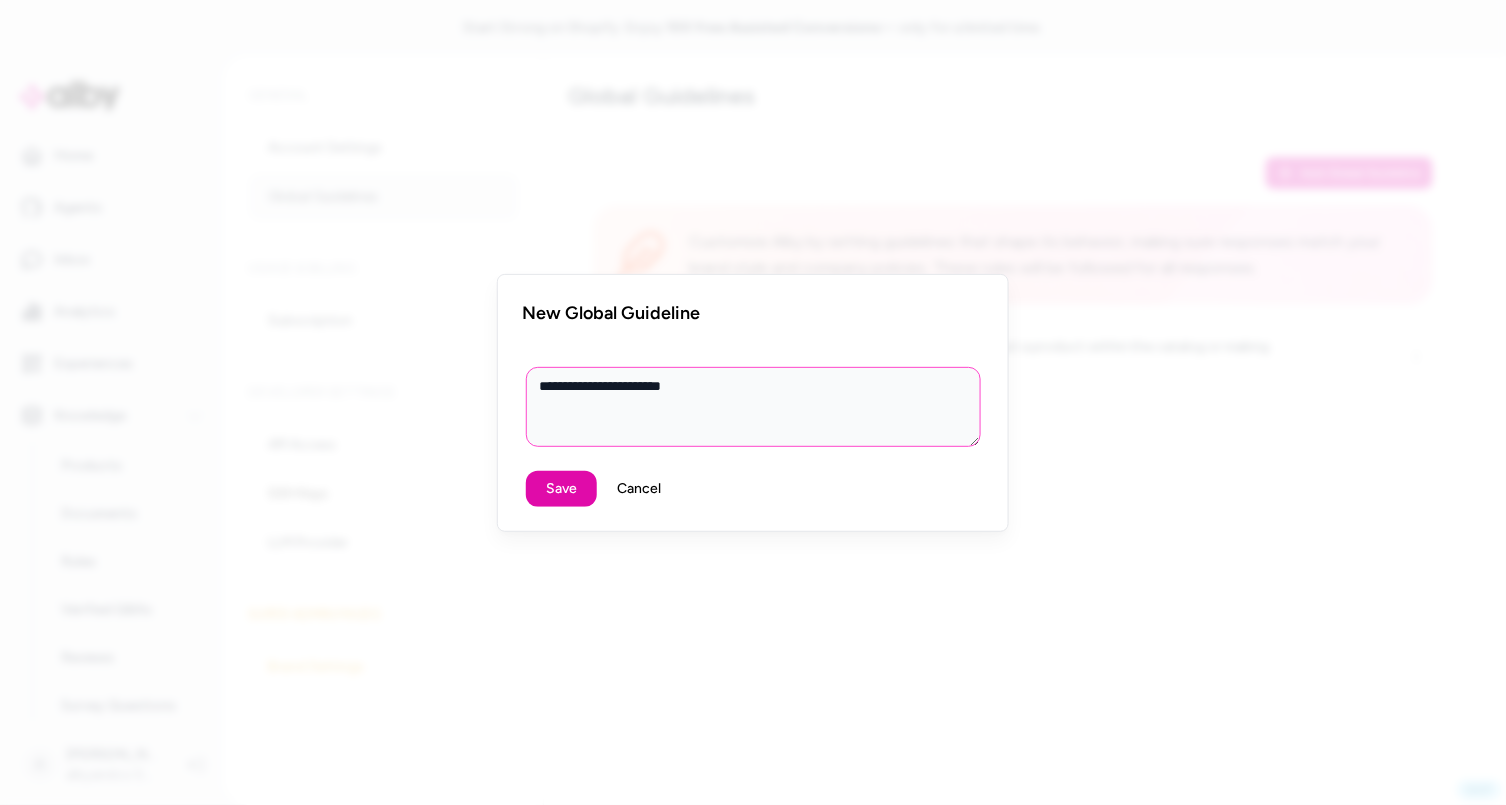 type on "*" 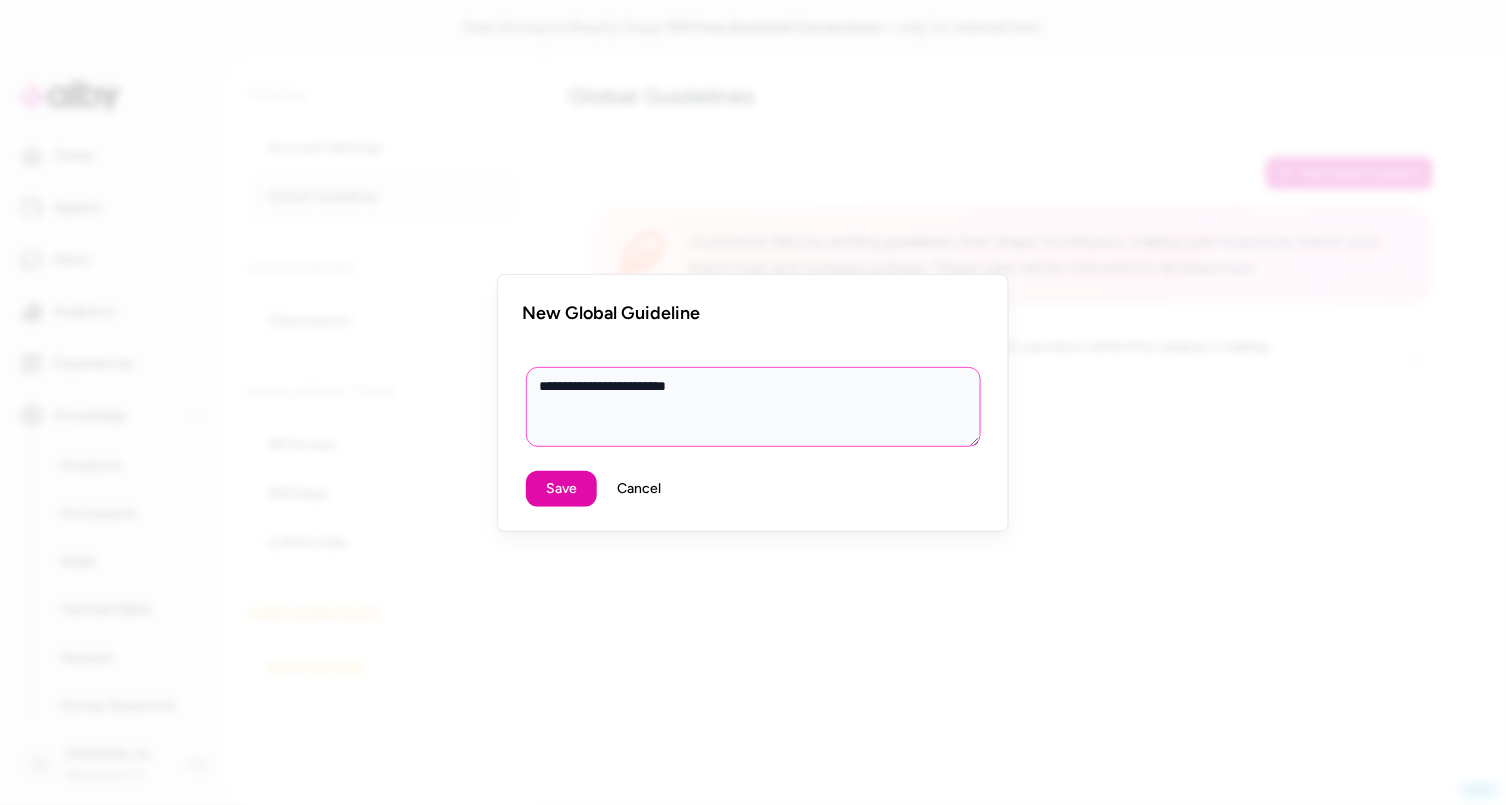 type on "*" 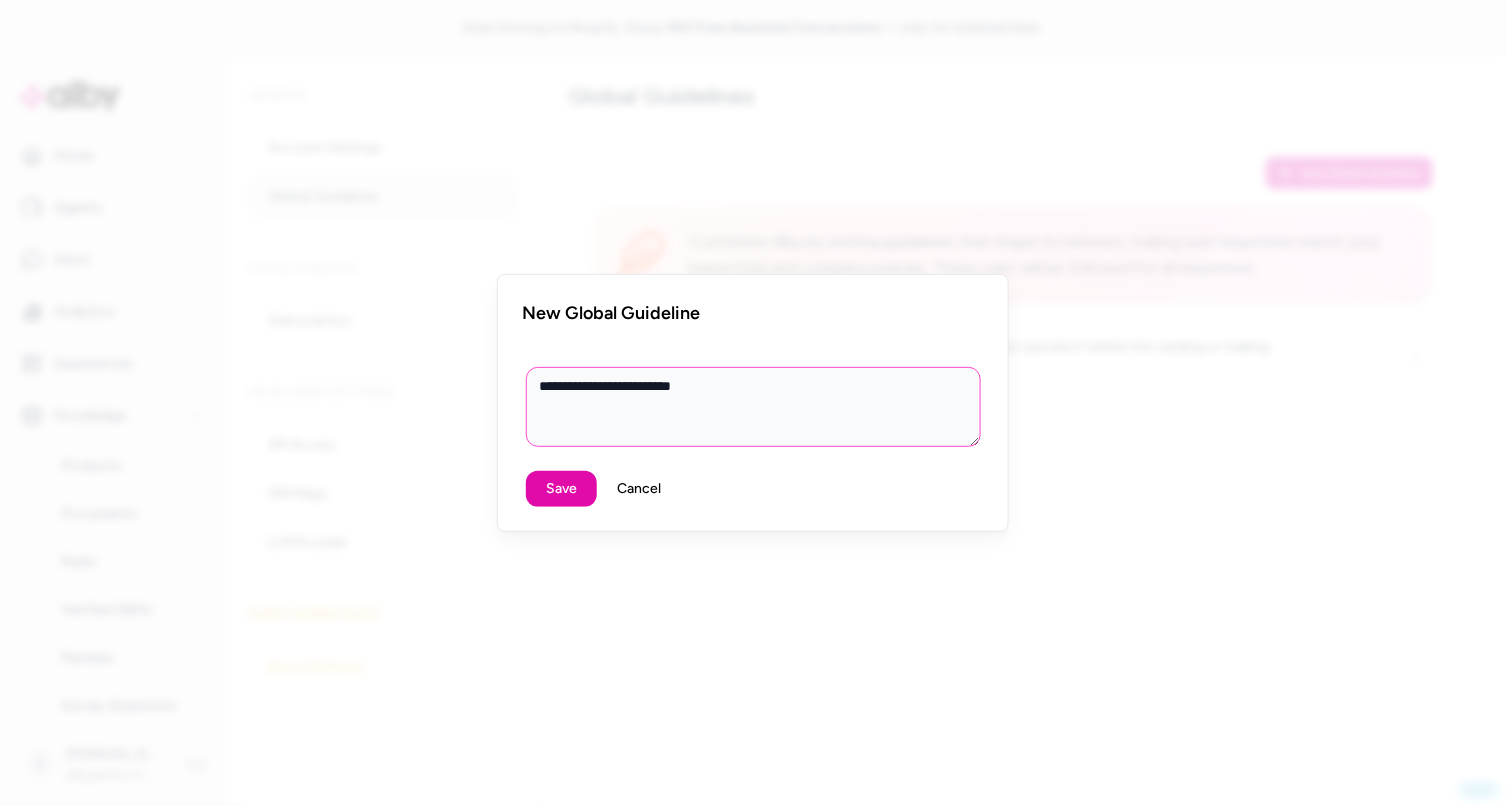 type on "*" 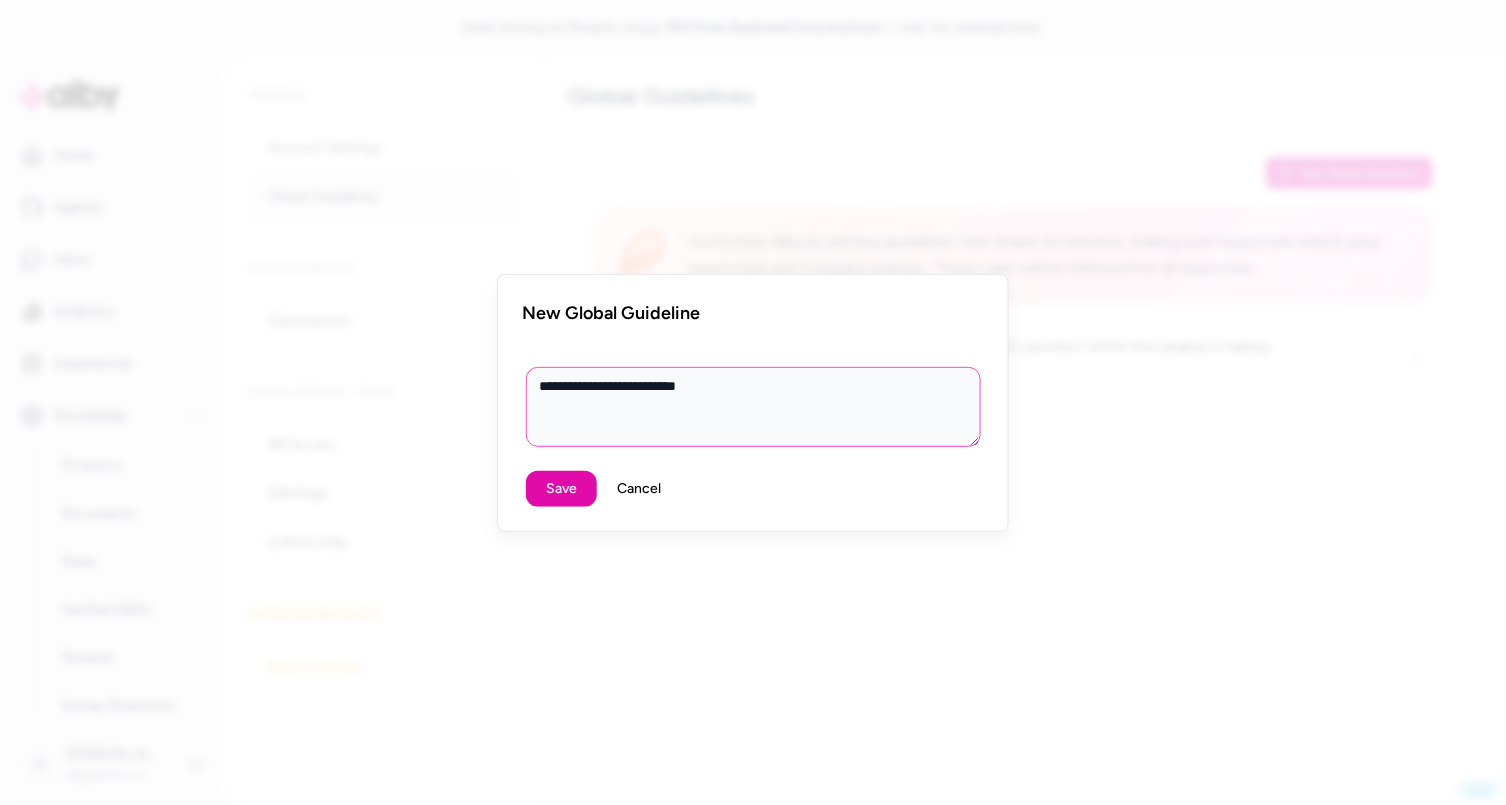 type on "*" 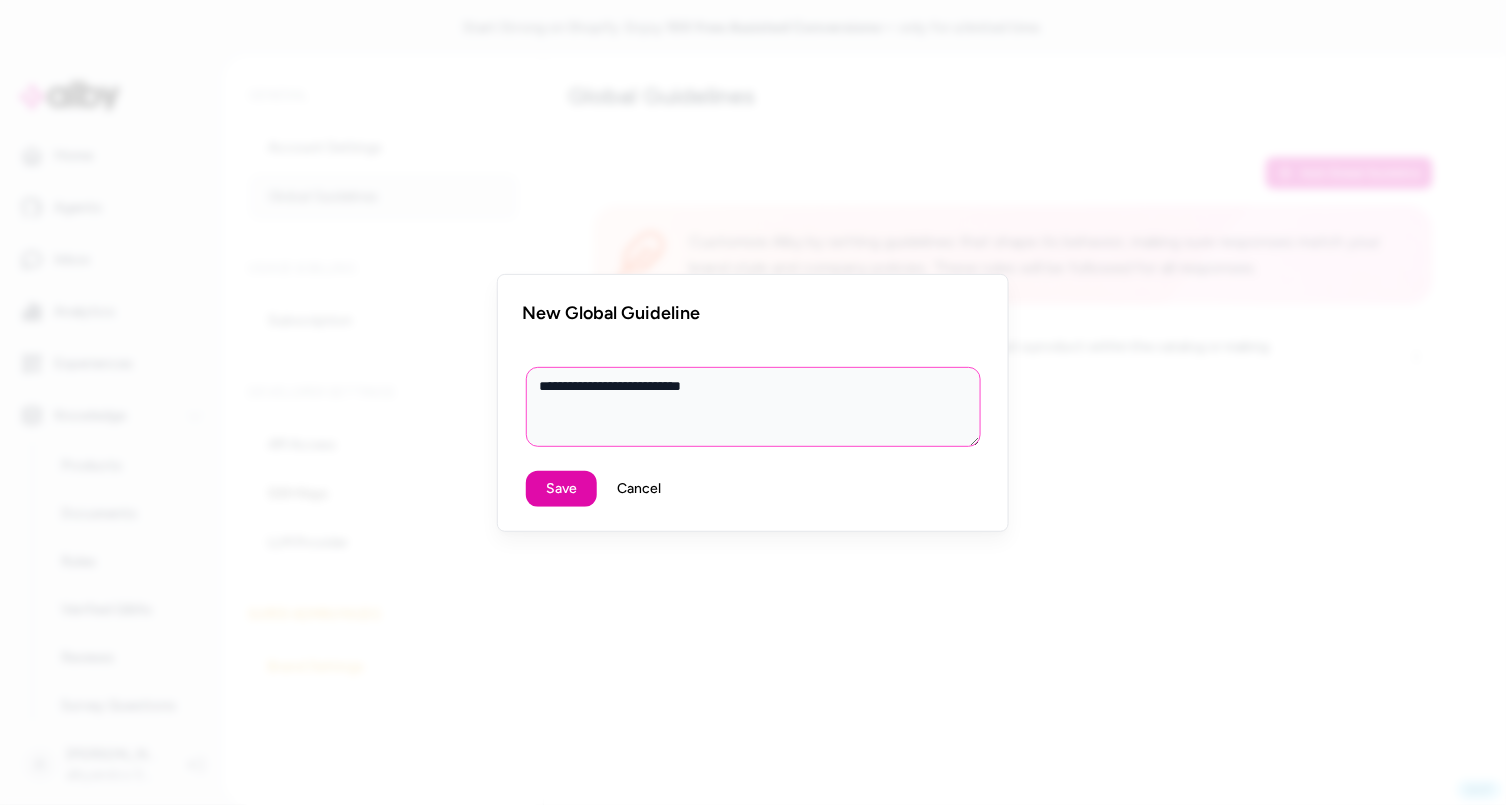 type on "*" 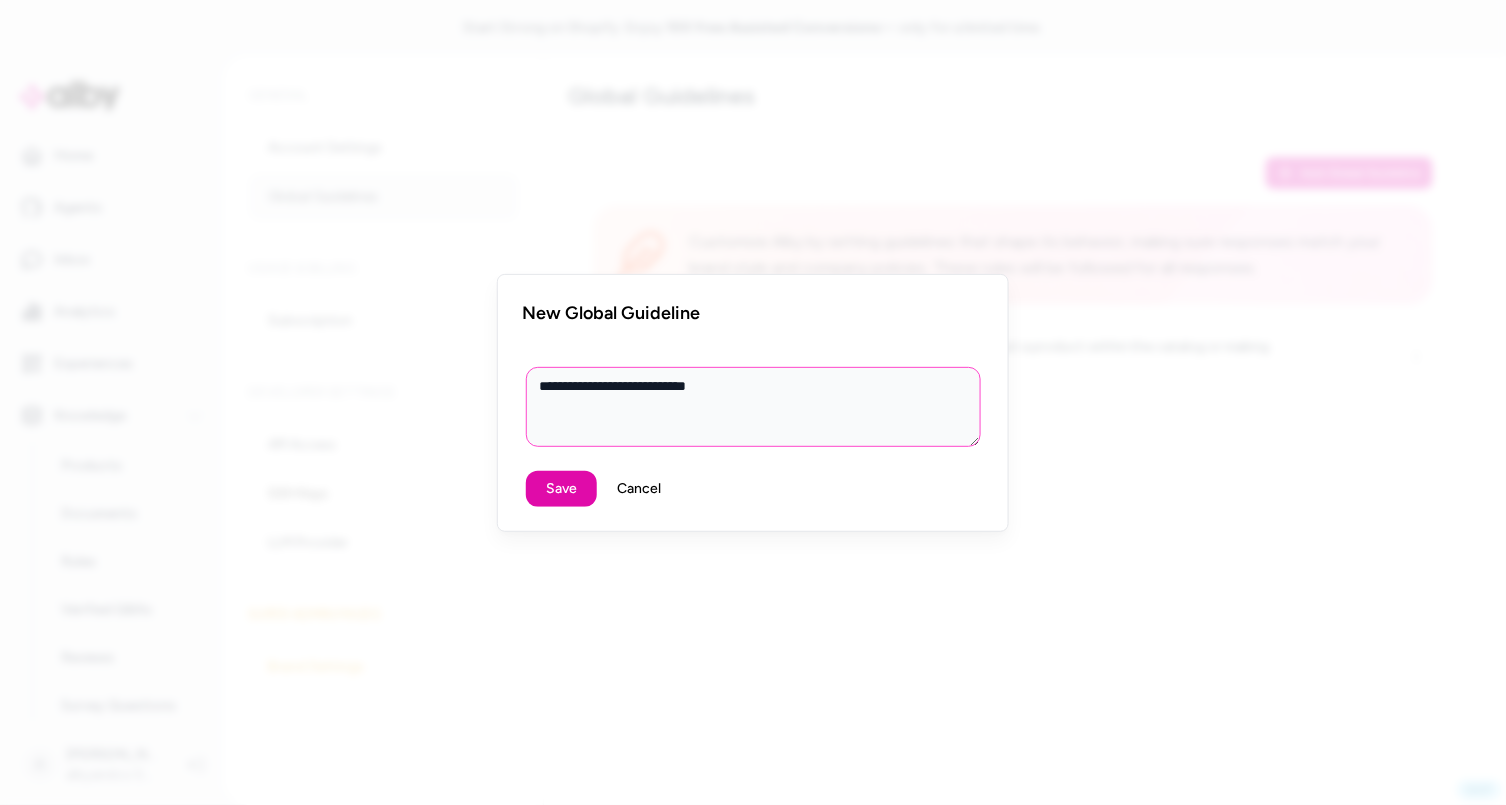 type on "*" 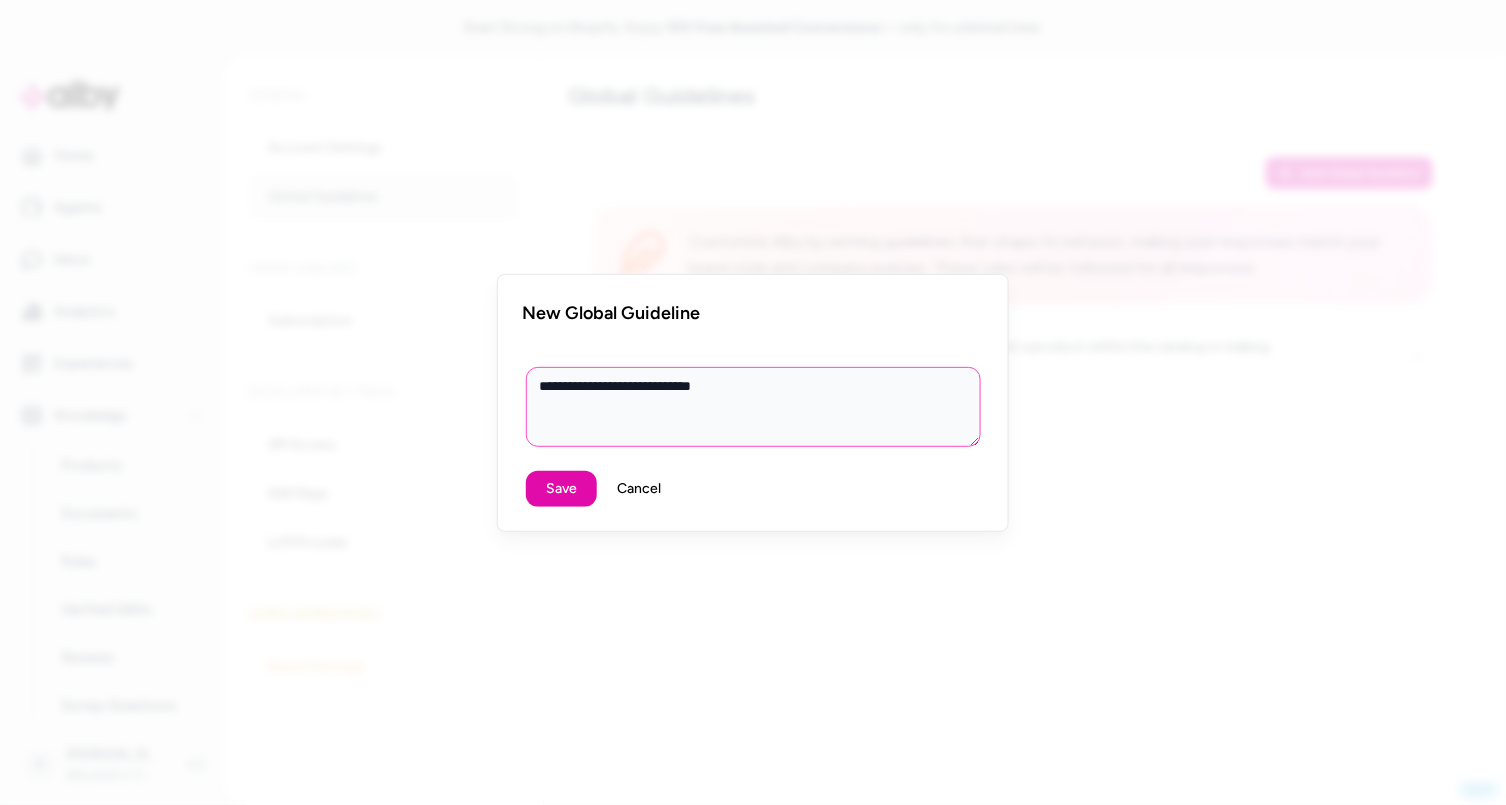 type on "*" 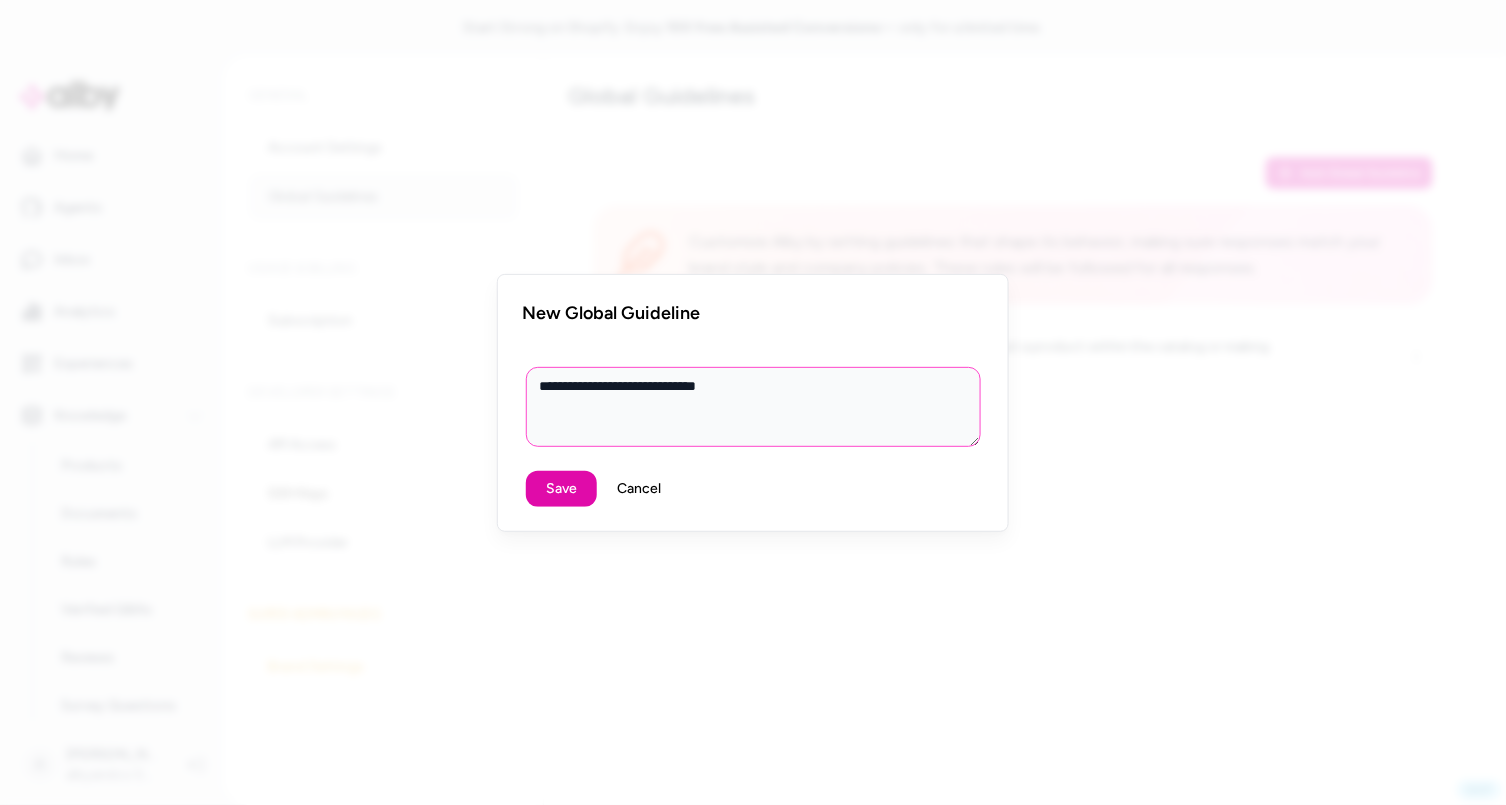type on "*" 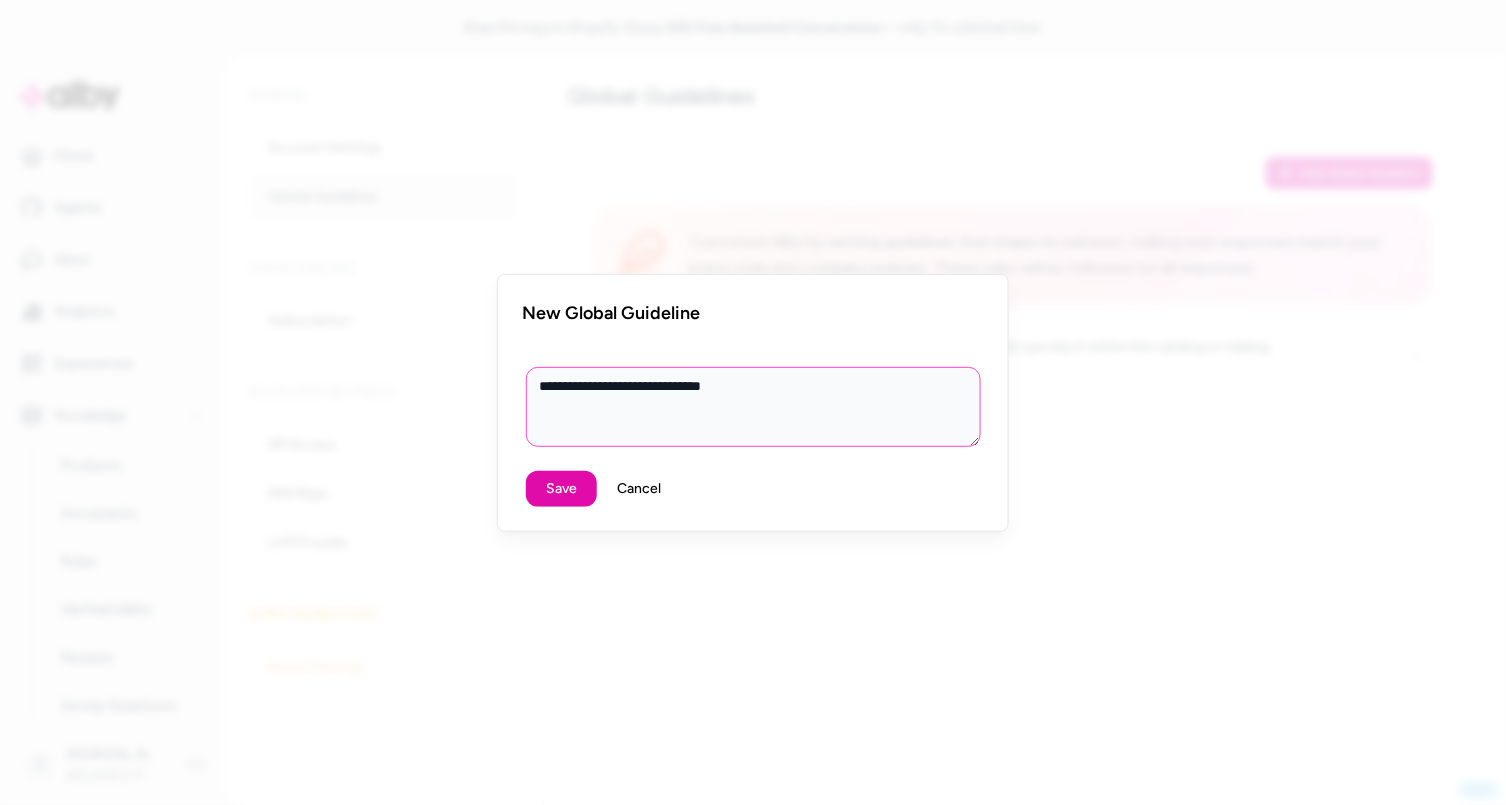 type on "*" 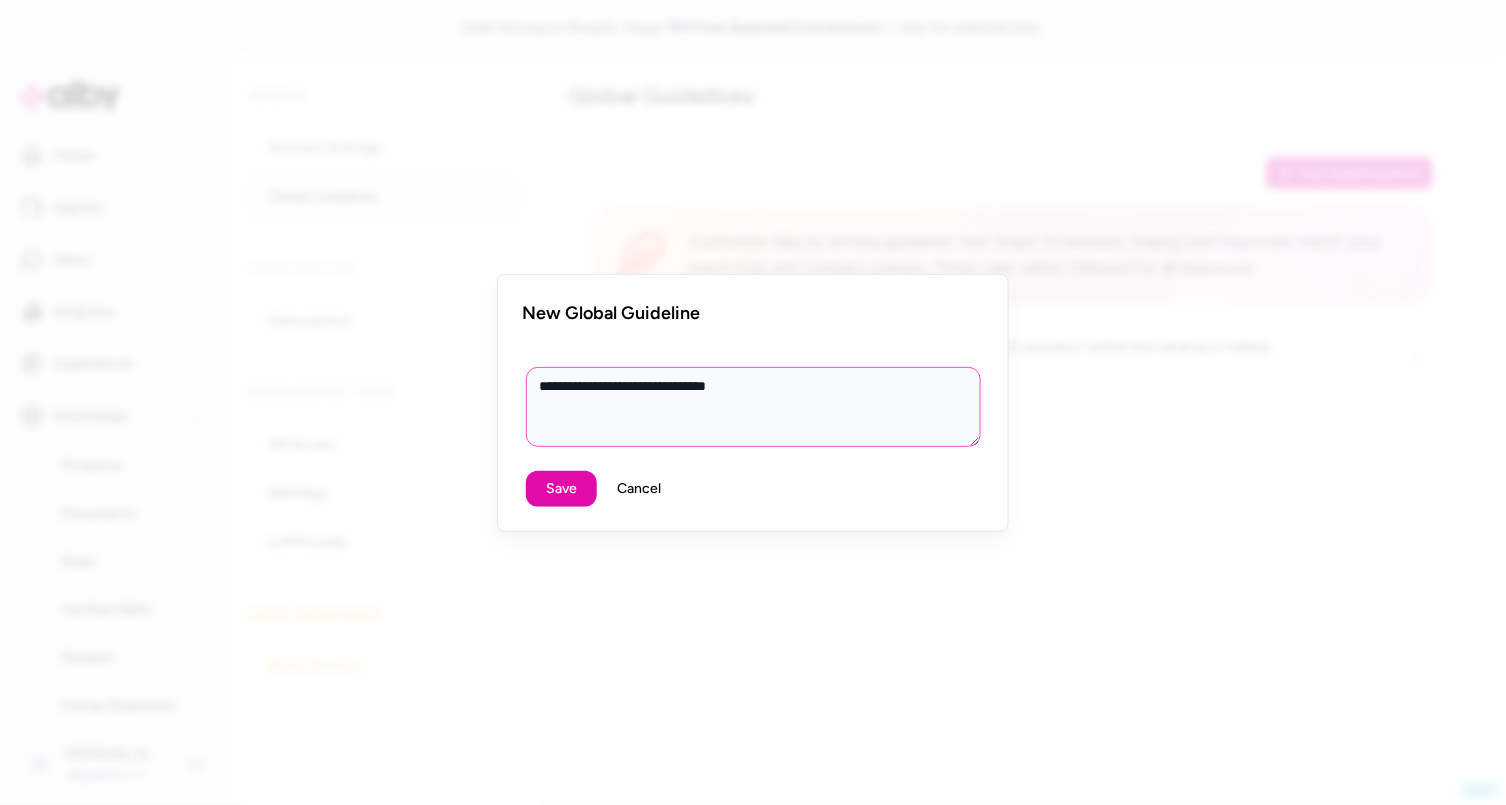 type on "*" 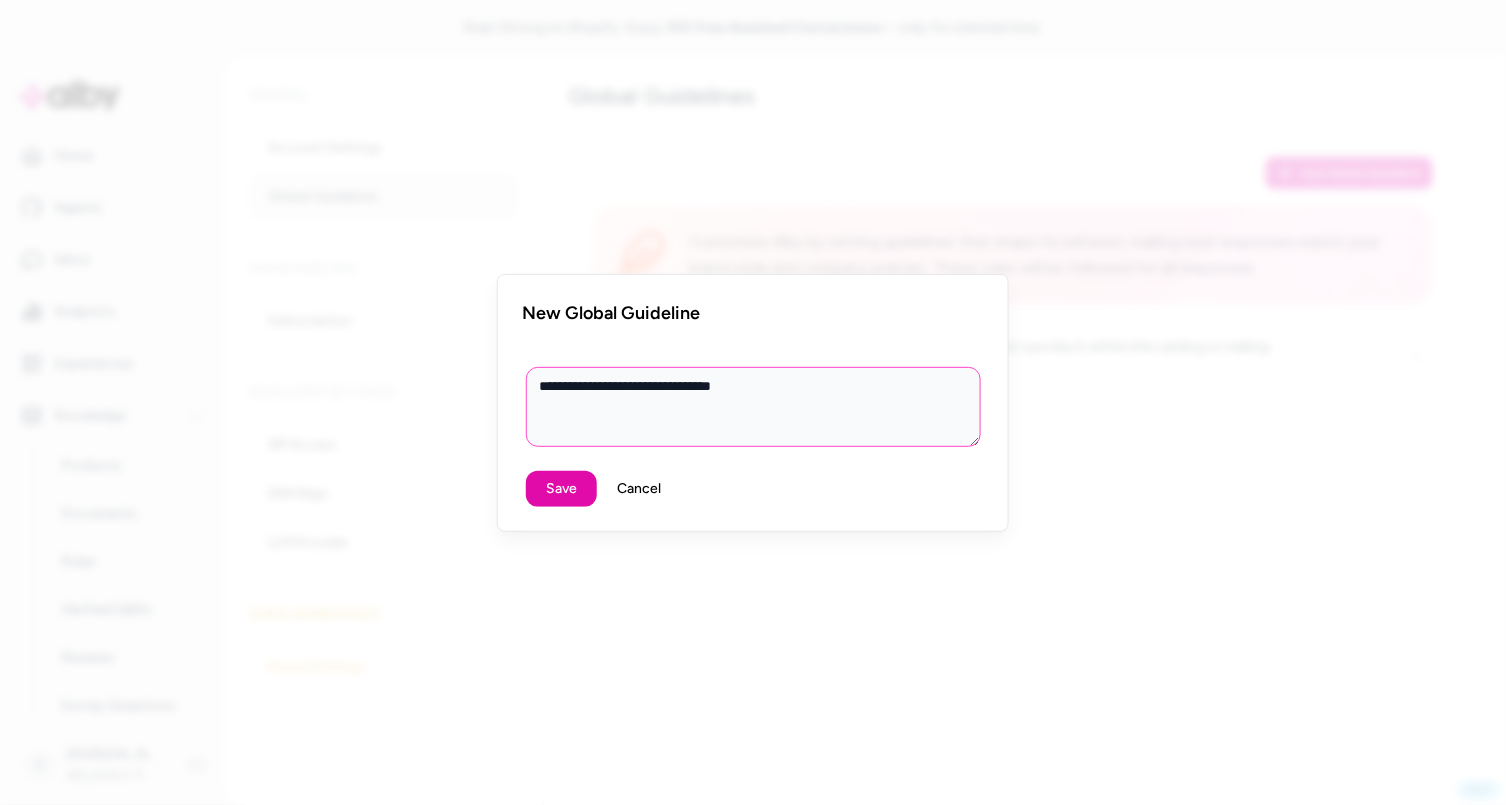 type on "*" 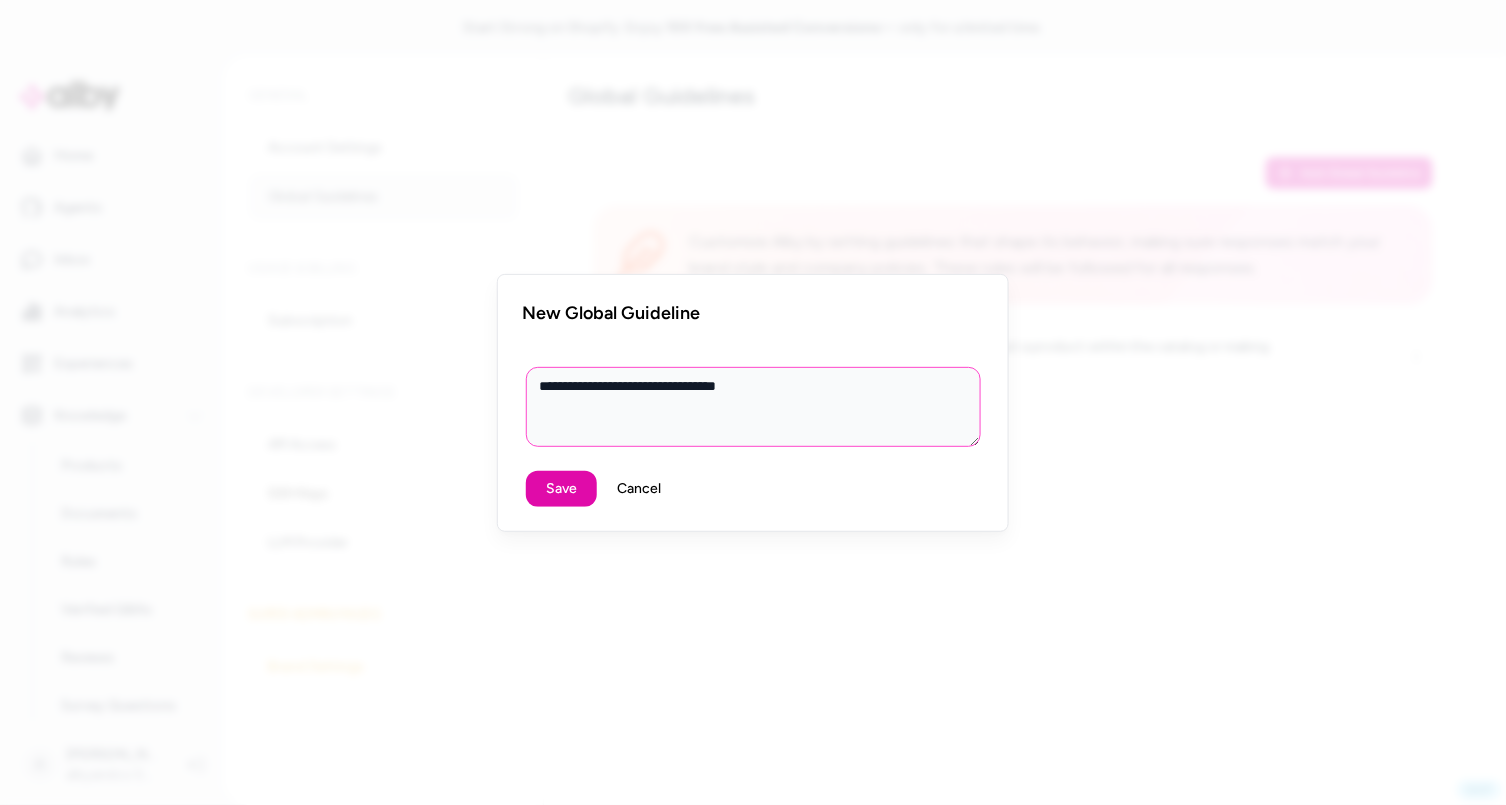 type on "*" 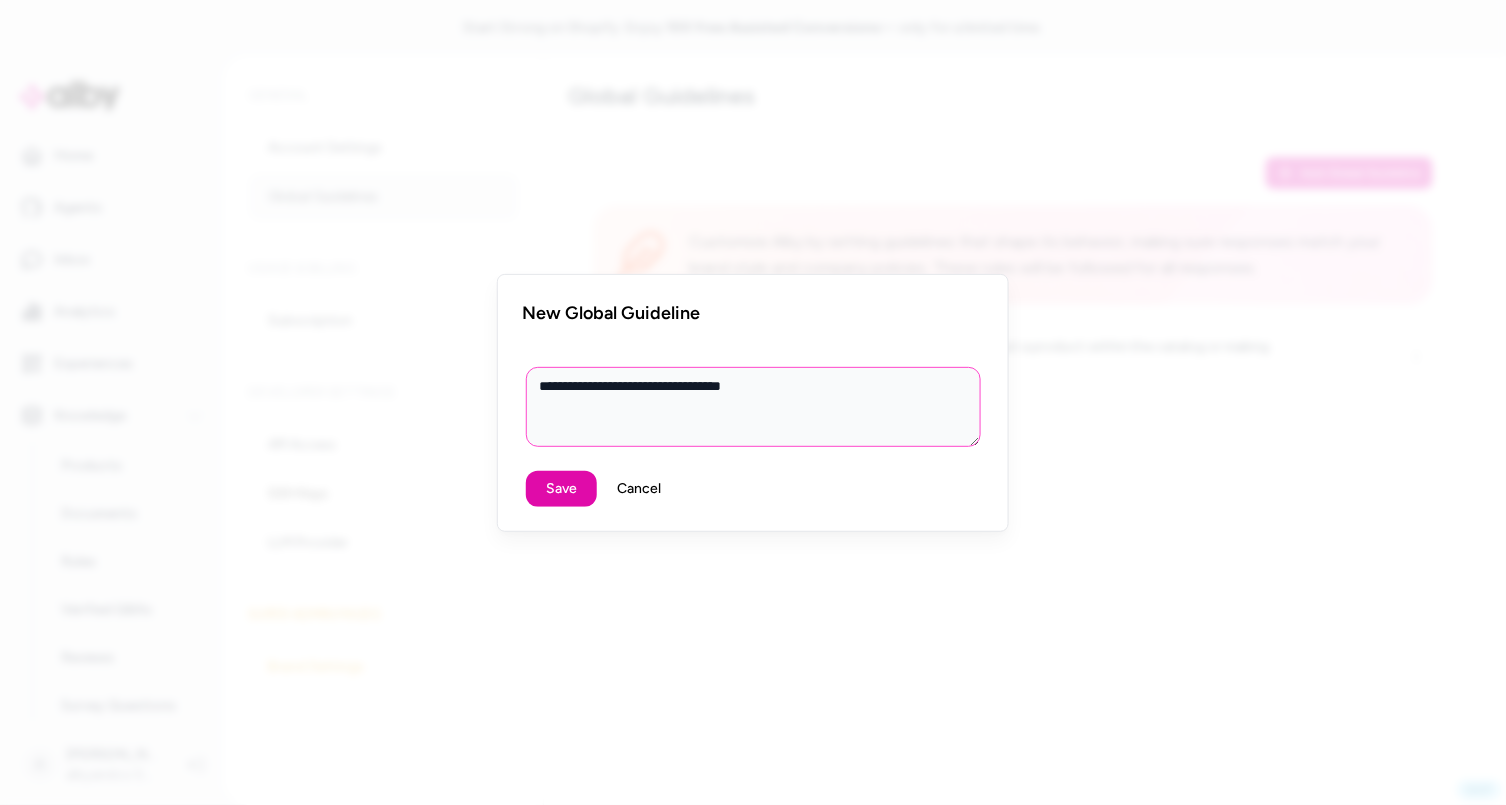 type on "*" 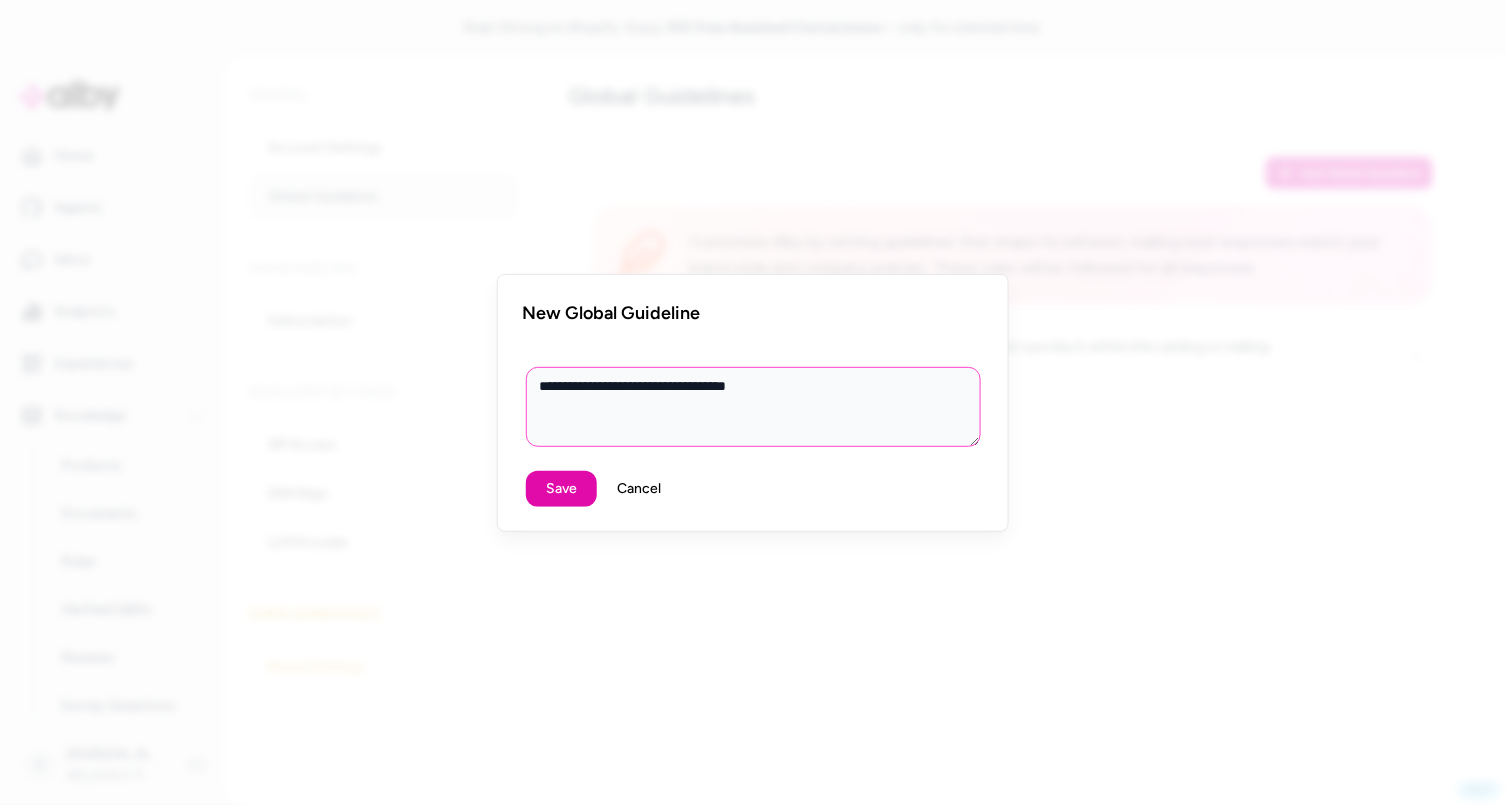 type on "*" 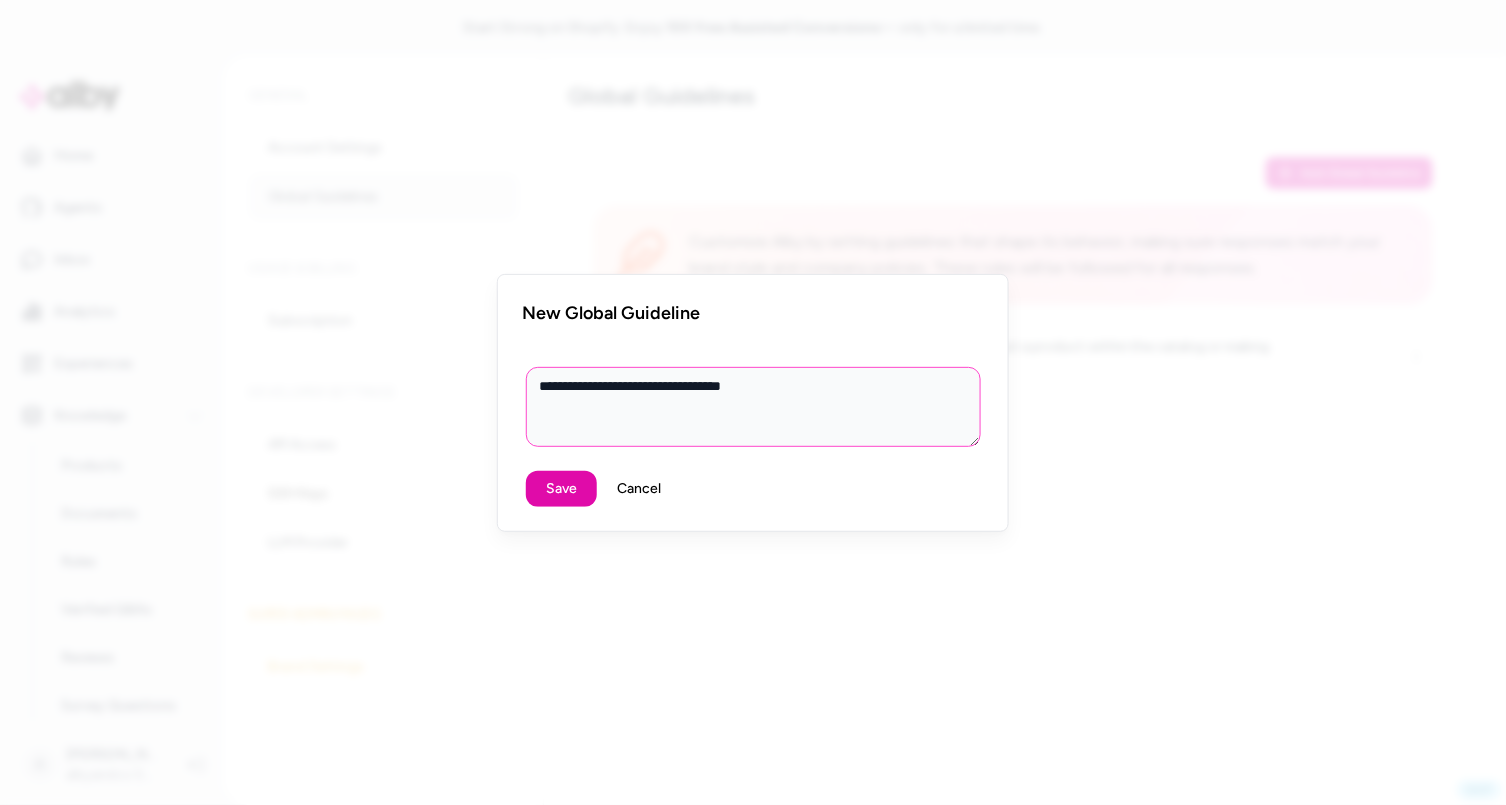 type on "*" 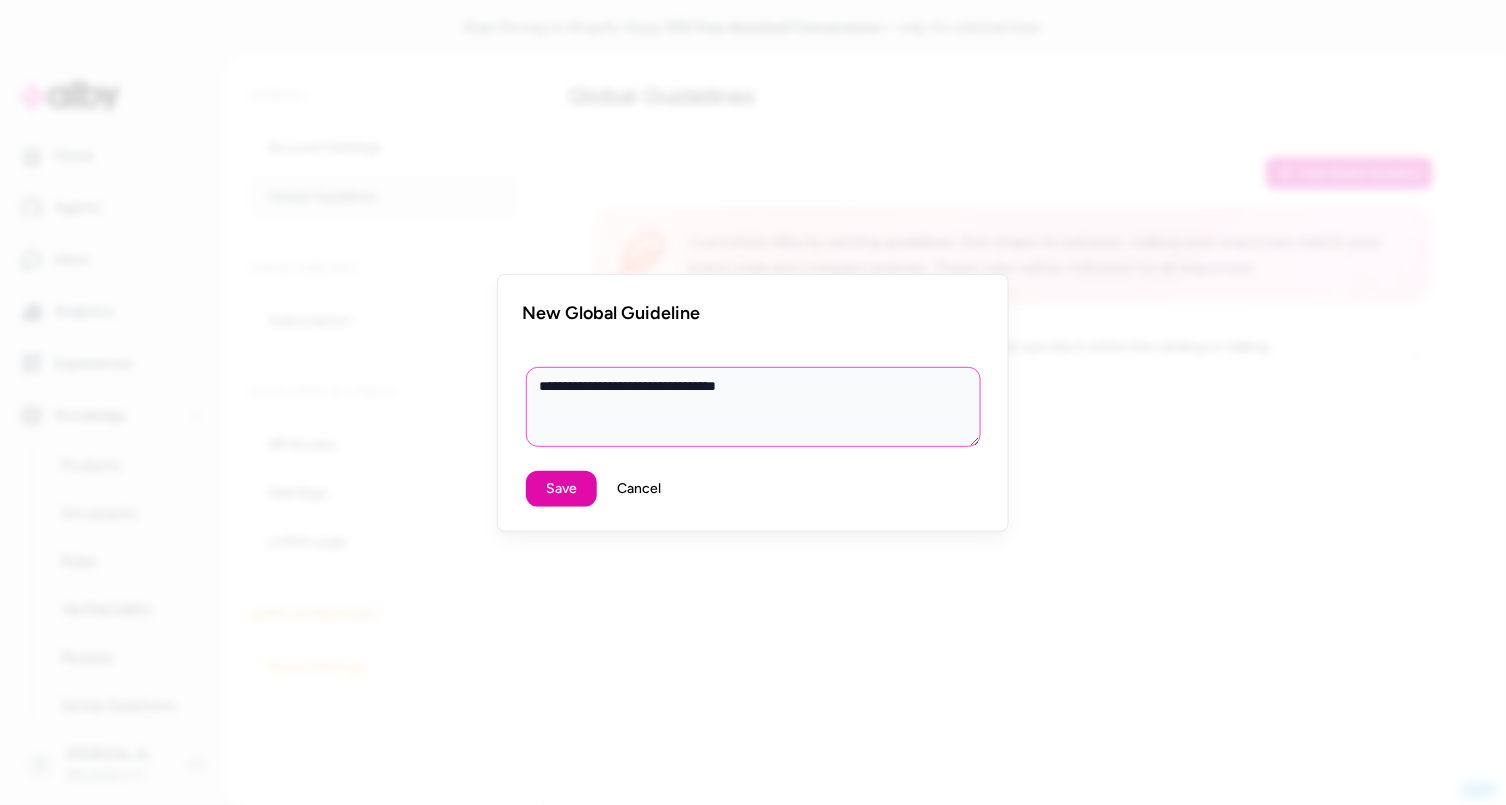 click on "**********" at bounding box center (753, 407) 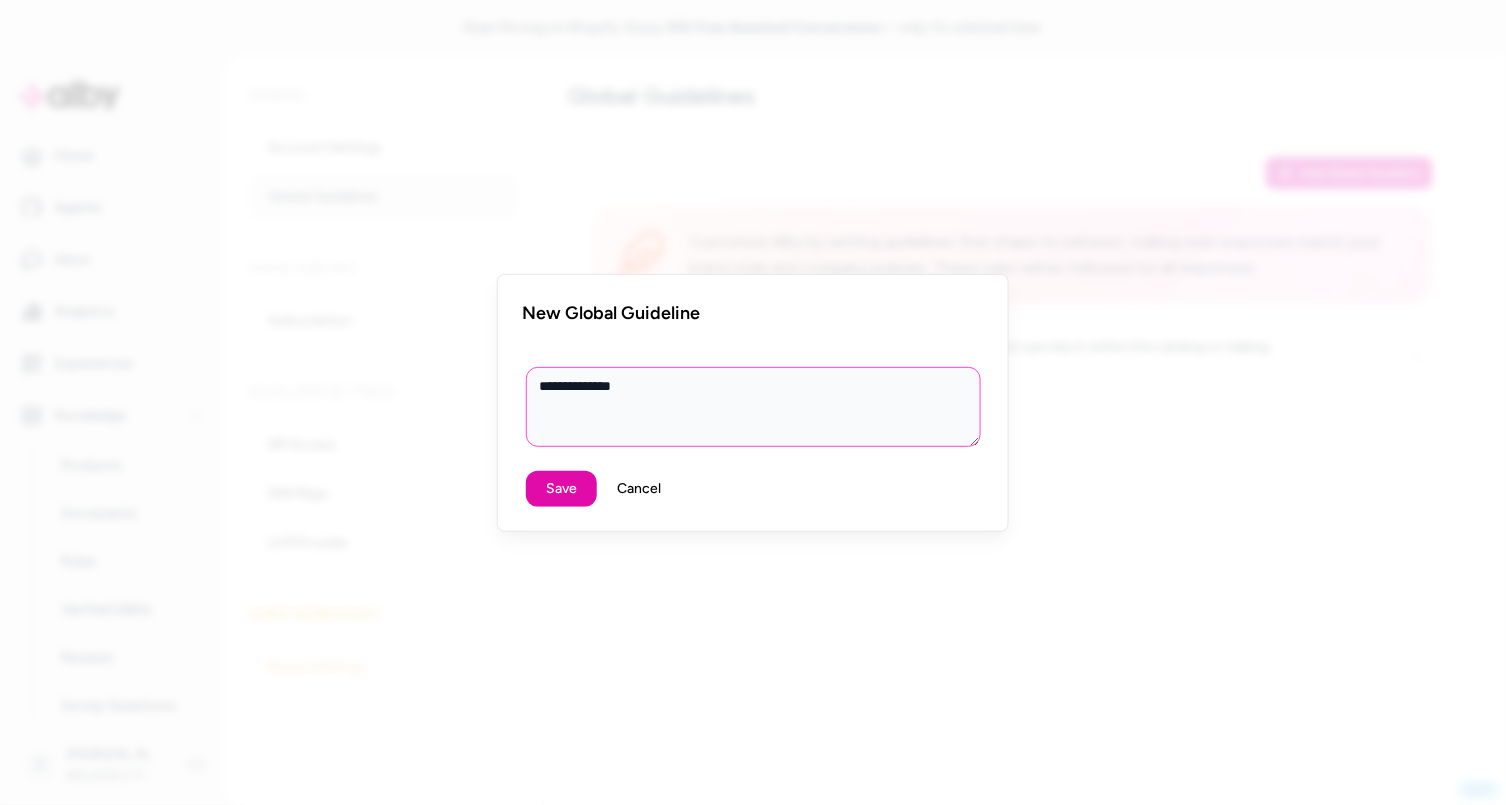 type on "*" 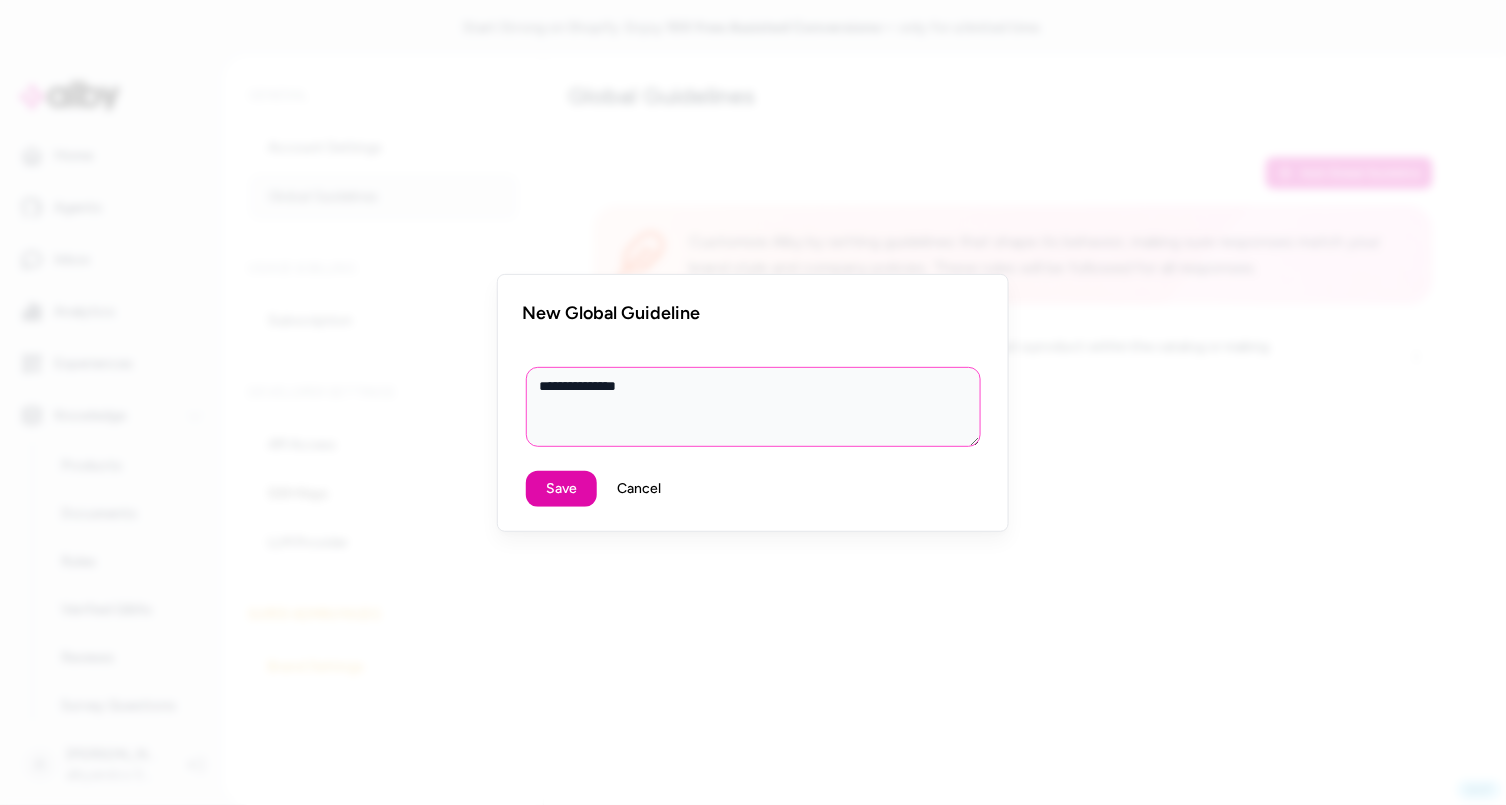 type on "*" 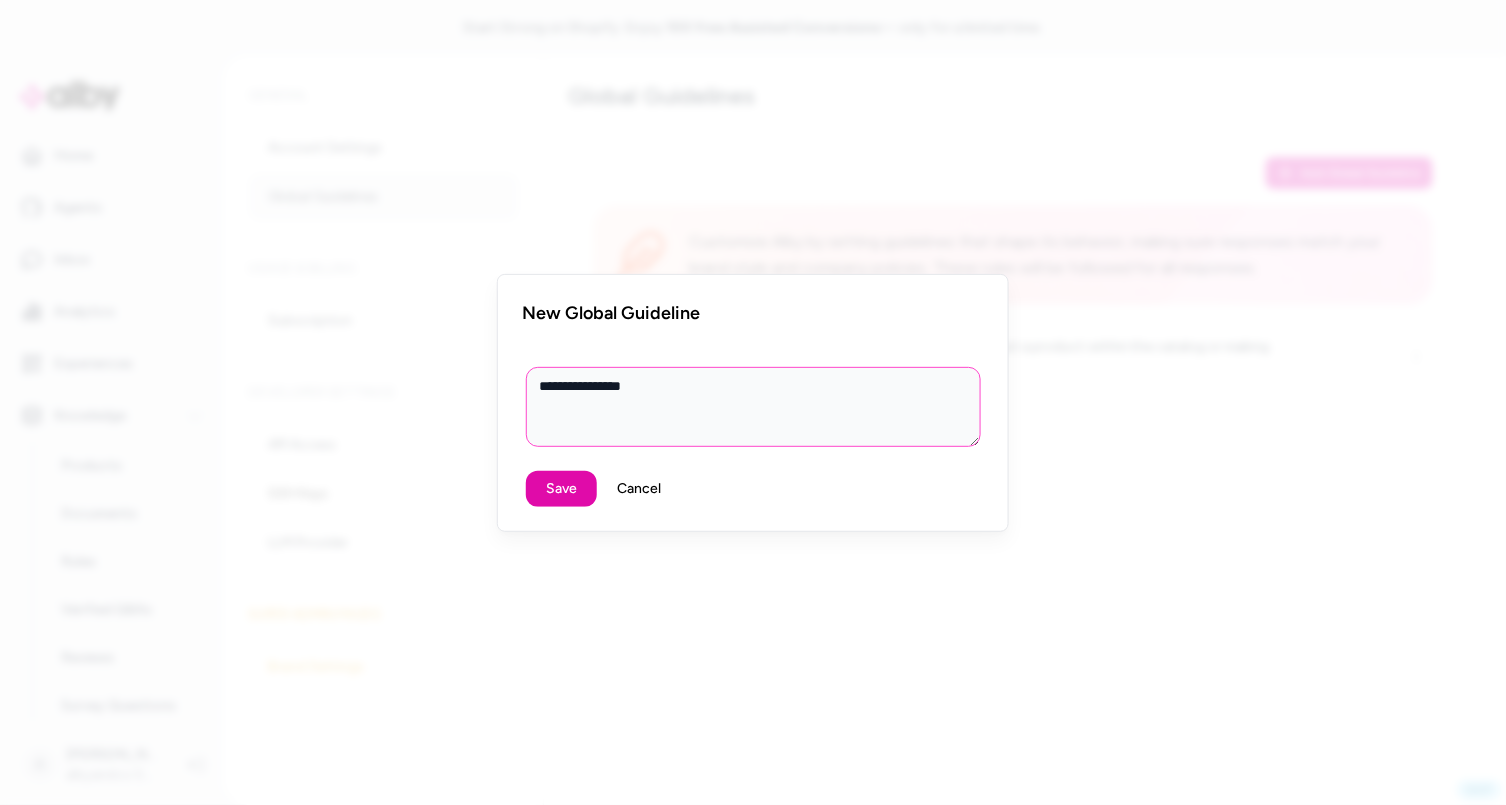 type on "*" 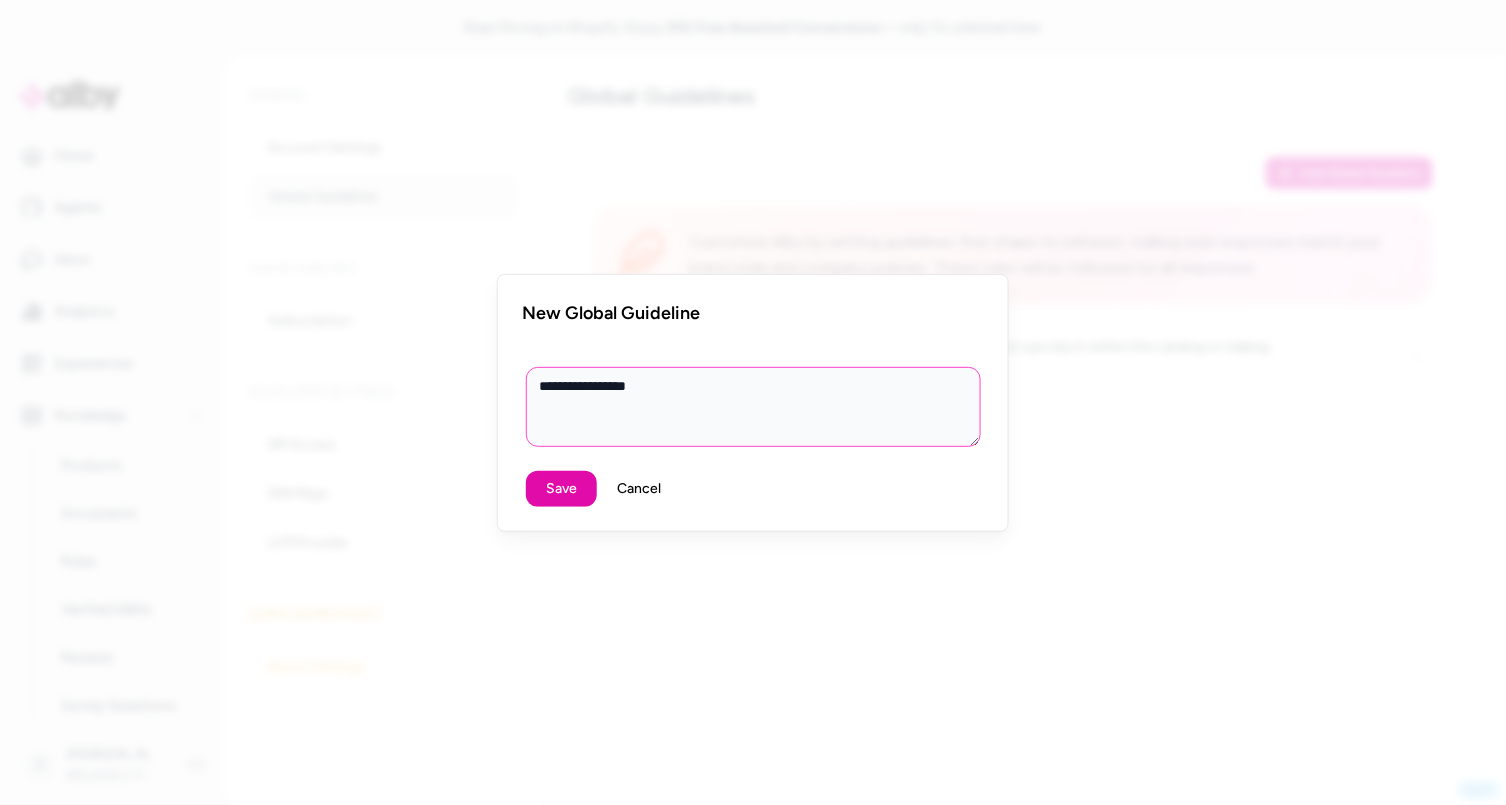 type on "*" 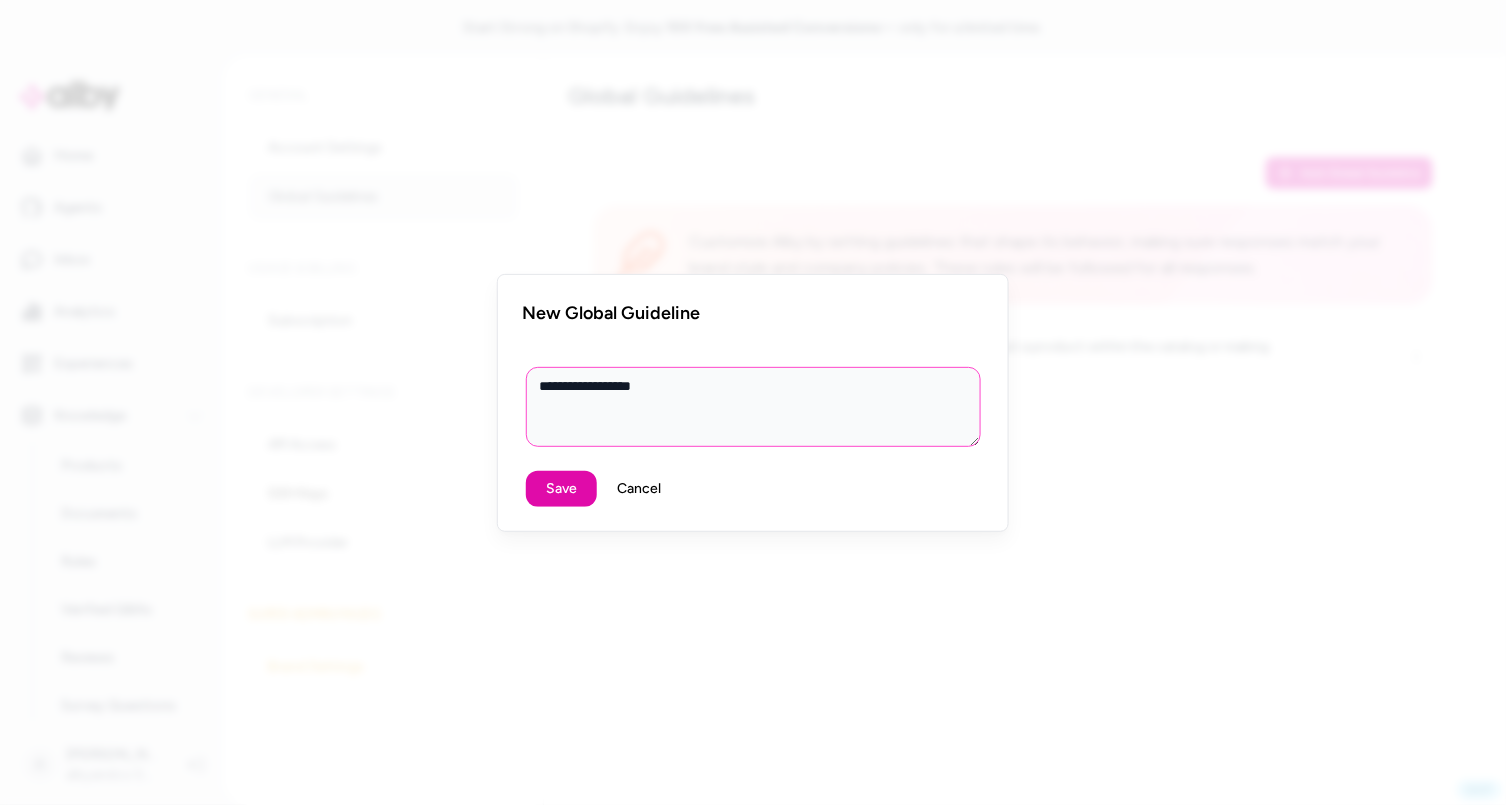 type on "*" 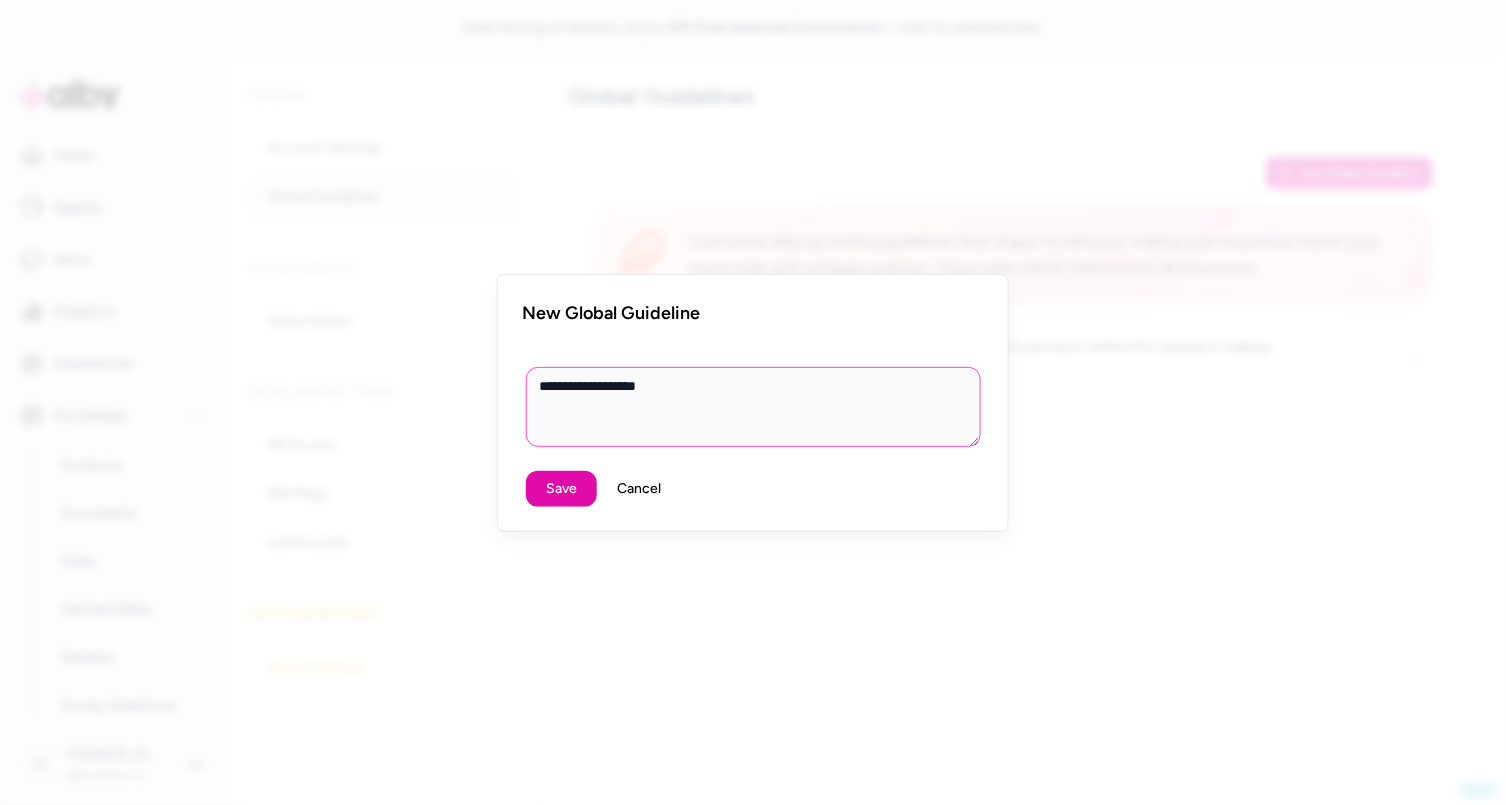 type on "*" 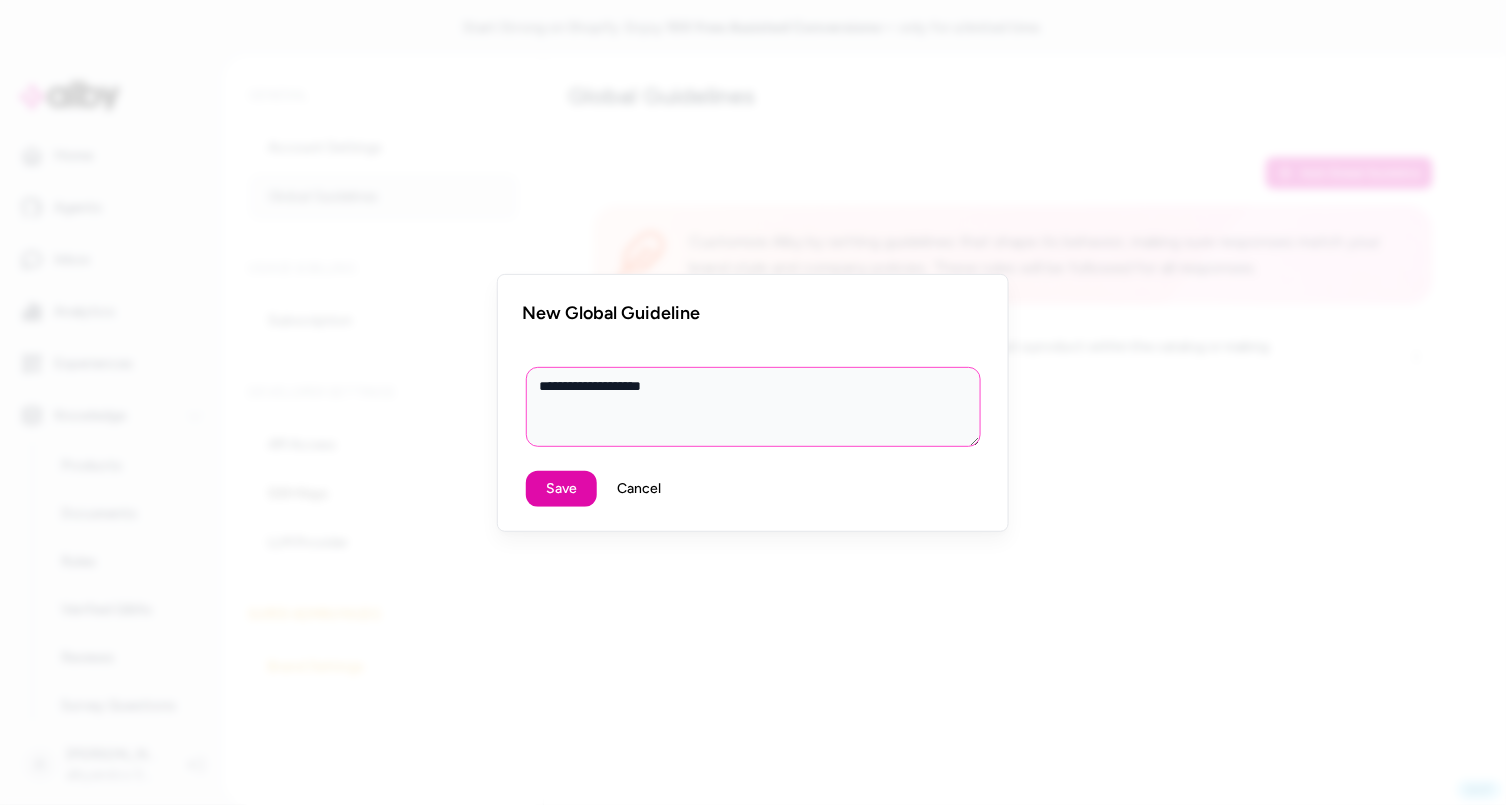 type on "*" 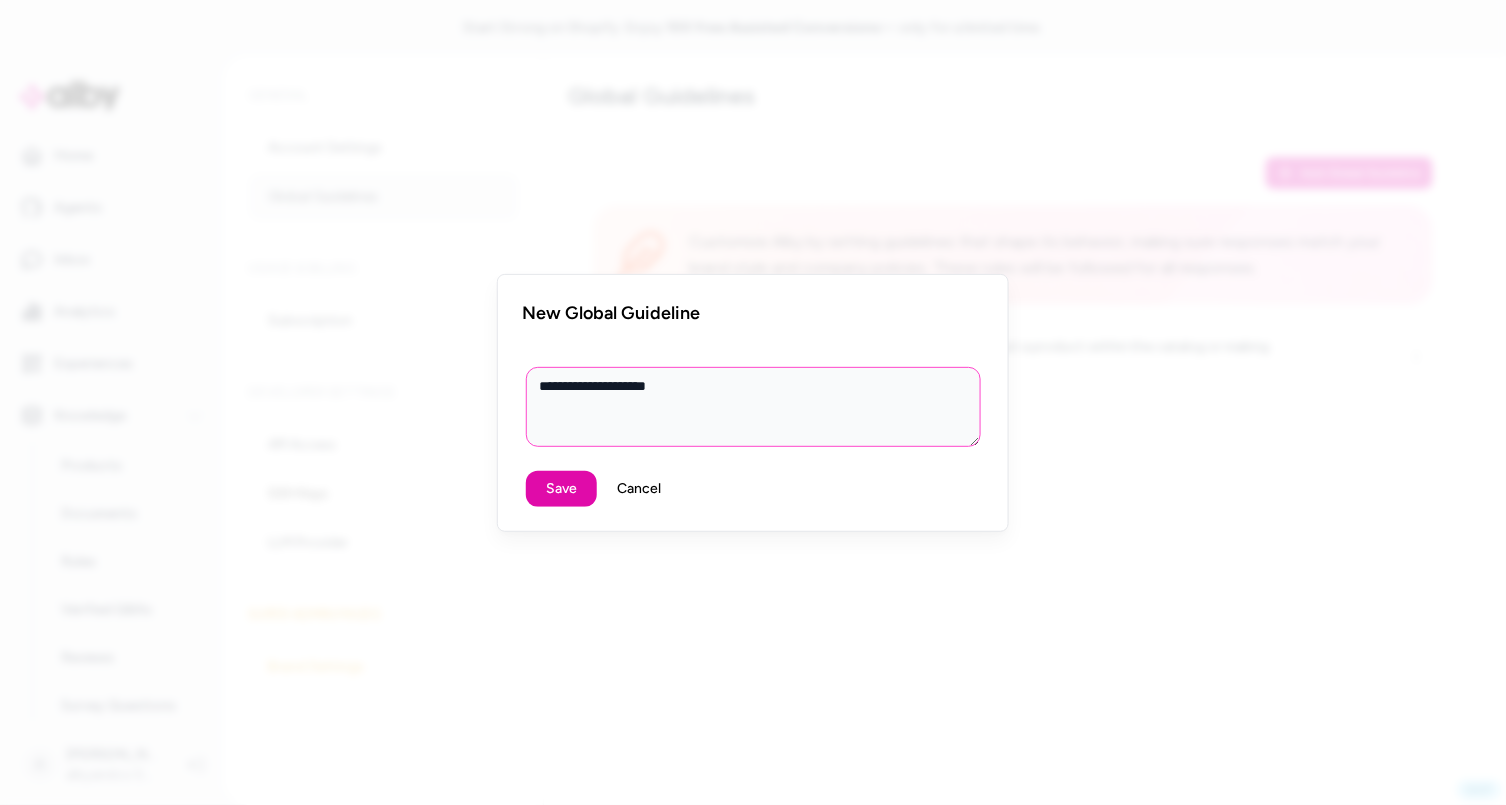 type on "*" 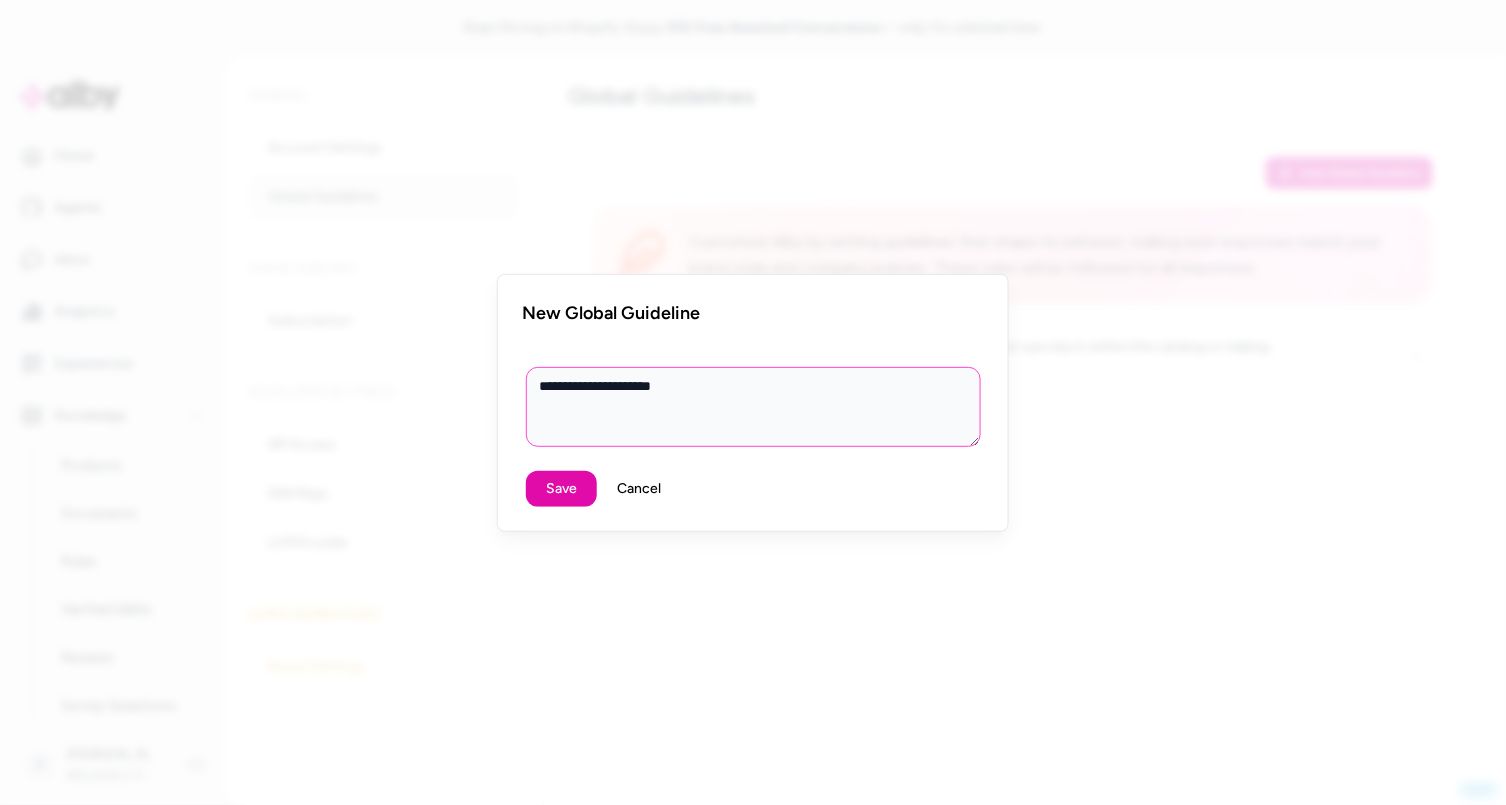 type on "**********" 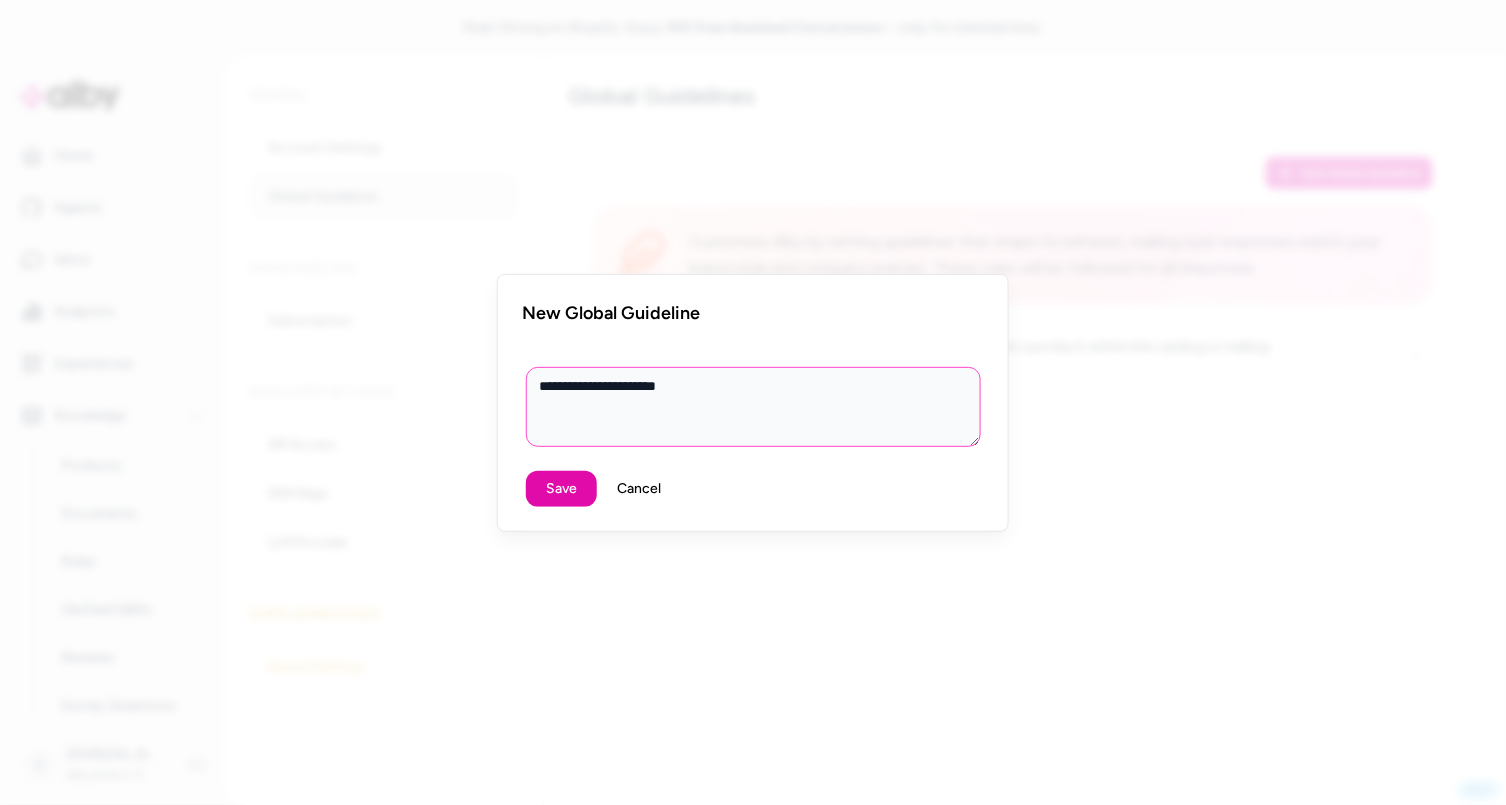 type on "*" 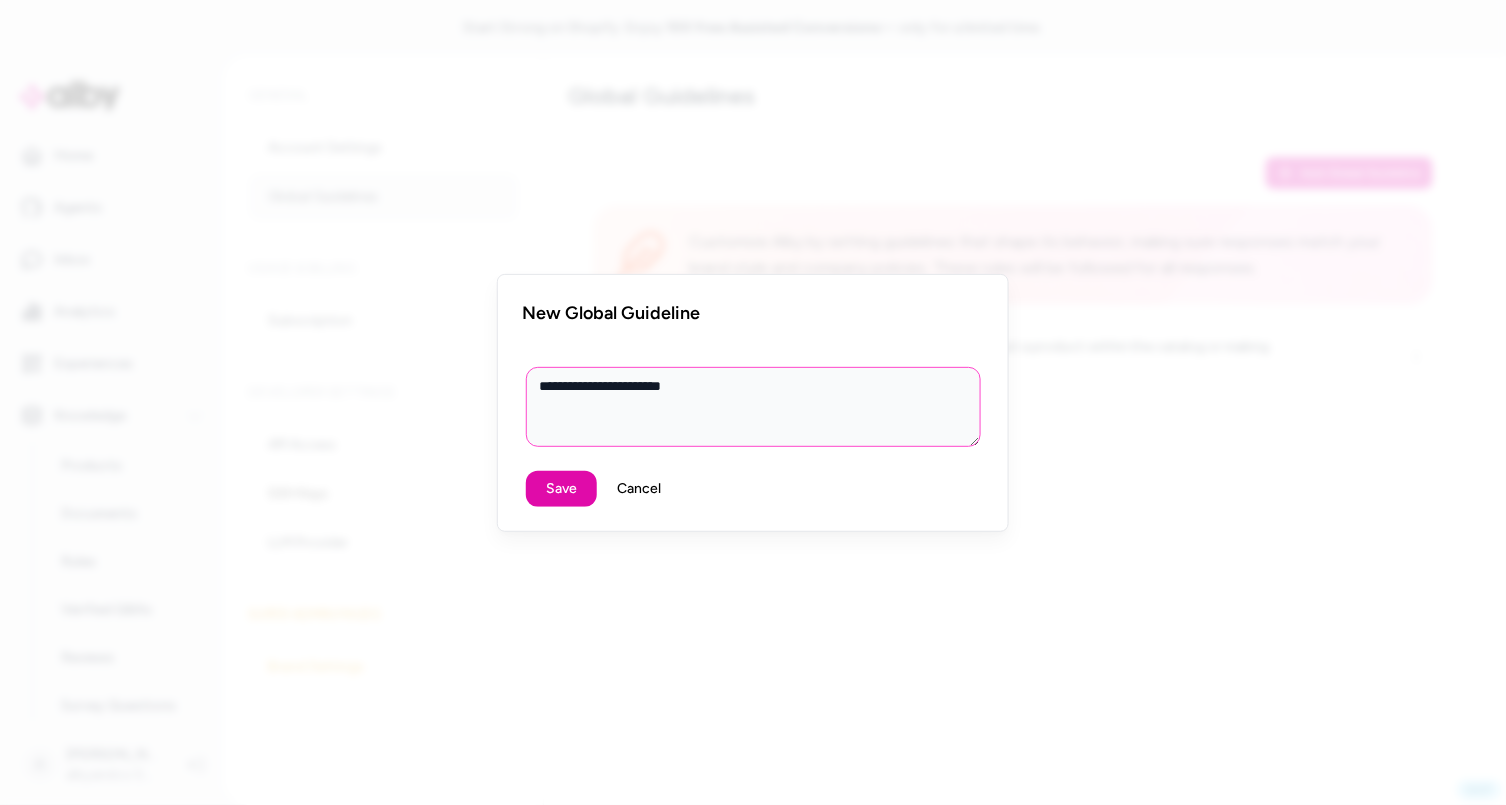 type on "*" 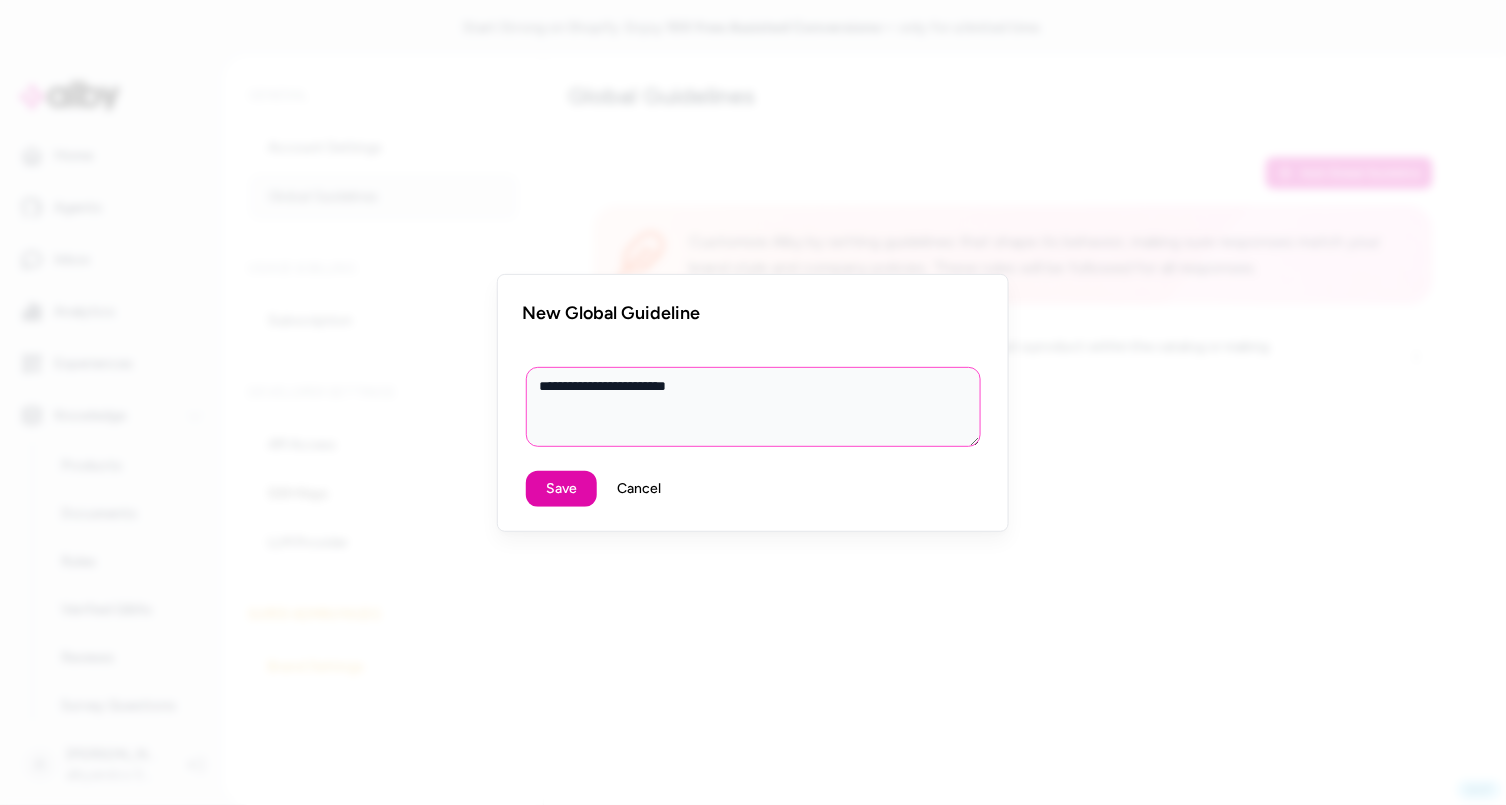 type on "*" 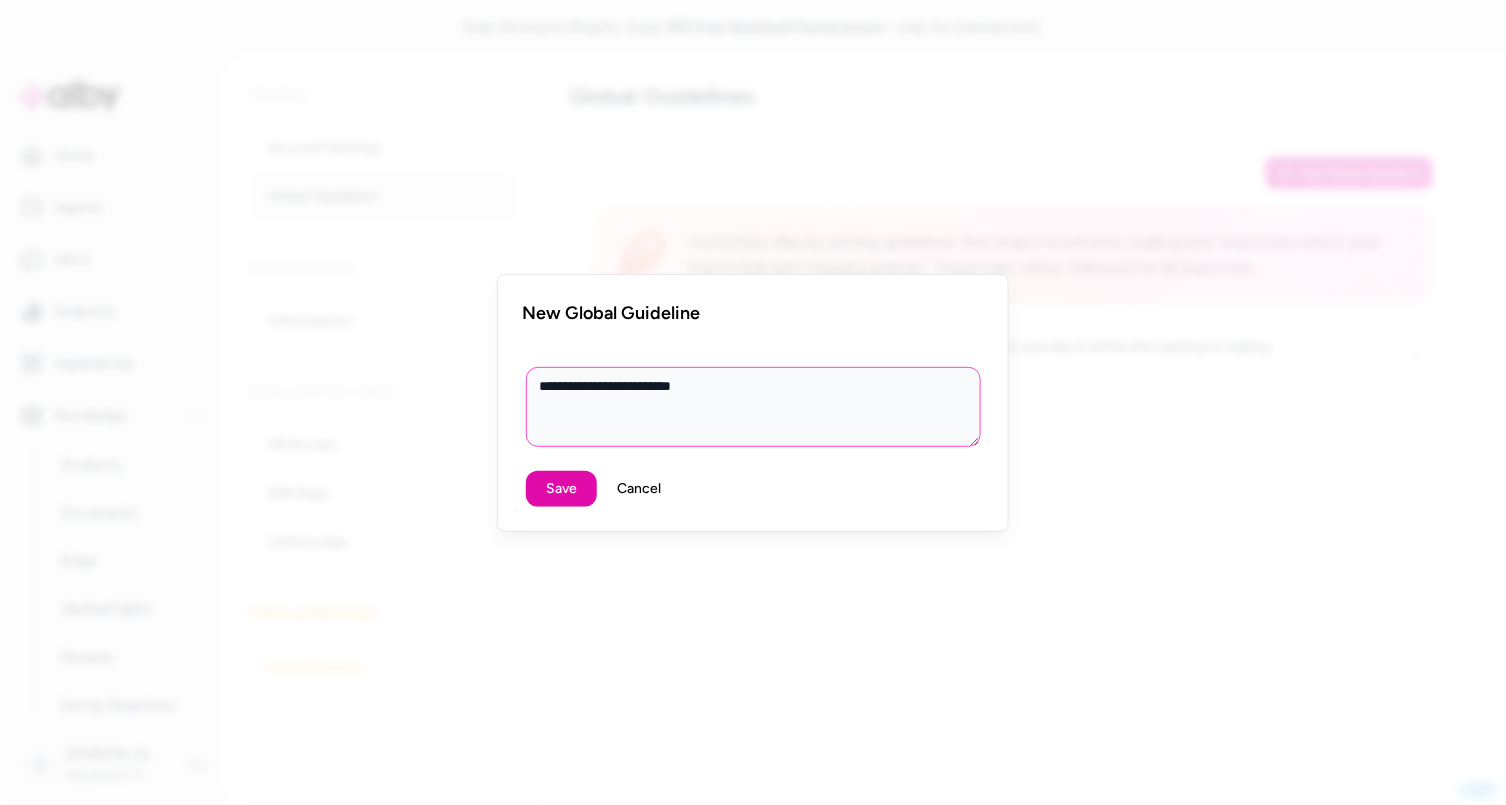 type on "*" 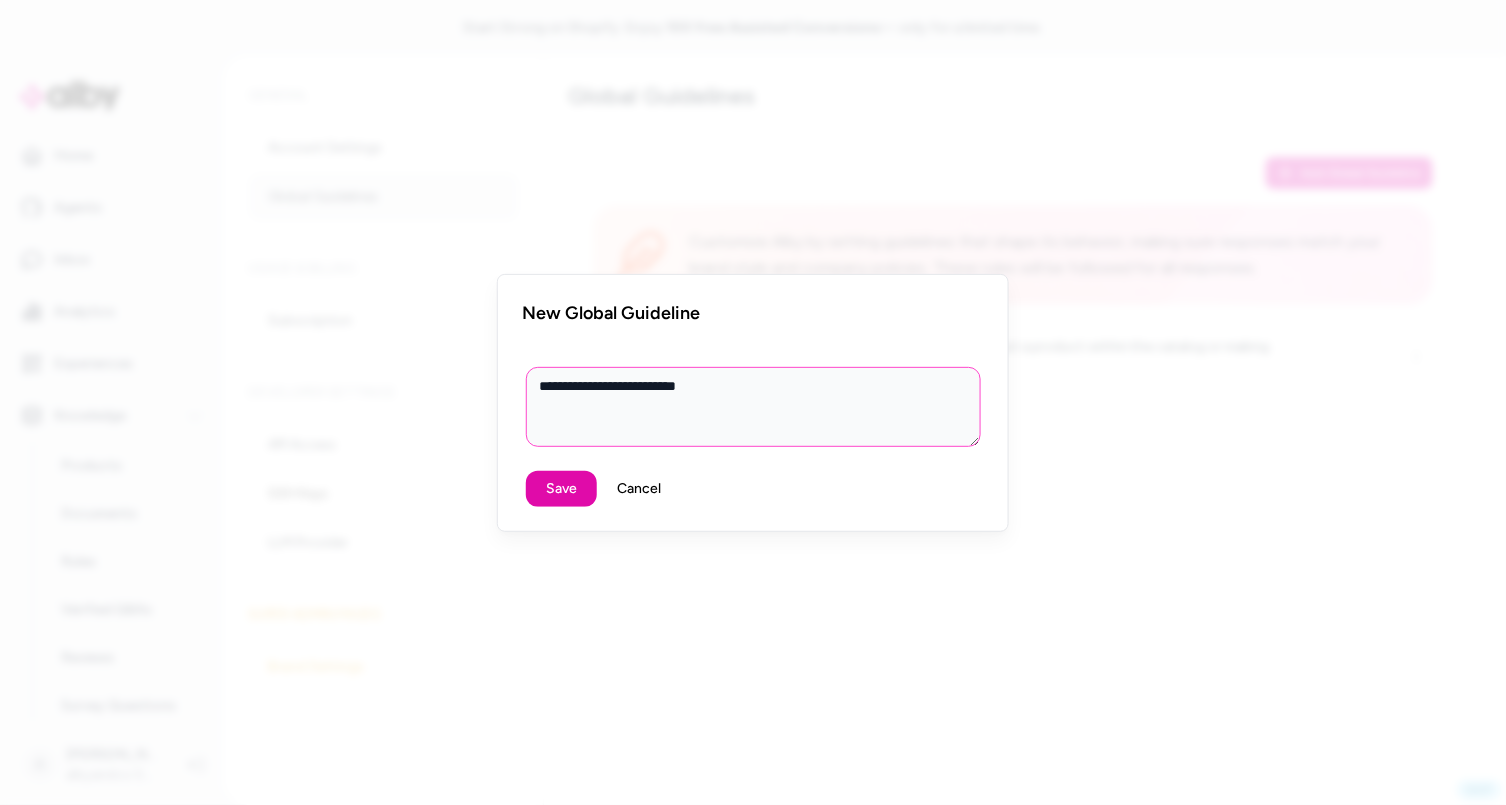 type on "*" 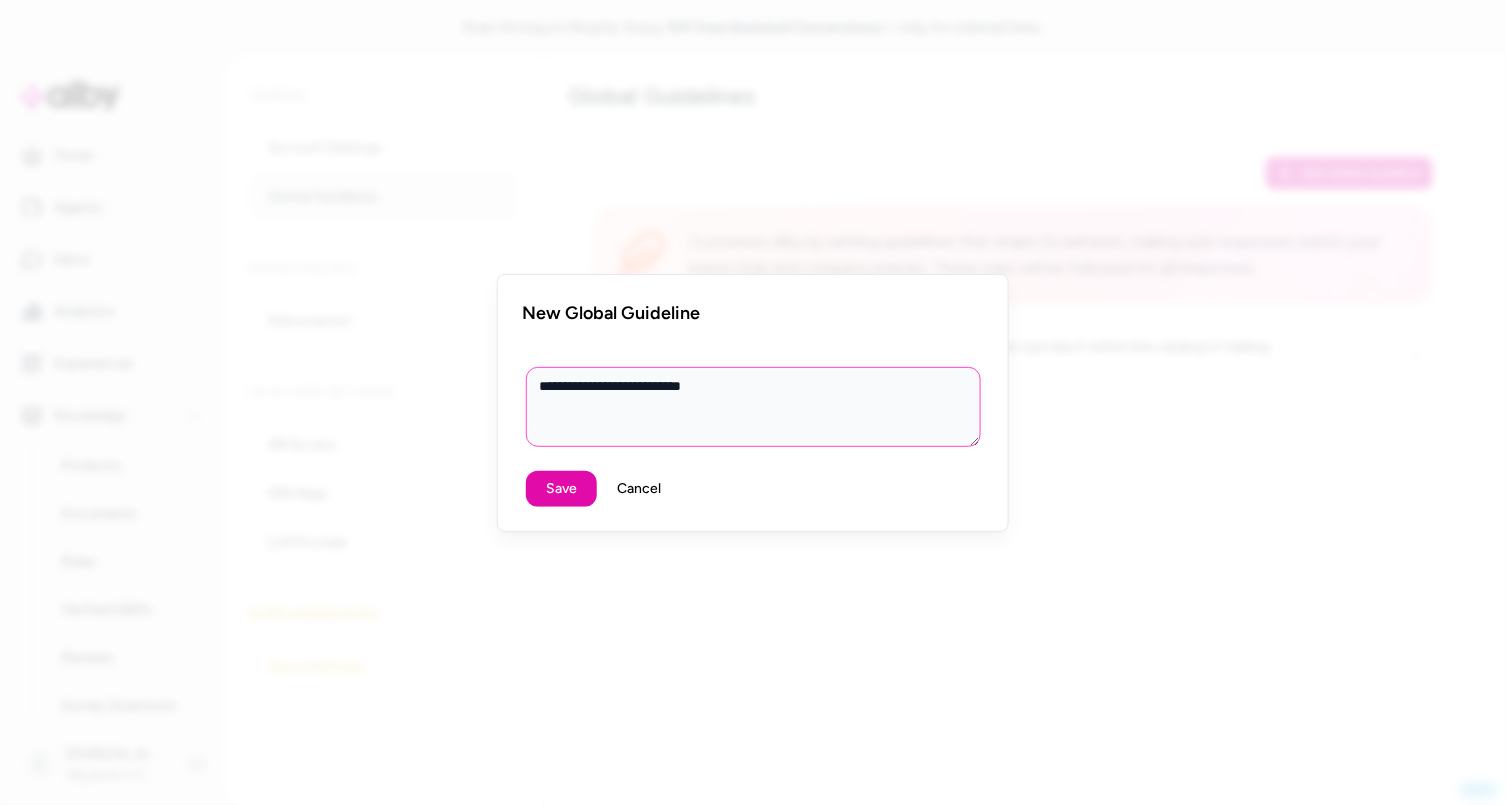 type on "*" 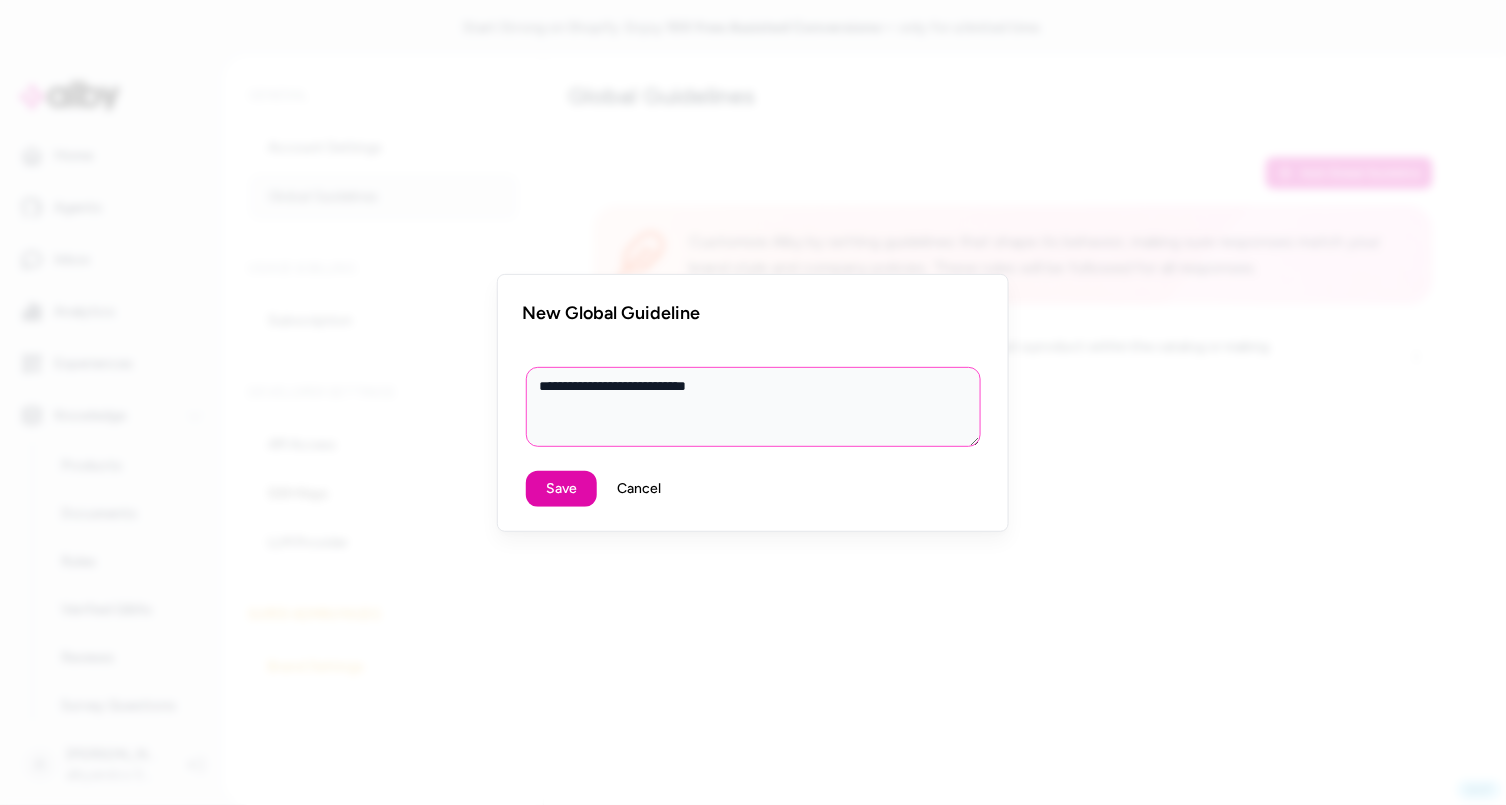 type on "*" 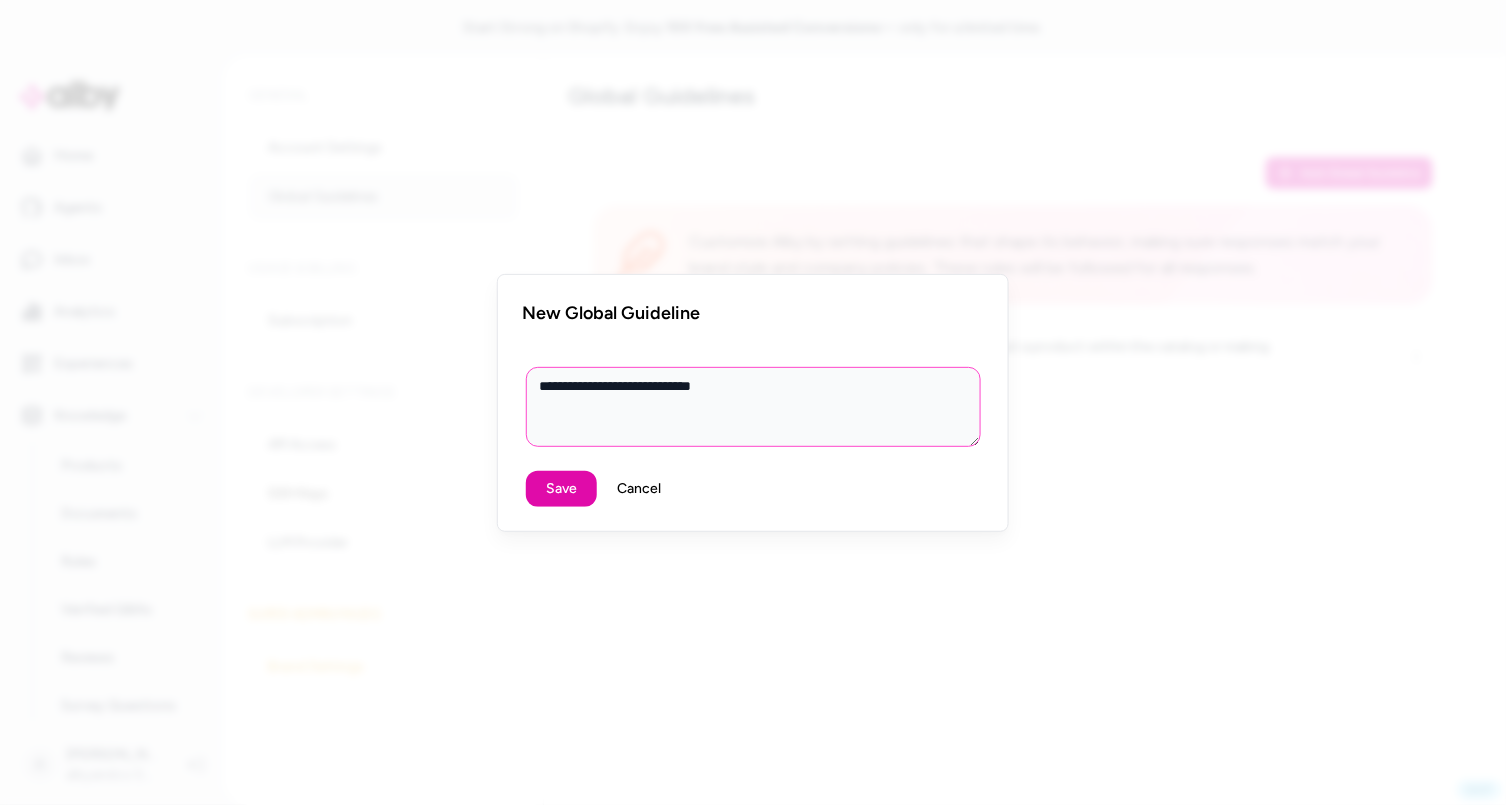 type on "*" 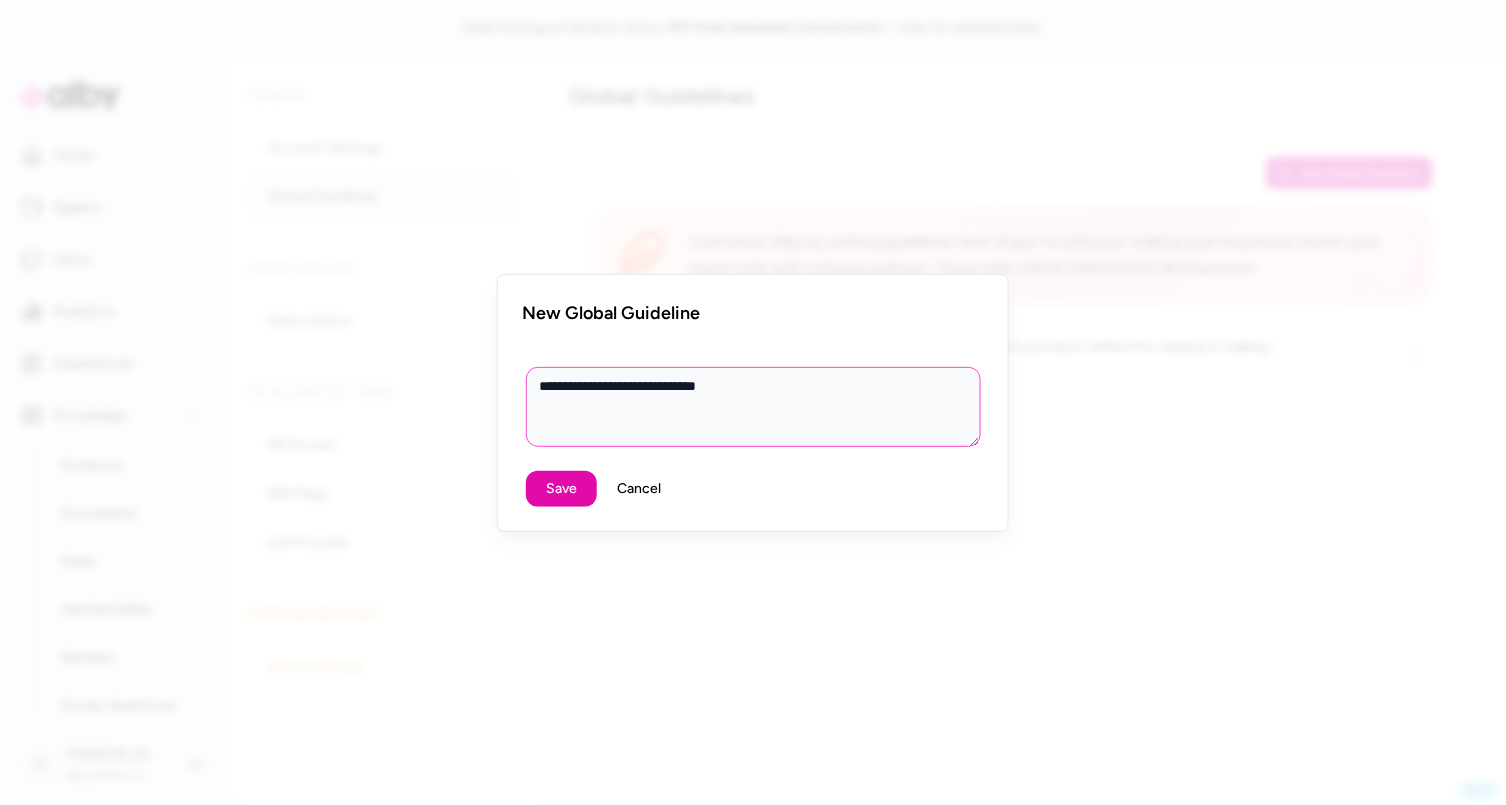 type on "*" 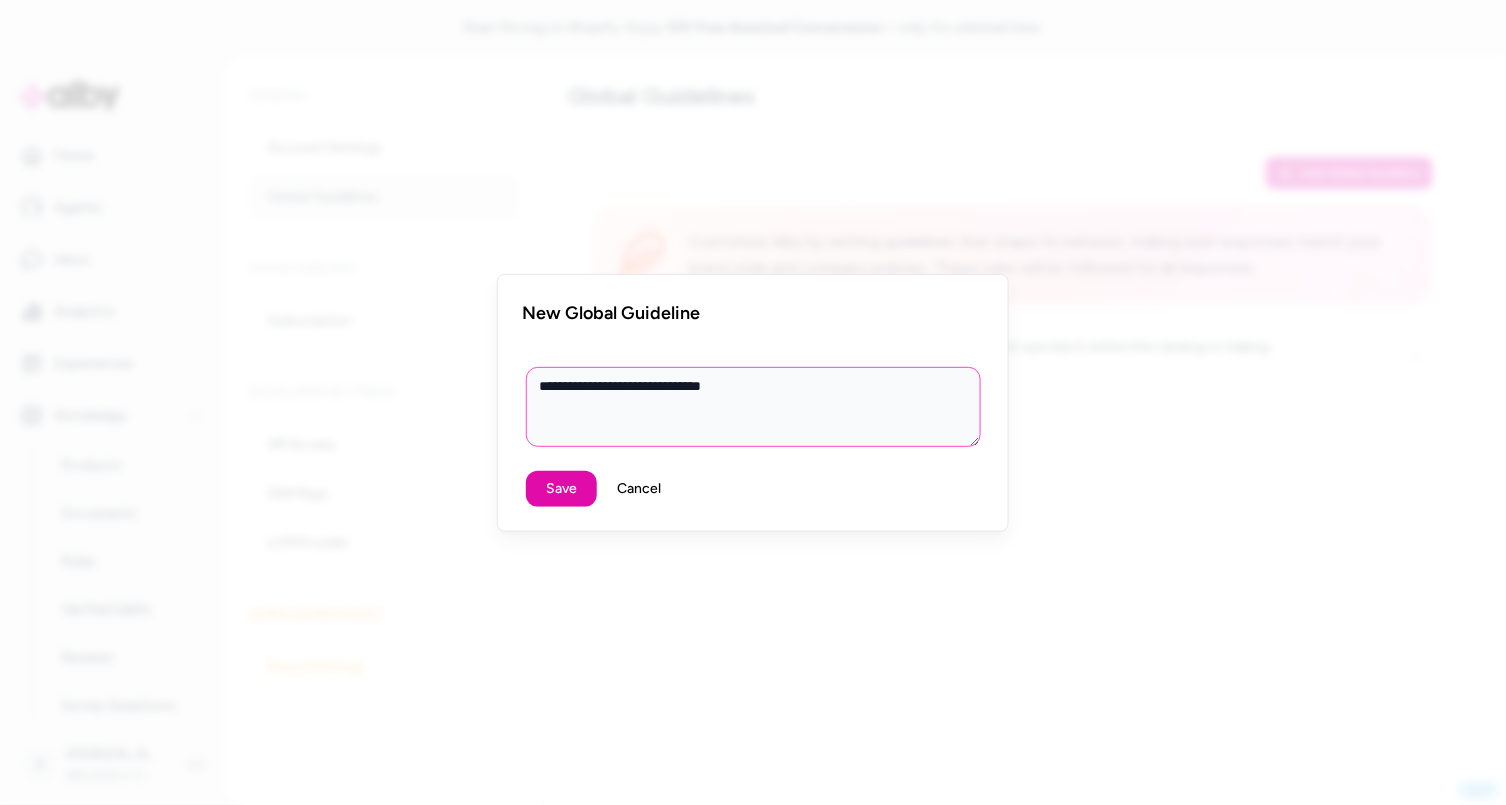 type on "*" 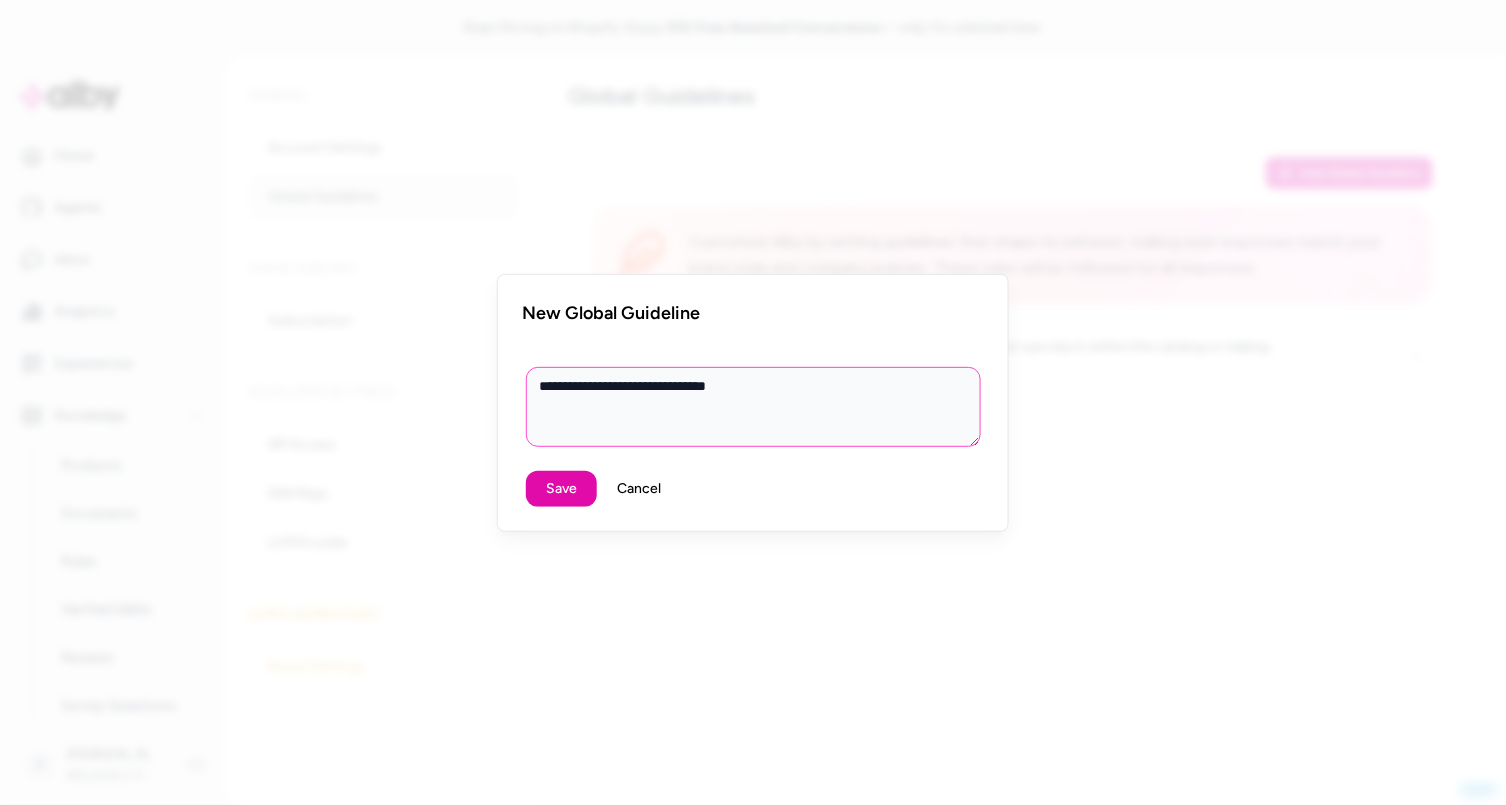 type on "*" 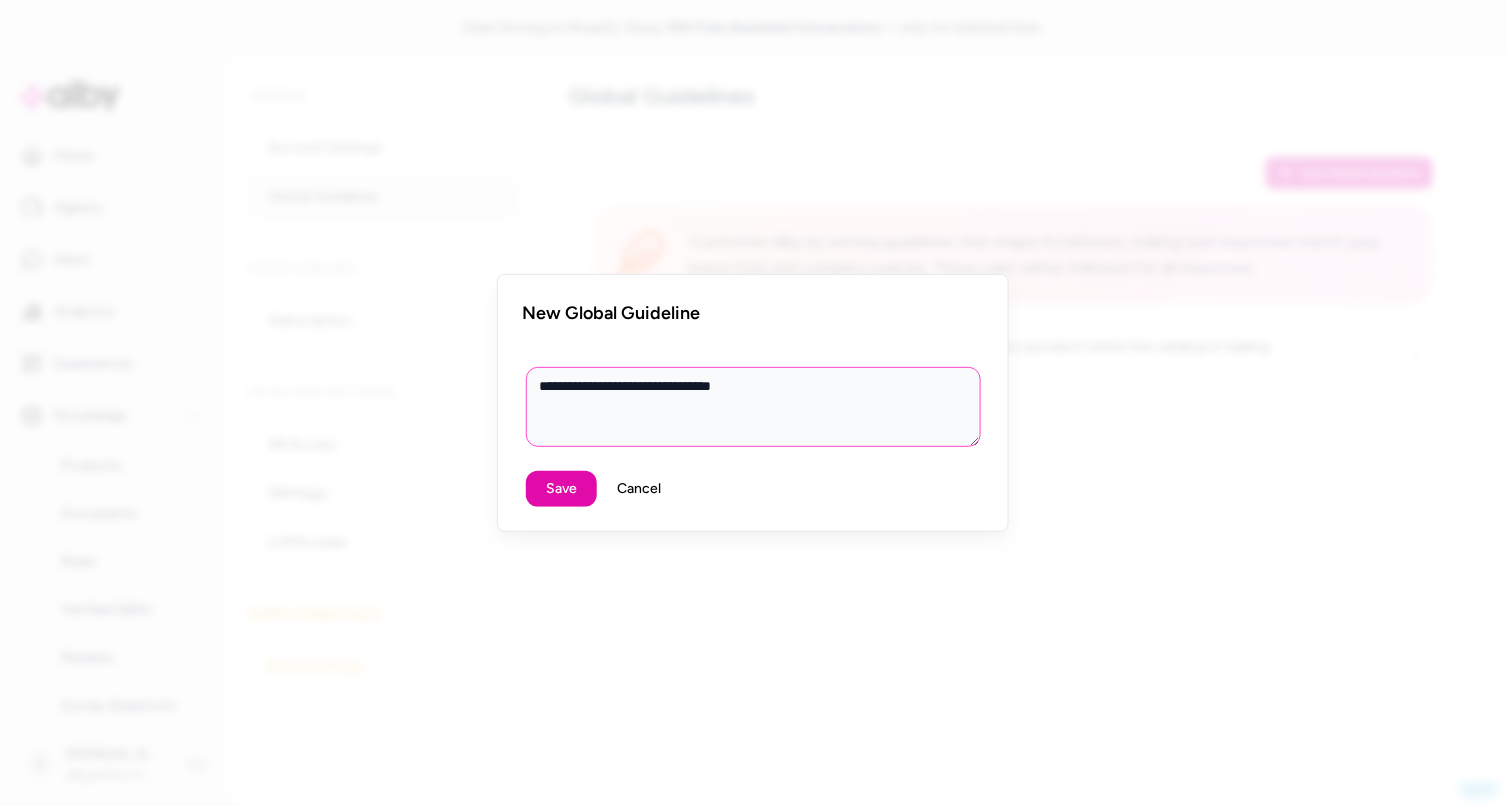 type on "*" 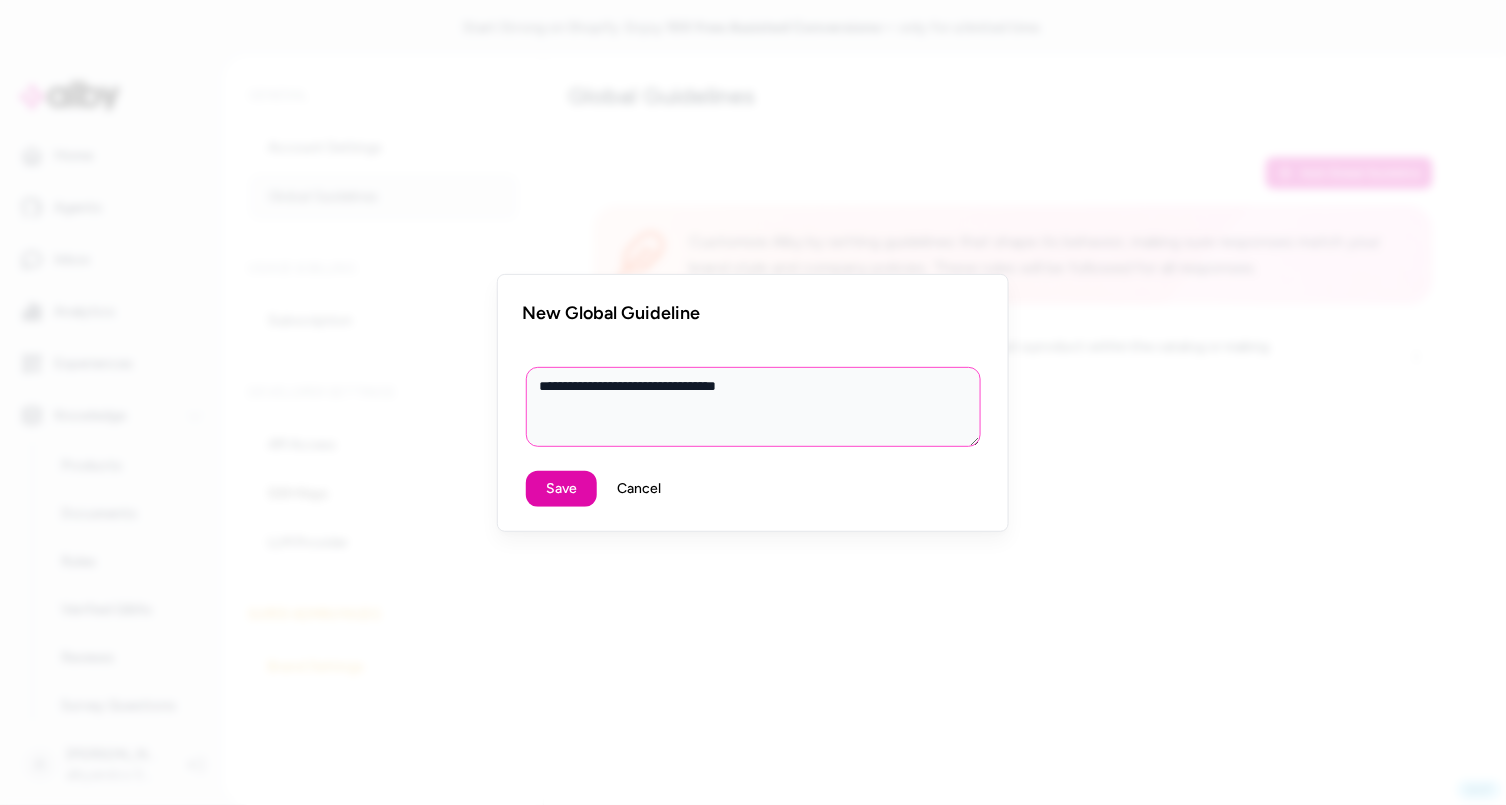 type on "*" 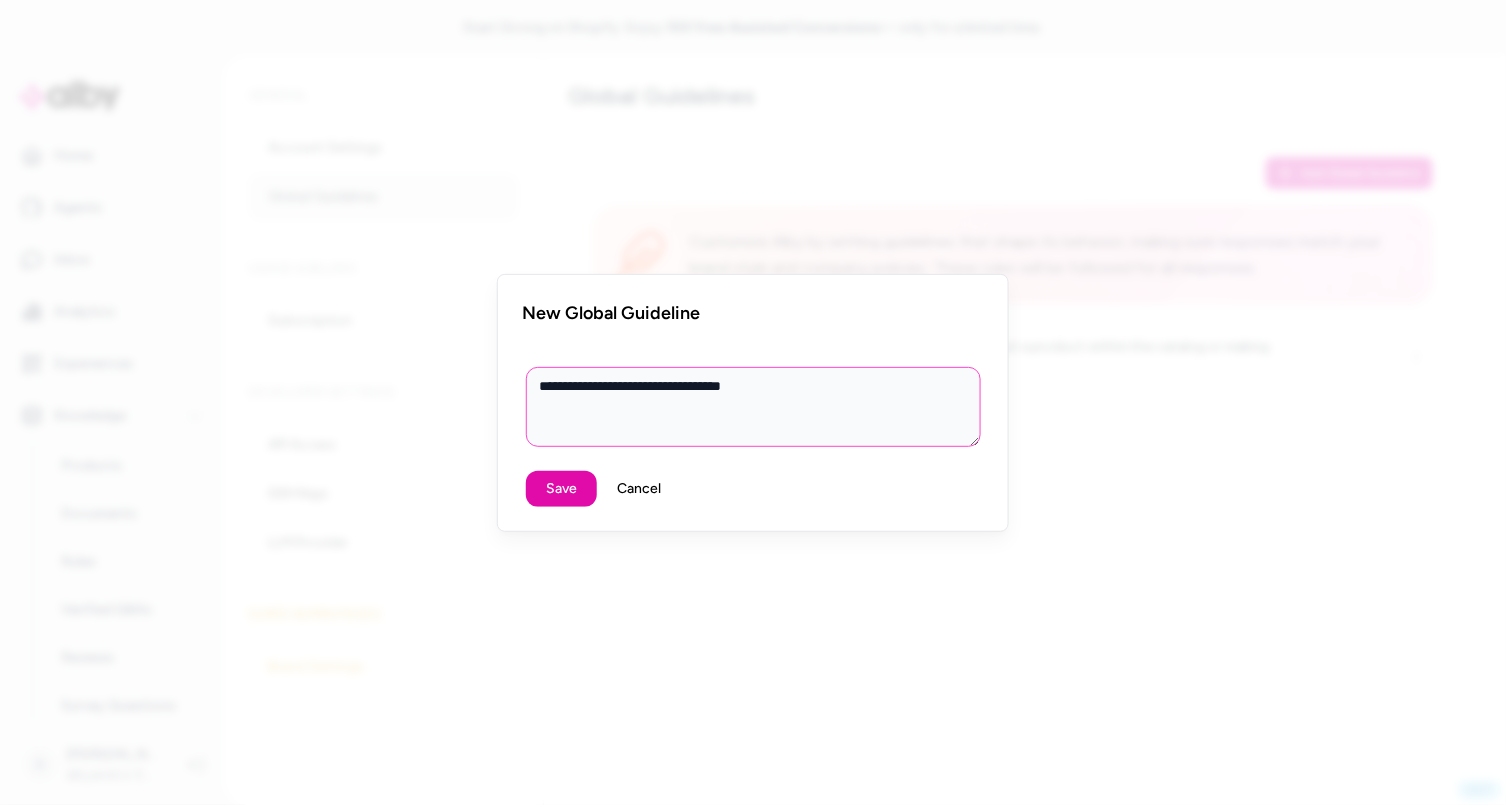 type on "*" 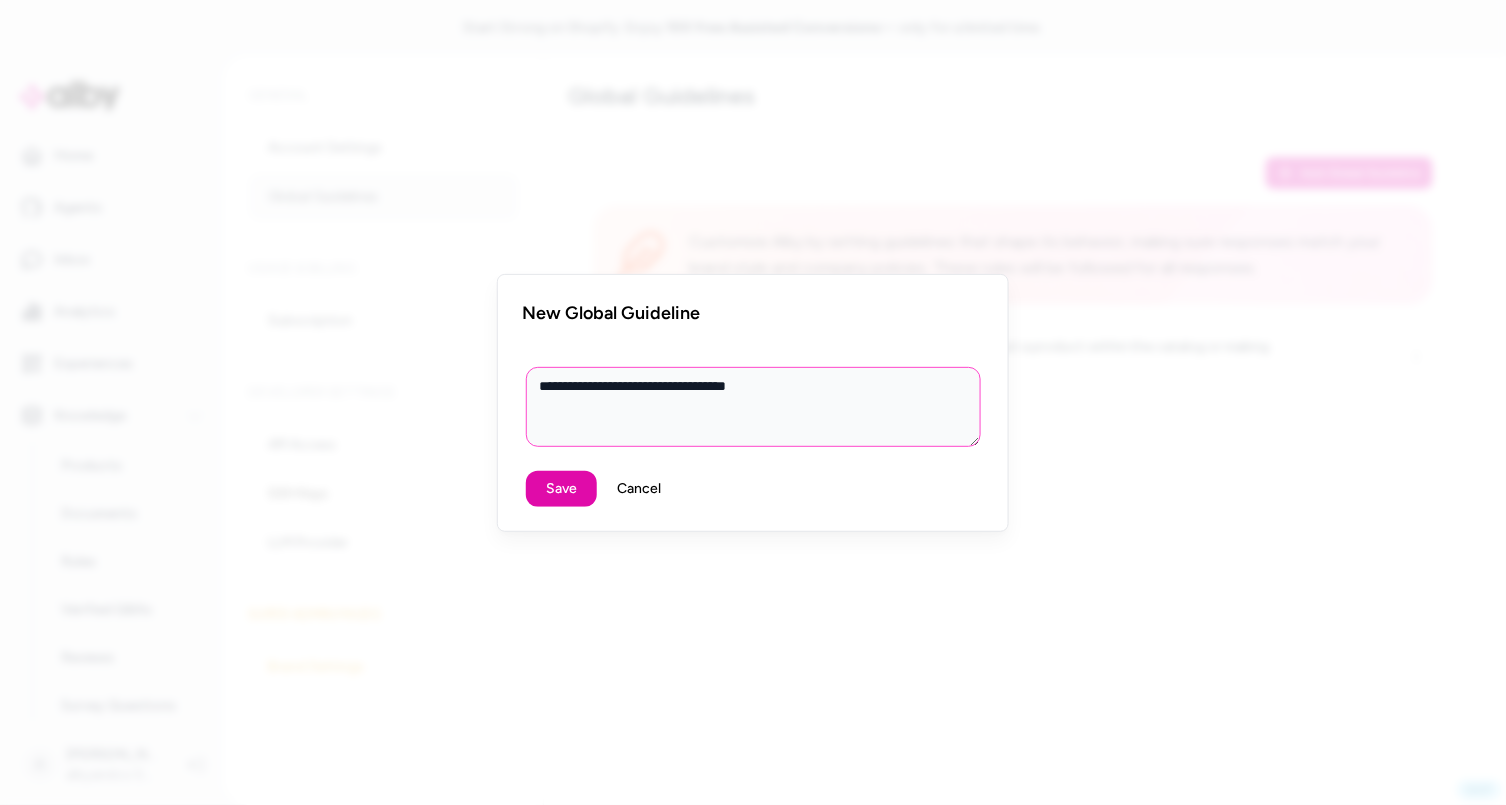 type on "*" 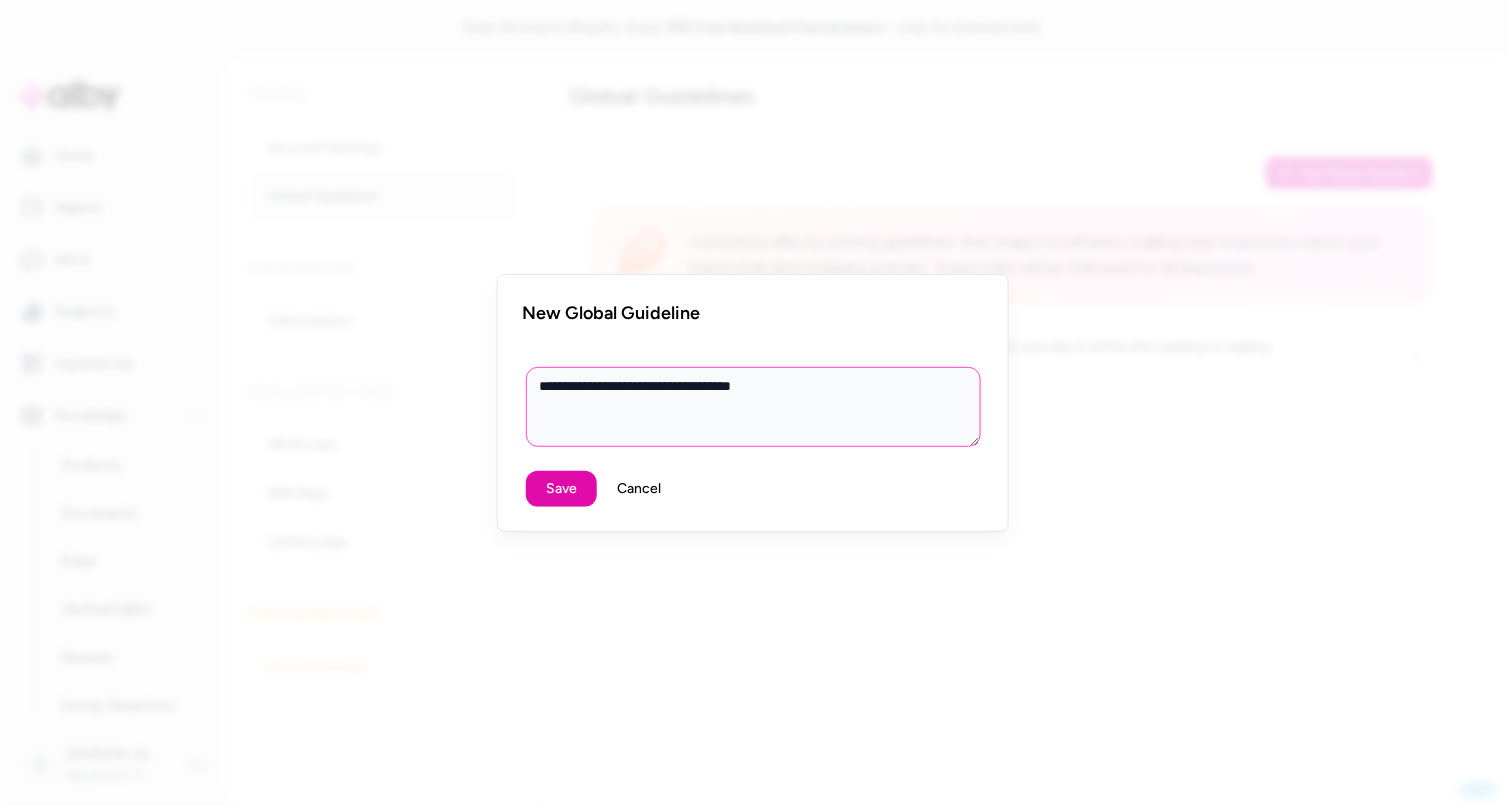 type on "*" 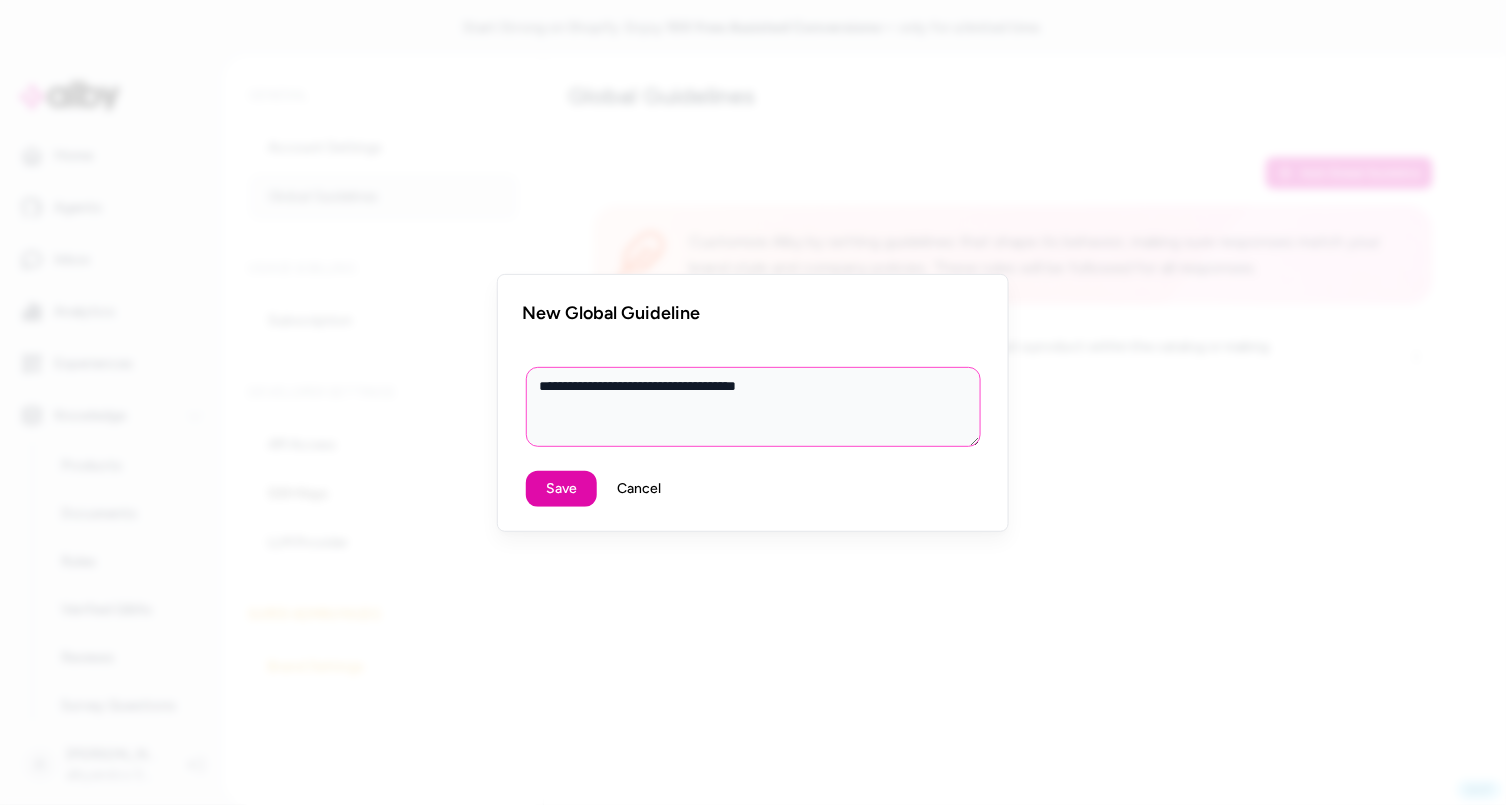 type on "**********" 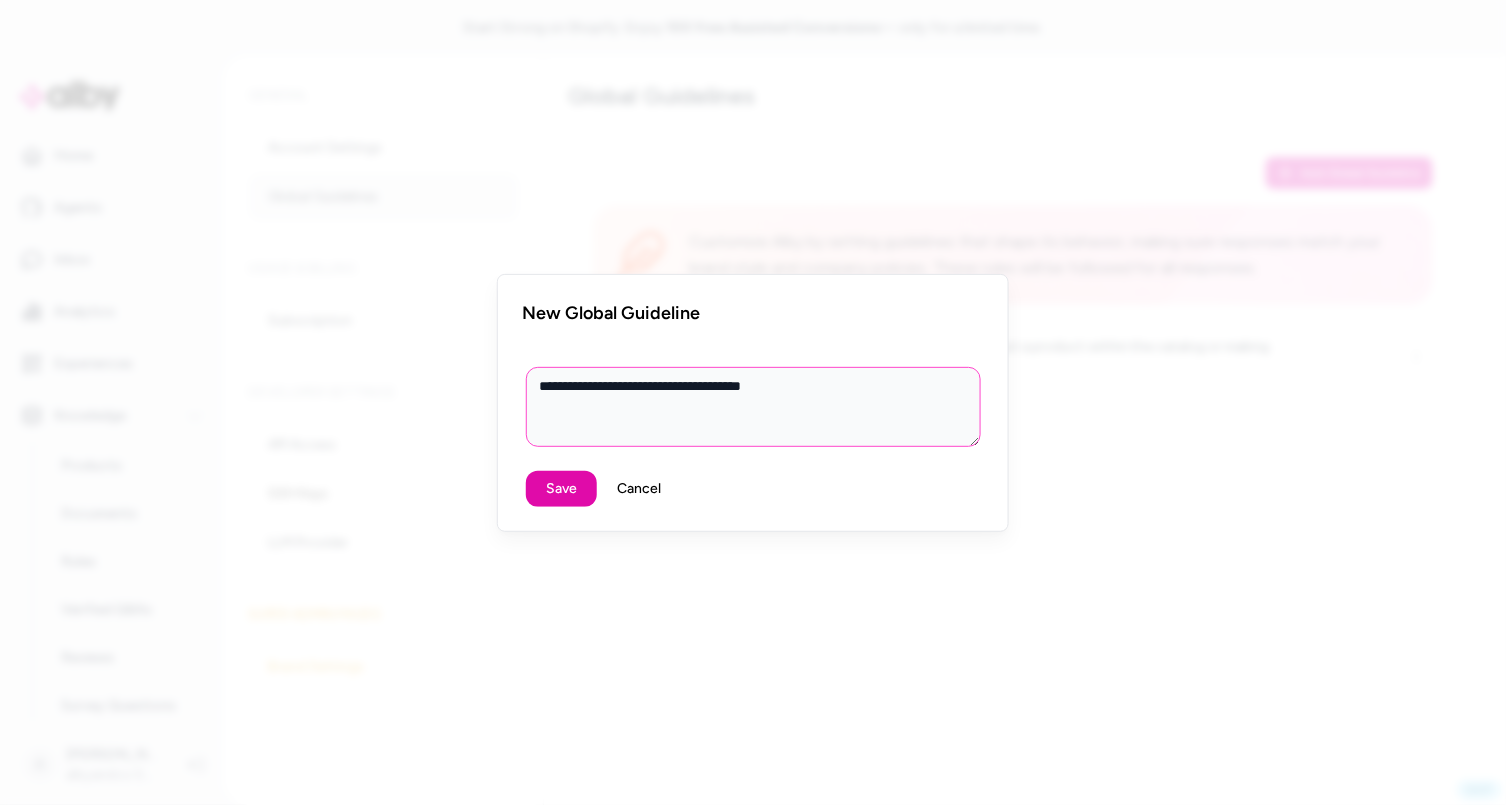 type on "*" 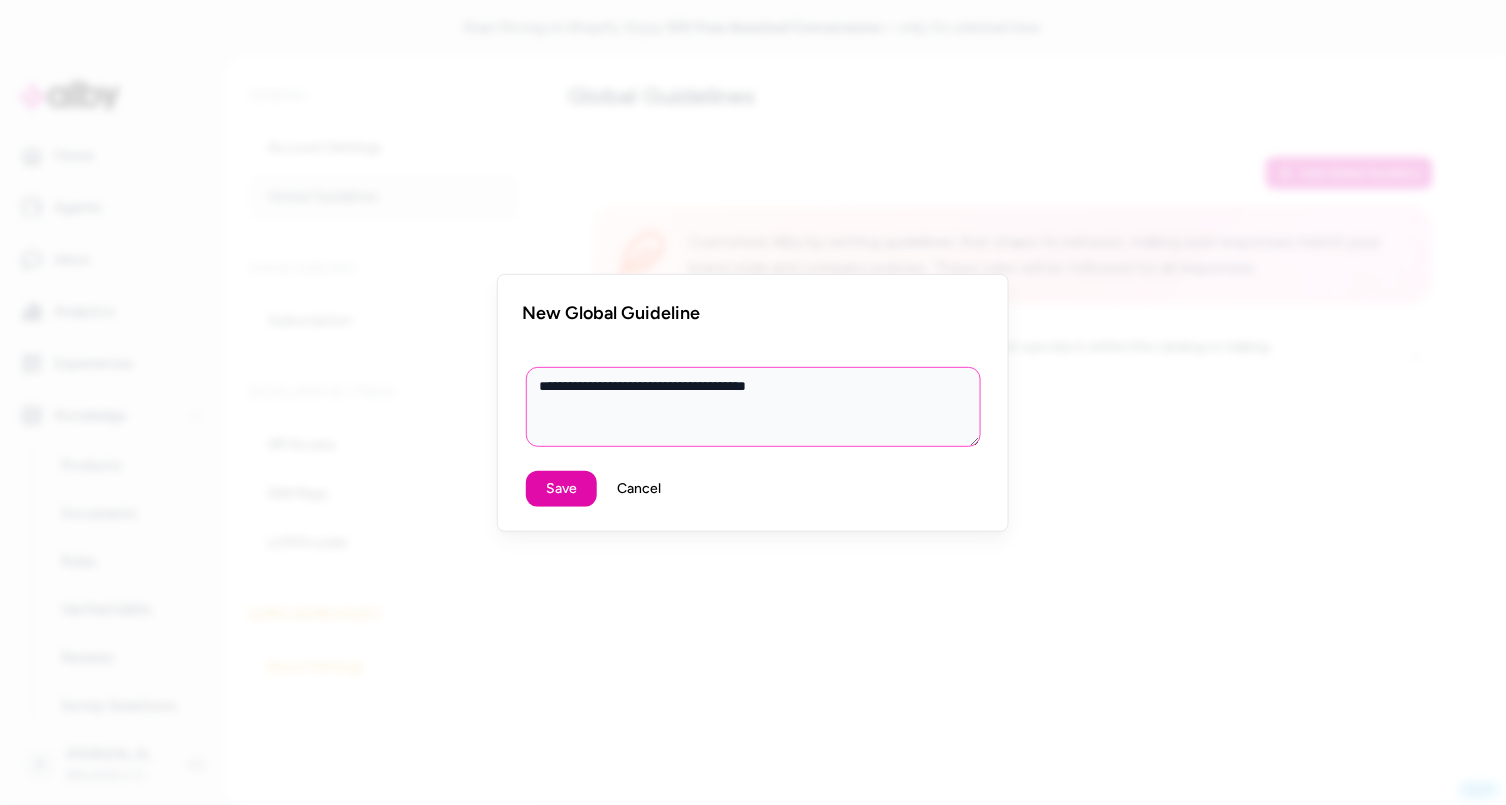 type on "*" 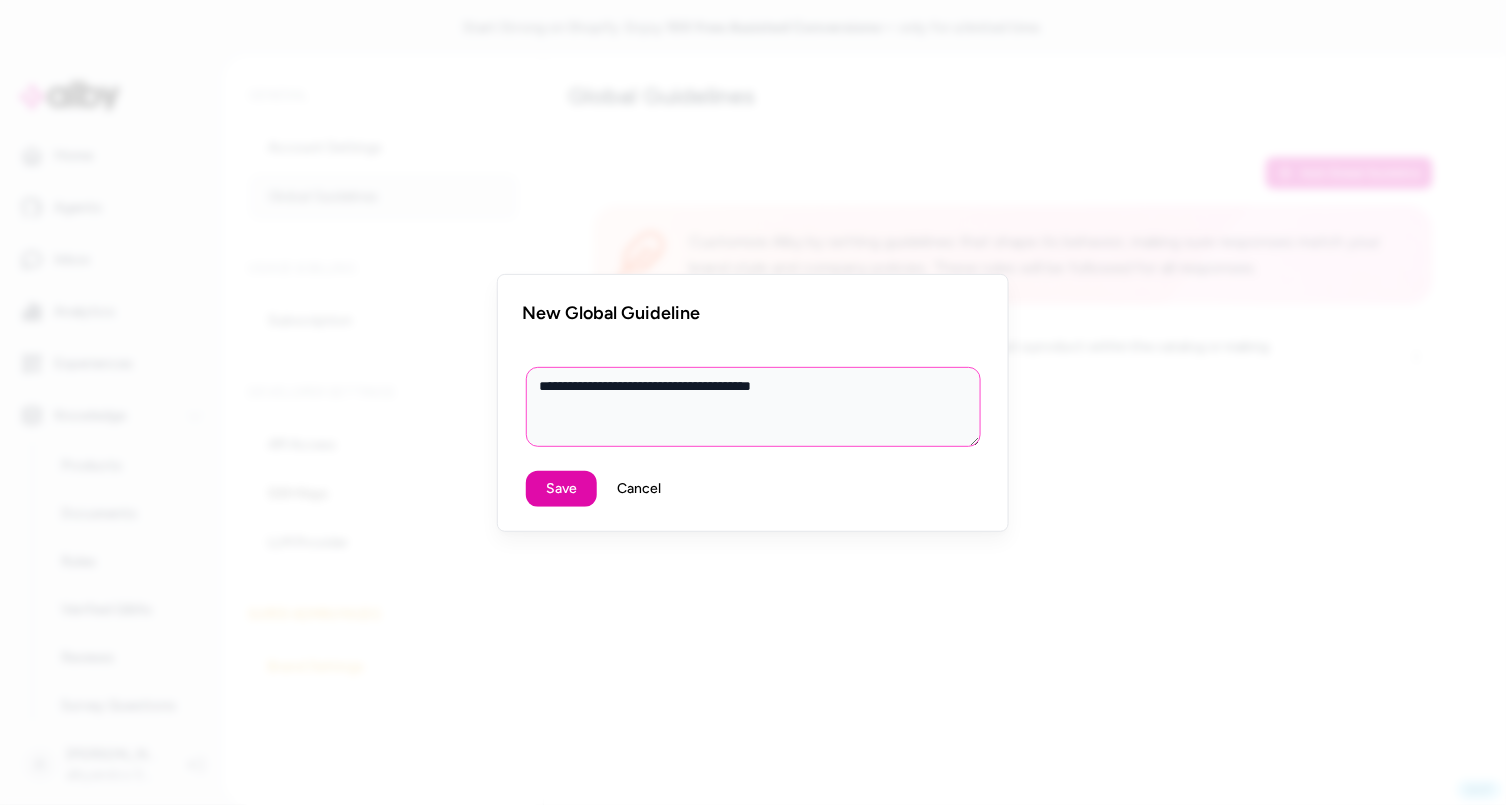type on "*" 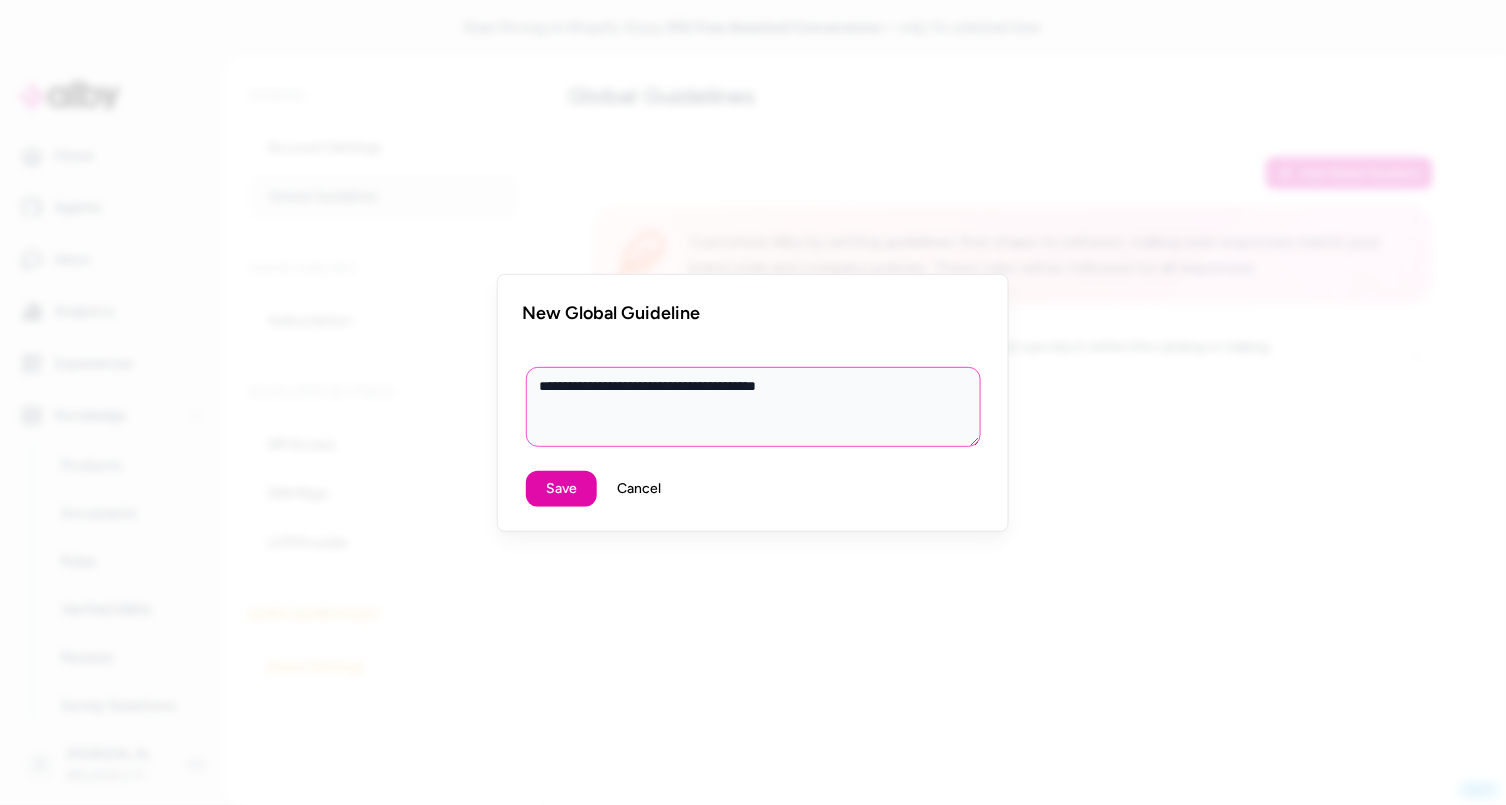 type on "*" 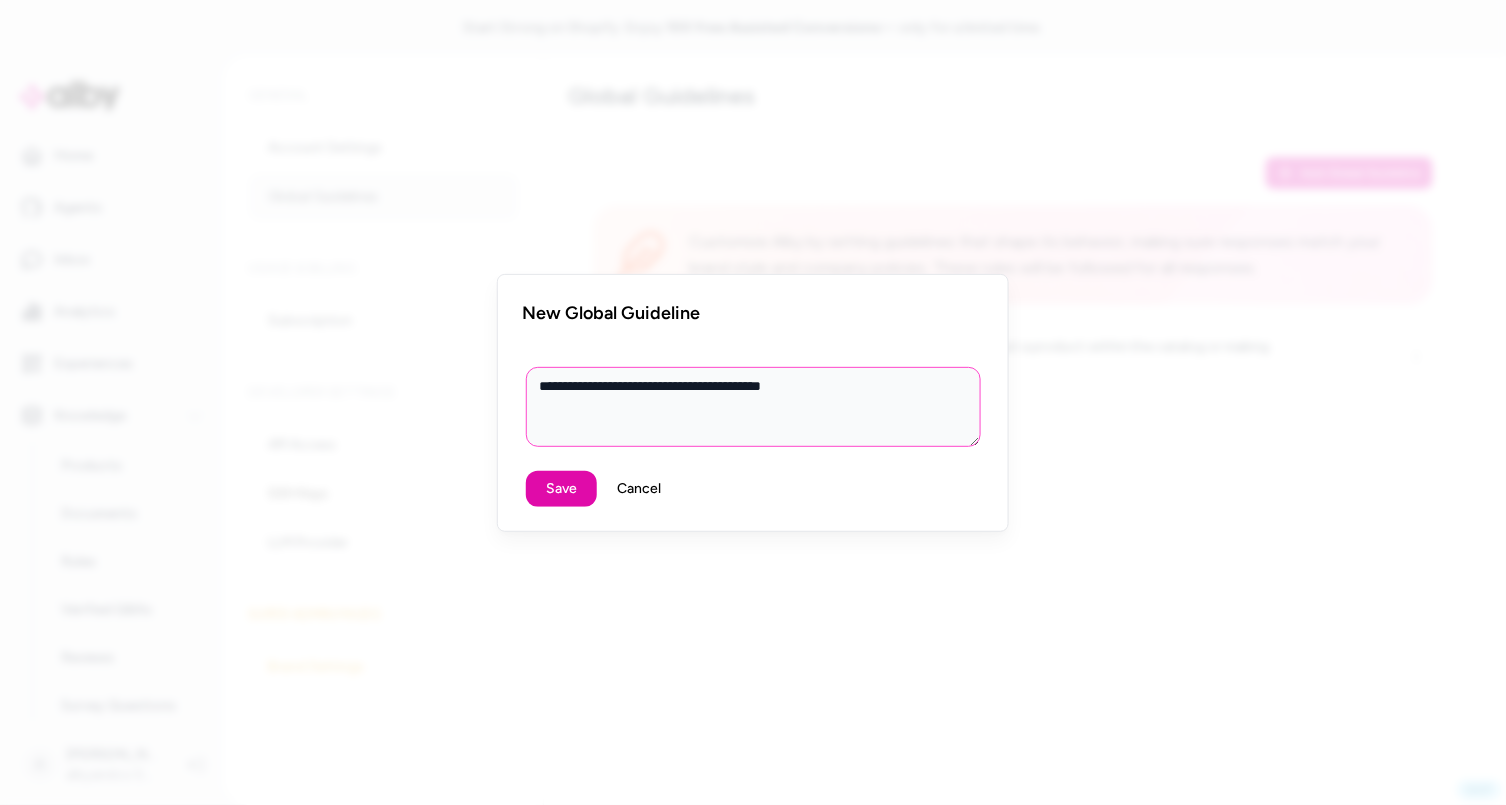 type on "*" 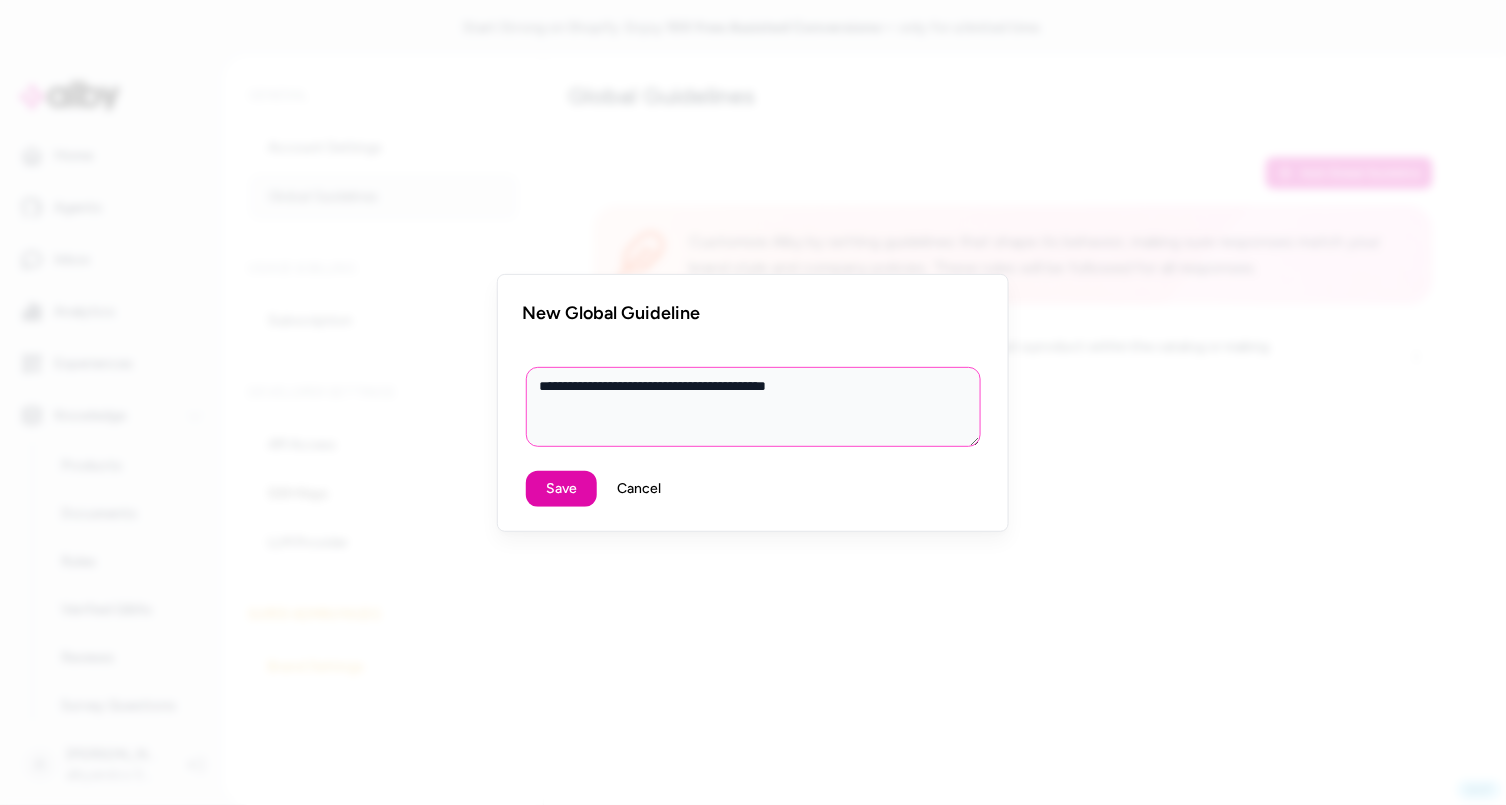type on "*" 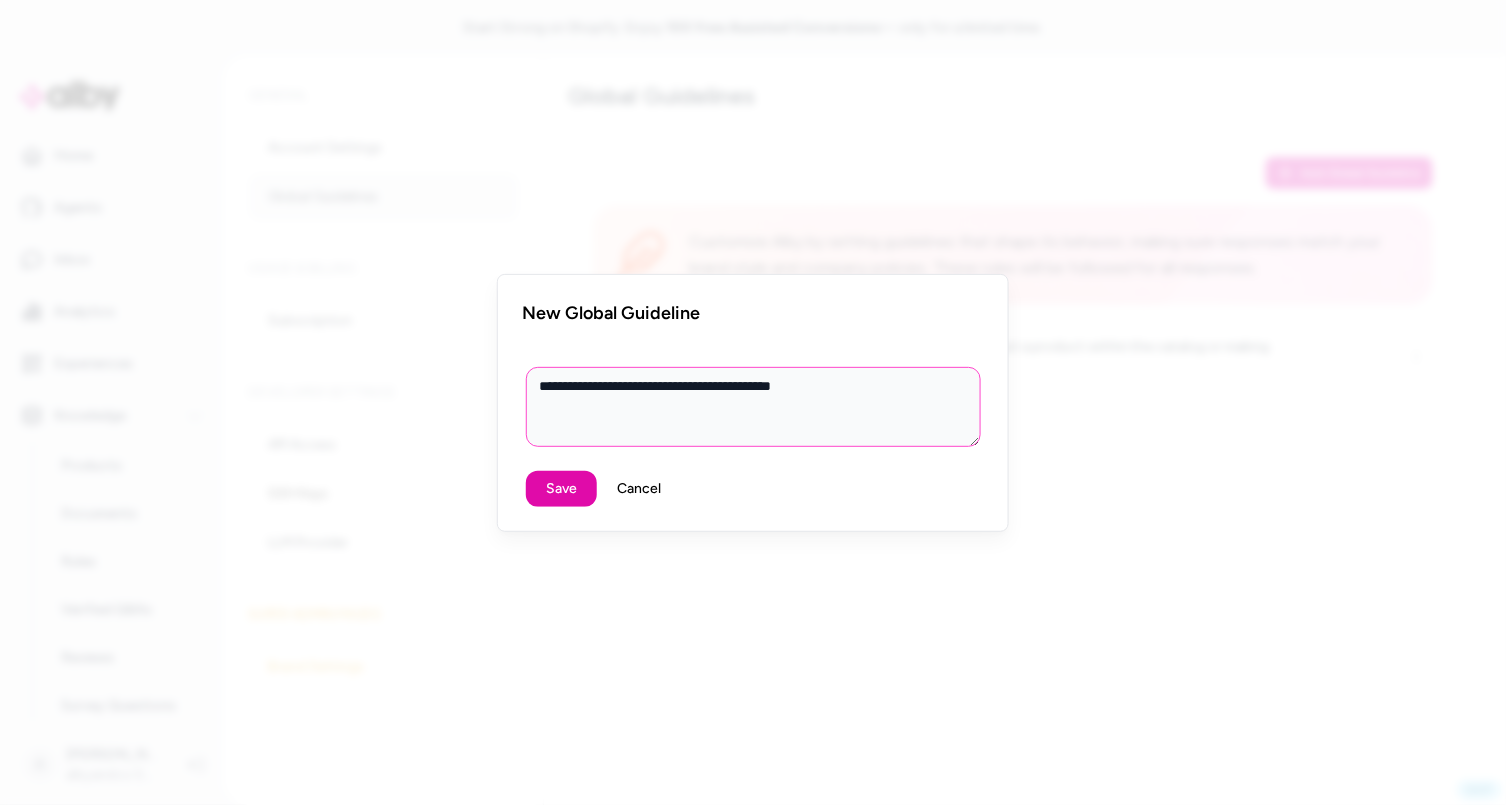 type on "*" 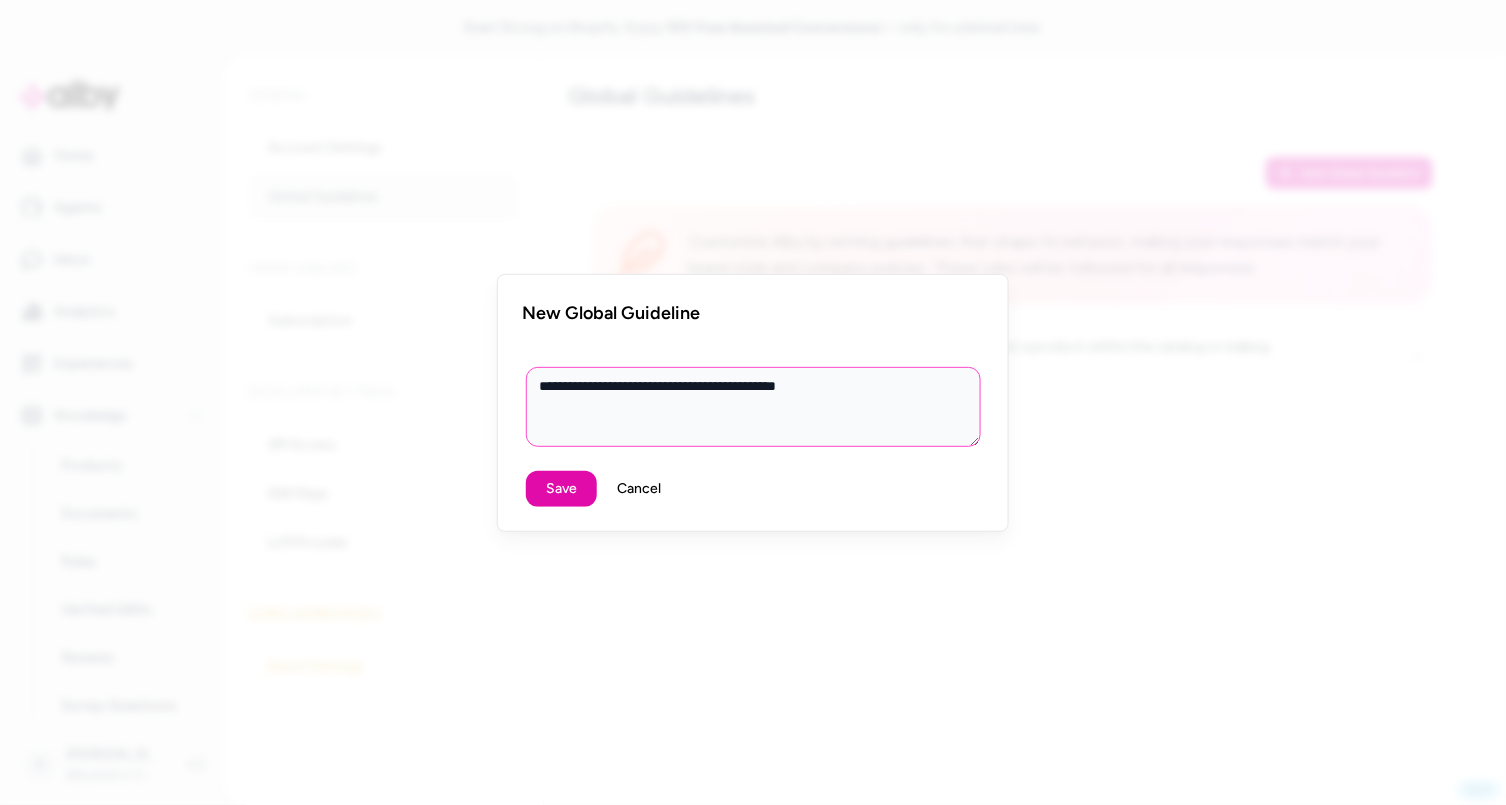 type on "*" 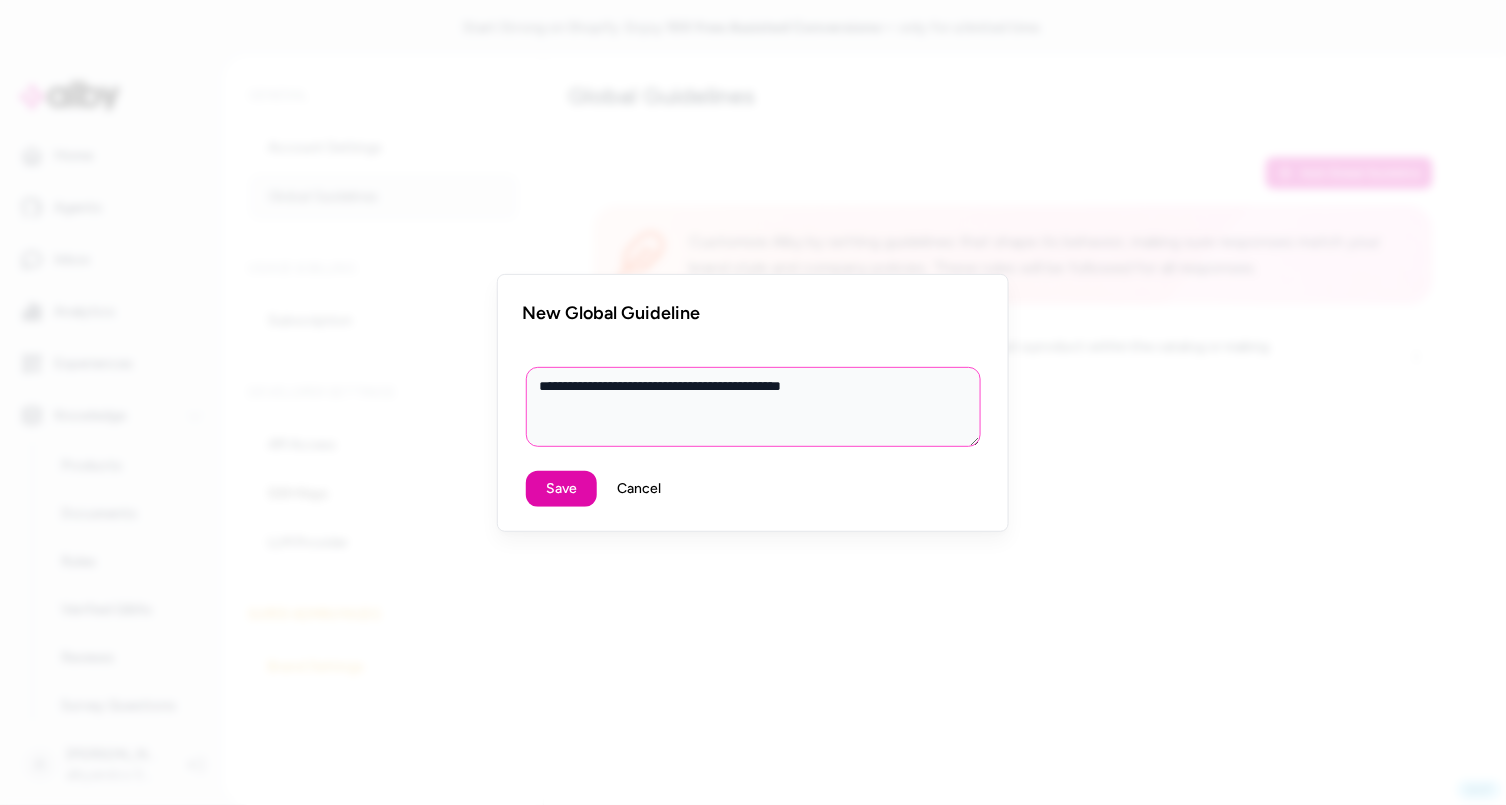 type on "*" 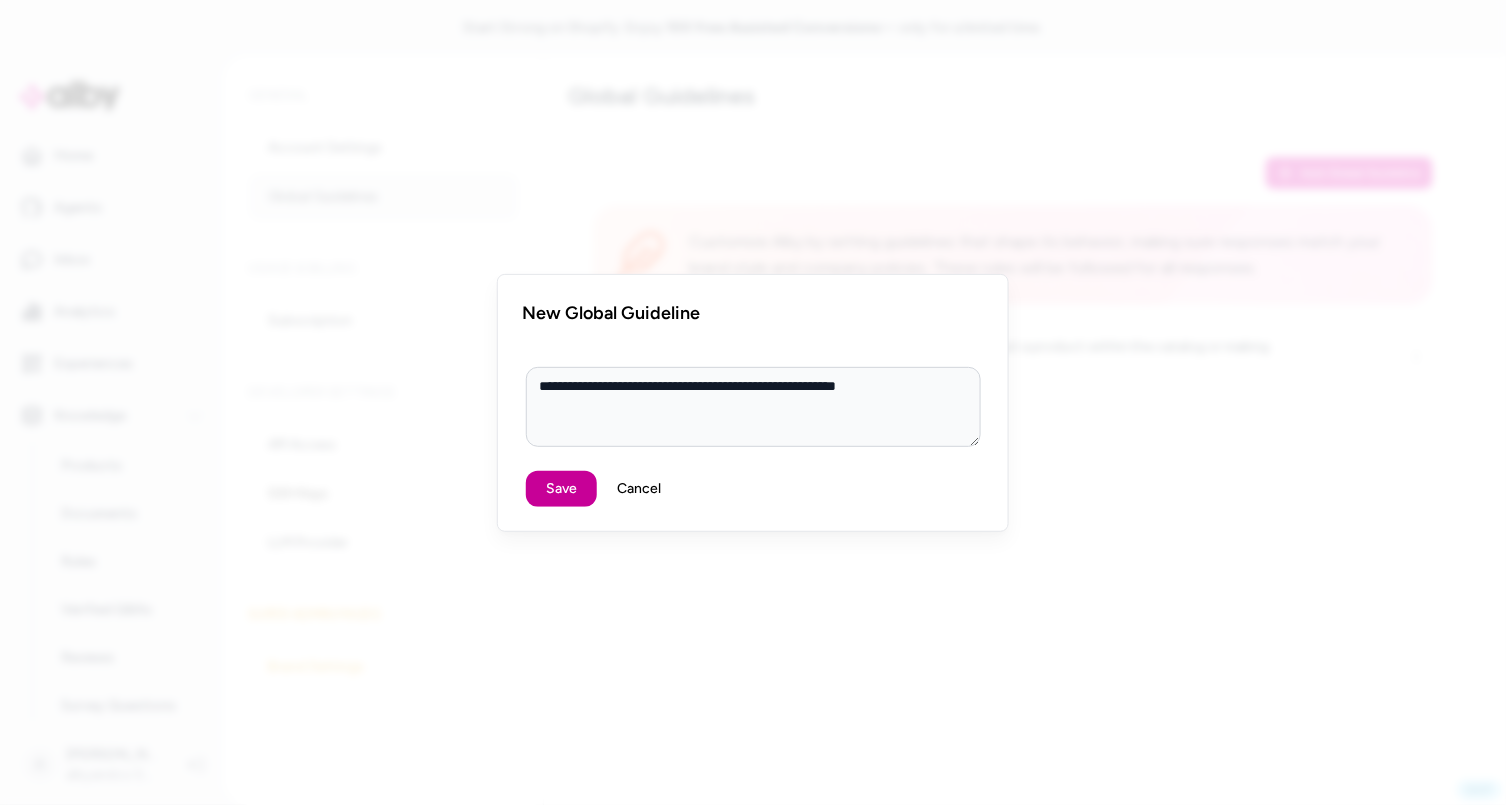 click on "Save" at bounding box center [561, 489] 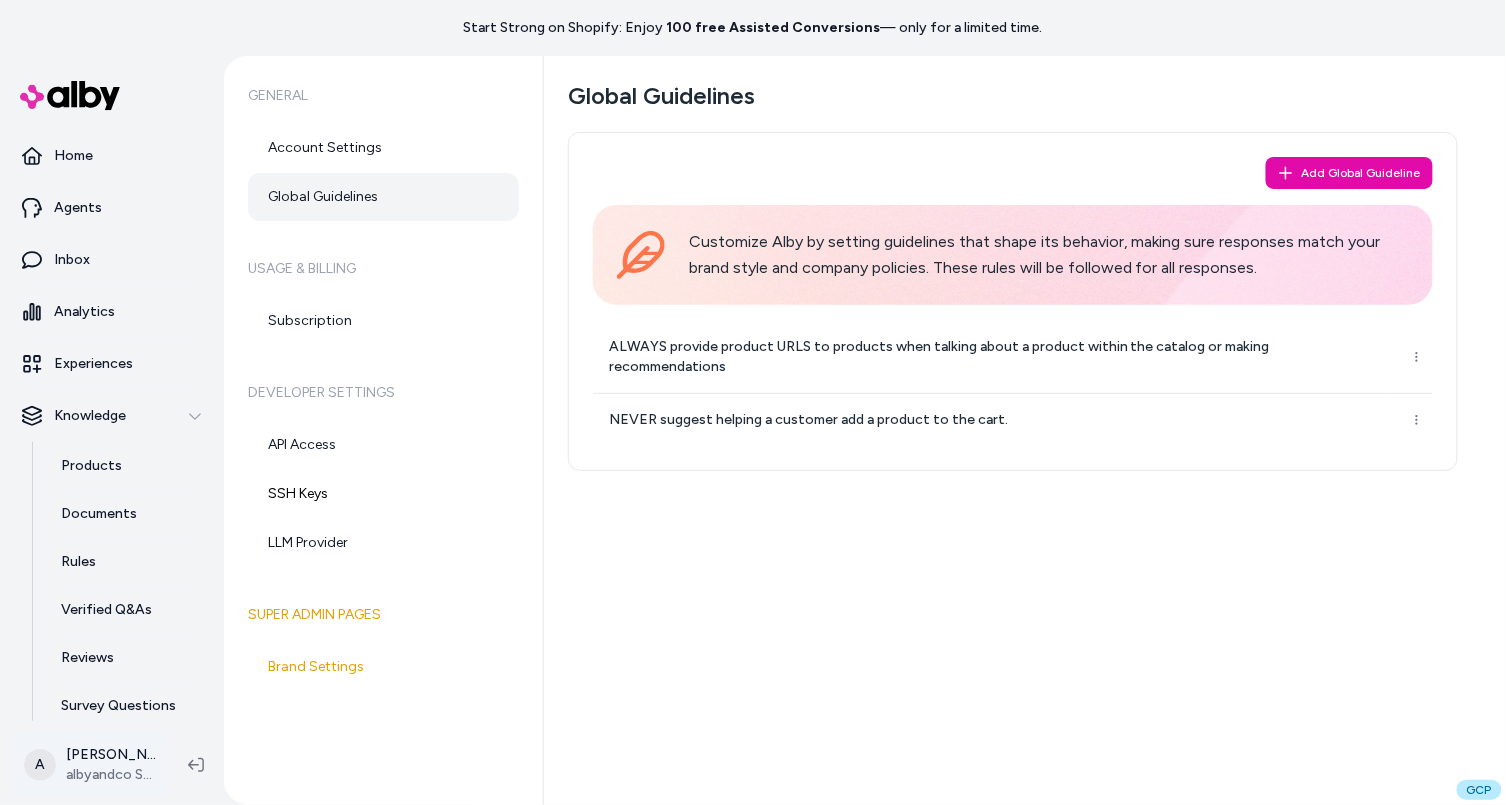 click on "Start Strong on Shopify: Enjoy   100 free Assisted Conversions  — only for a limited time. Home Agents Inbox Analytics Experiences Knowledge Products Documents Rules Verified Q&As Reviews Survey Questions Integrations A Andrew Bennington albyandco SolCon General Account Settings Global Guidelines Usage & Billing Subscription Developer Settings API Access SSH Keys LLM Provider Super Admin Pages Brand Settings Global Guidelines  Add Global Guideline Customize Alby by setting guidelines that shape its behavior, making sure responses match your brand style and company policies. These rules will be followed for all responses. ALWAYS provide product URLS to products when talking about a product within the catalog or making recommendations NEVER suggest helping a customer add a product to the cart. GCP *" at bounding box center [753, 402] 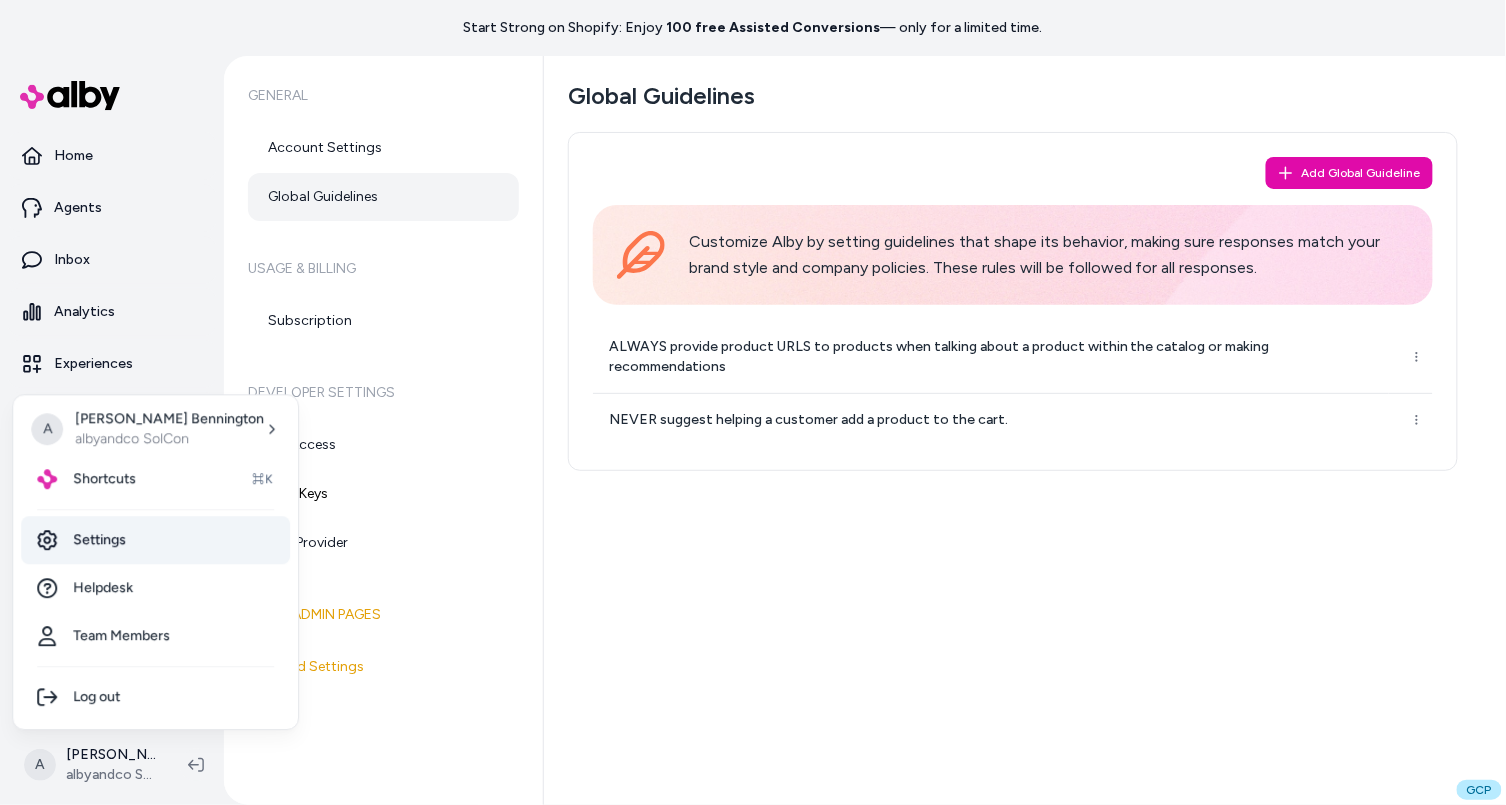 click on "Settings" at bounding box center [155, 540] 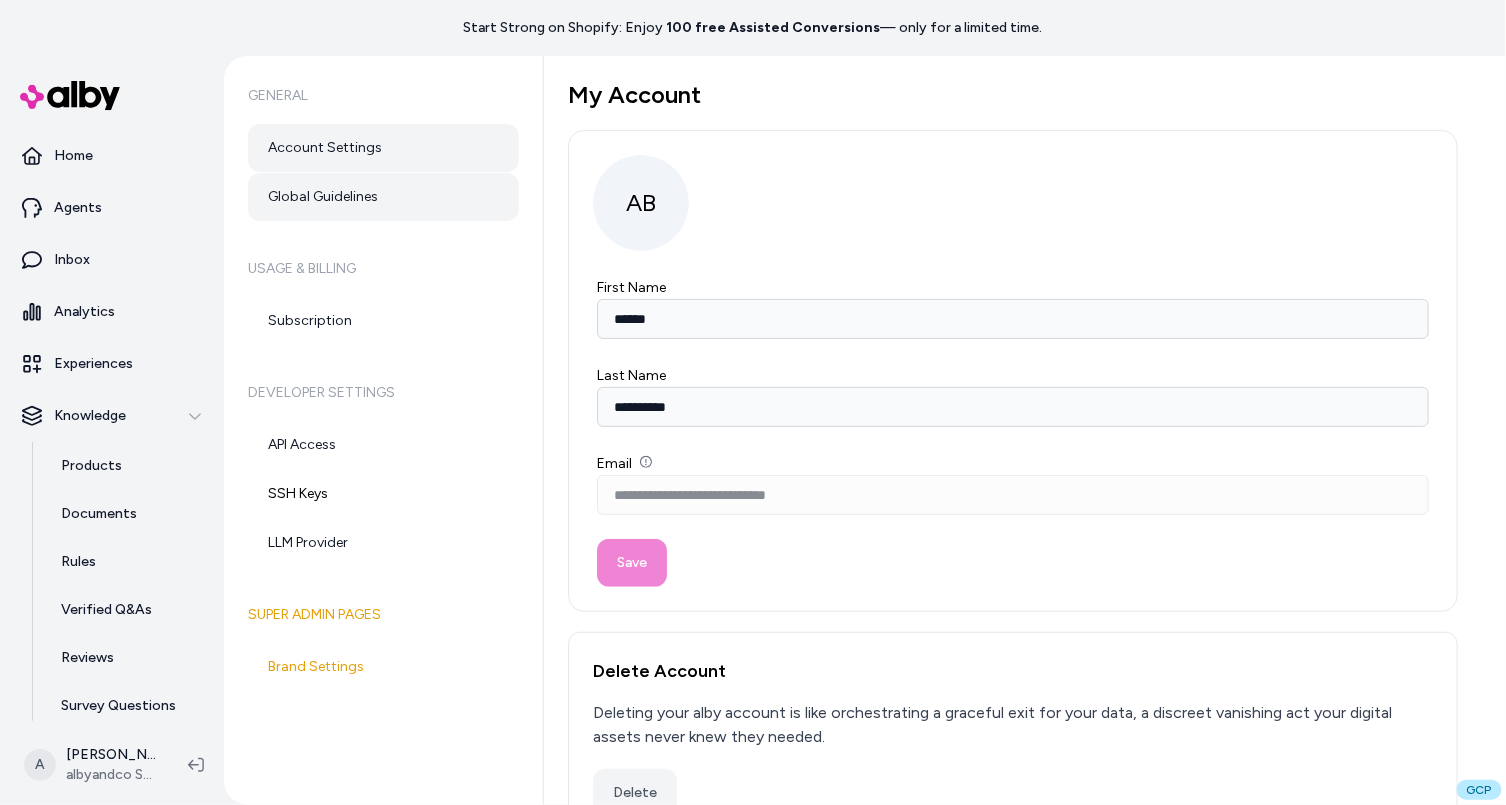 click on "Global Guidelines" at bounding box center (383, 197) 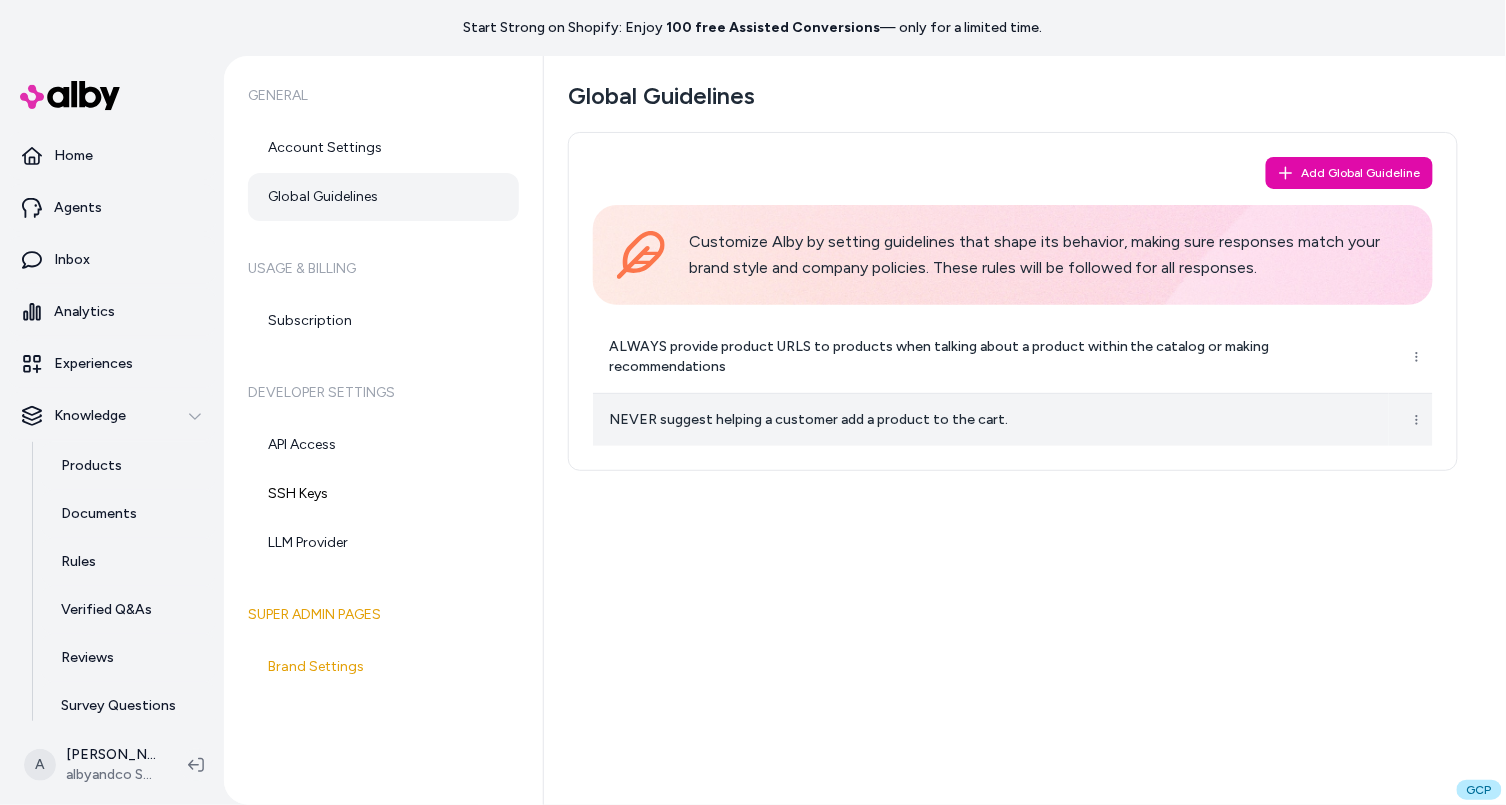click on "NEVER suggest helping a customer add a product to the cart." at bounding box center (991, 420) 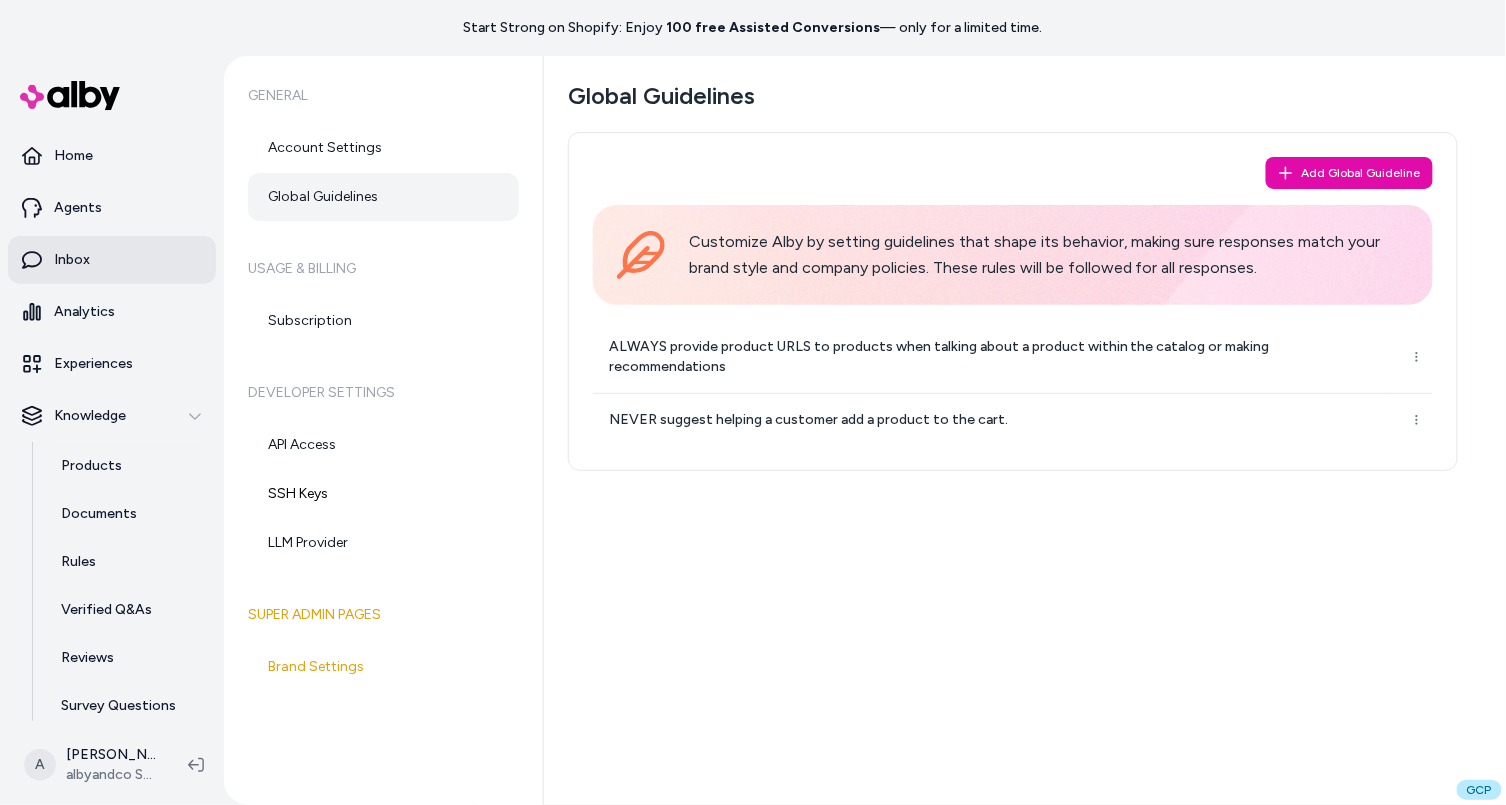 click on "Inbox" at bounding box center [112, 260] 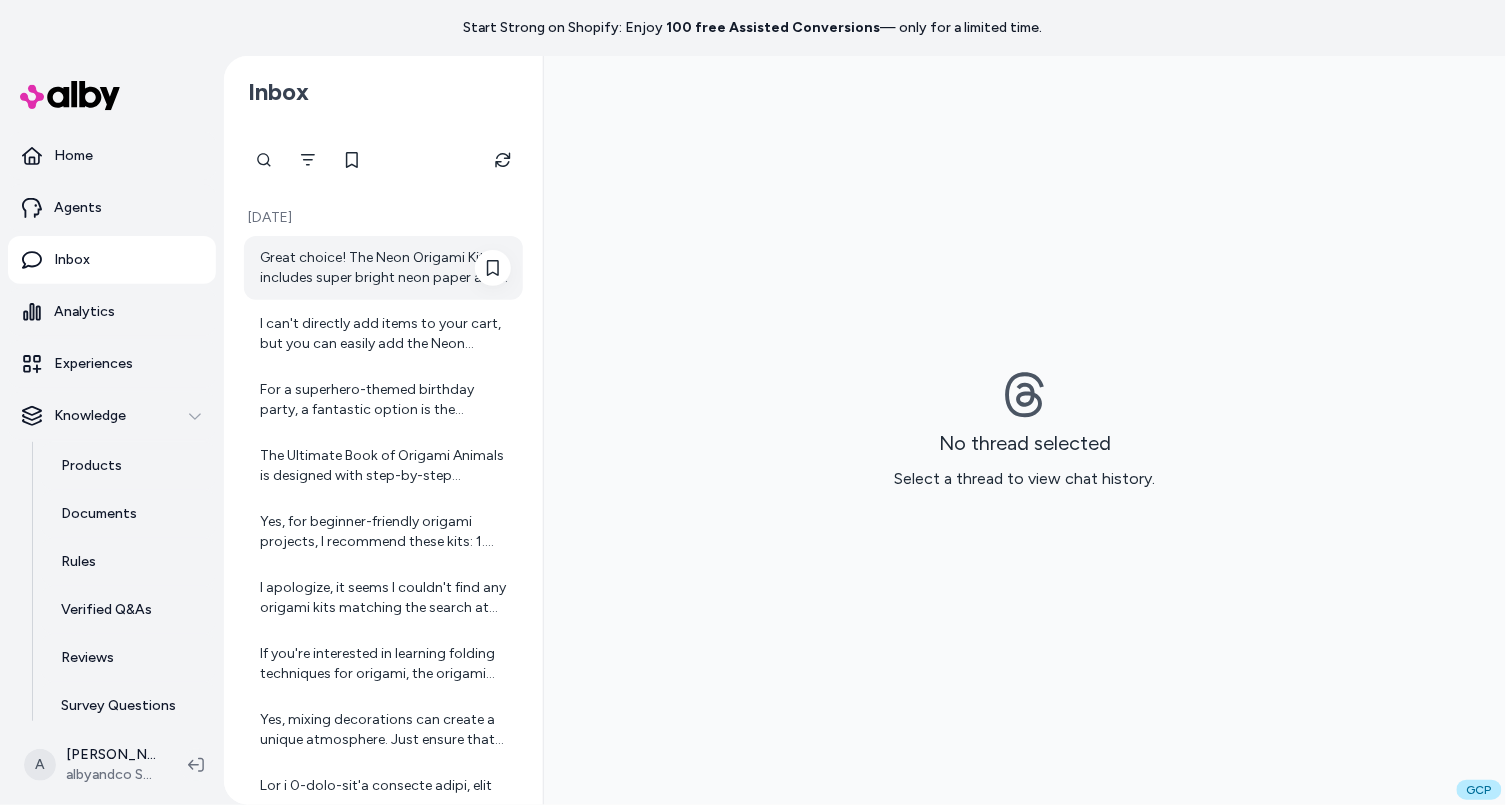 click on "Great choice! The Neon Origami Kit includes super bright neon paper and fun sticker embellishments with easy-to-follow instructions for creating multiple origami designs. It's suitable for ages [DEMOGRAPHIC_DATA] and up.
You can view and purchase the Neon Origami Kit here: [Neon Origami Kit]([URL][DOMAIN_NAME]).
If you need any more assistance or information, just let me know!" at bounding box center (383, 268) 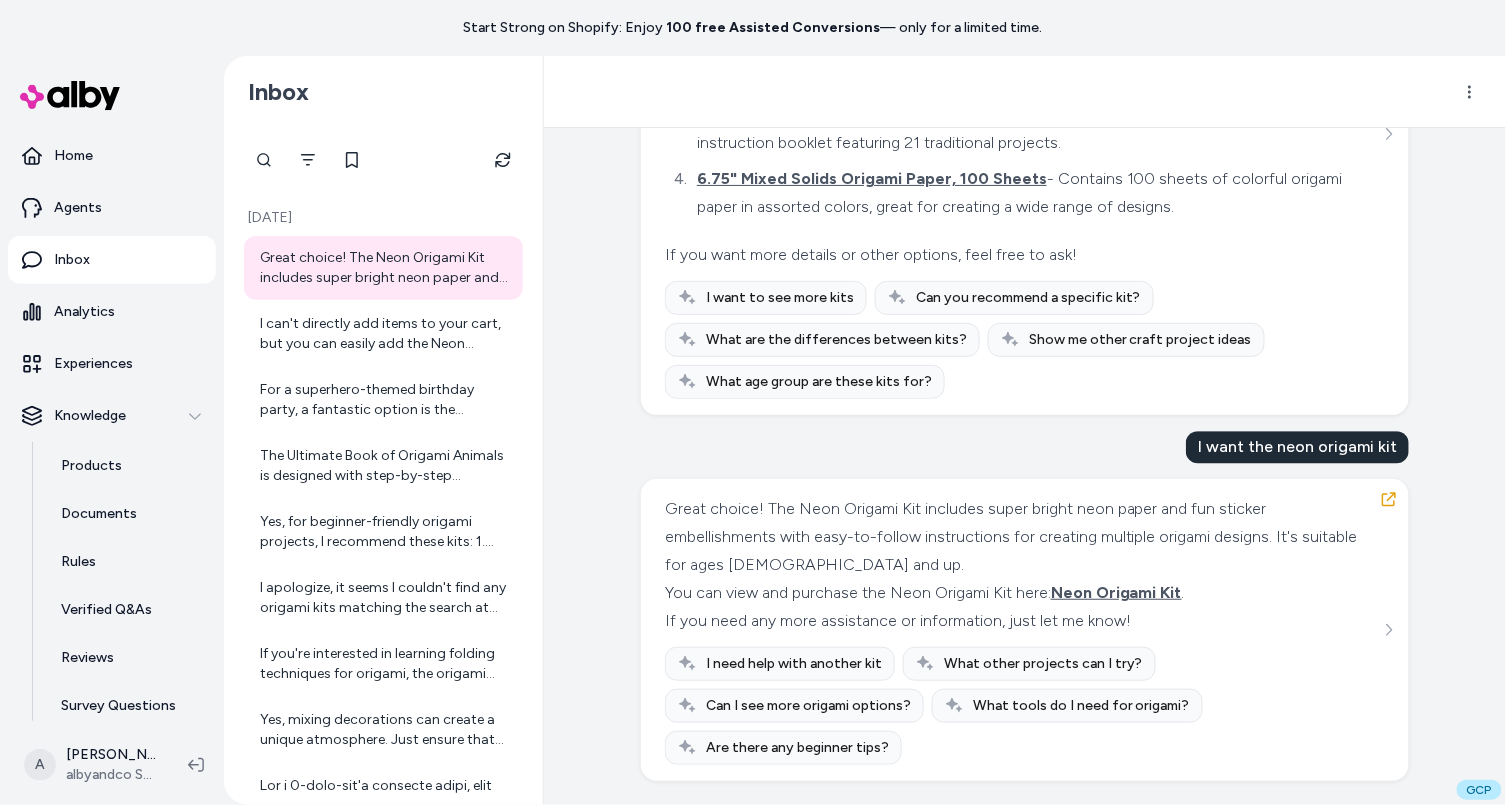 scroll, scrollTop: 2942, scrollLeft: 0, axis: vertical 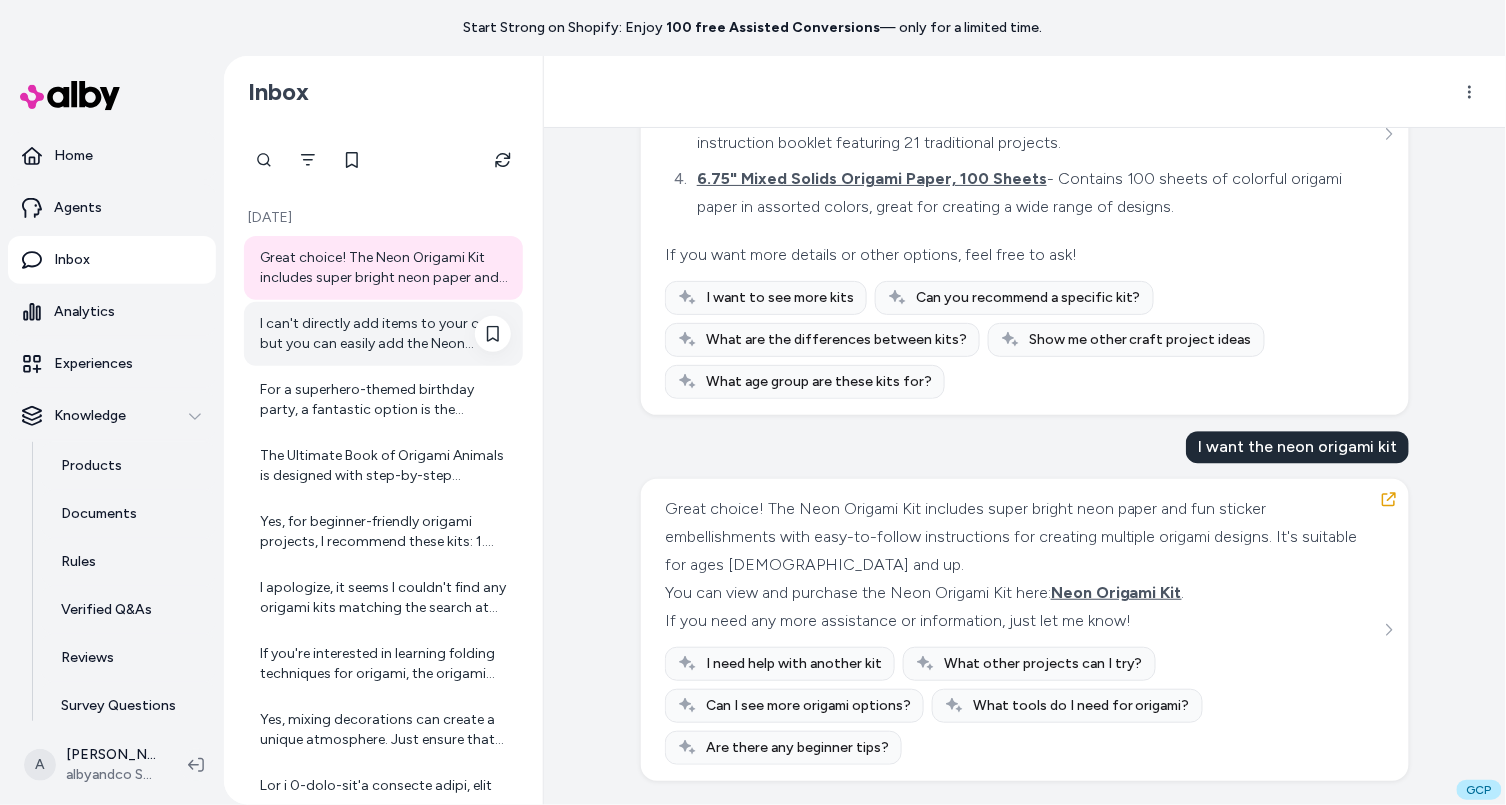 click on "I can't directly add items to your cart, but you can easily add the Neon Origami Kit to your cart by visiting this link: [Neon Origami Kit]([URL][DOMAIN_NAME]) and clicking the "Add to Cart" button on the product page.
If you need any further assistance with your purchase or have other questions, just let me know!" at bounding box center (385, 334) 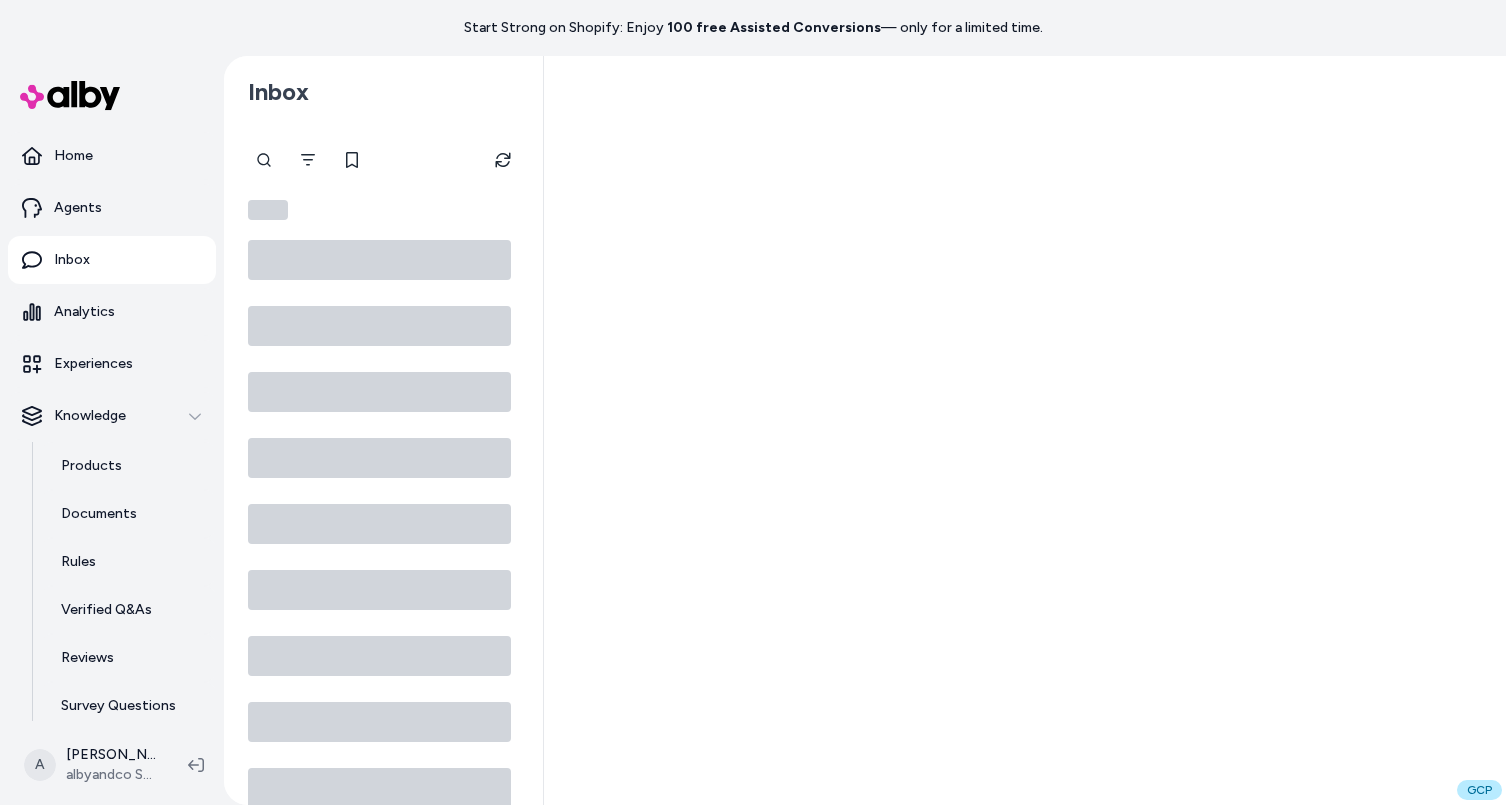 scroll, scrollTop: 0, scrollLeft: 0, axis: both 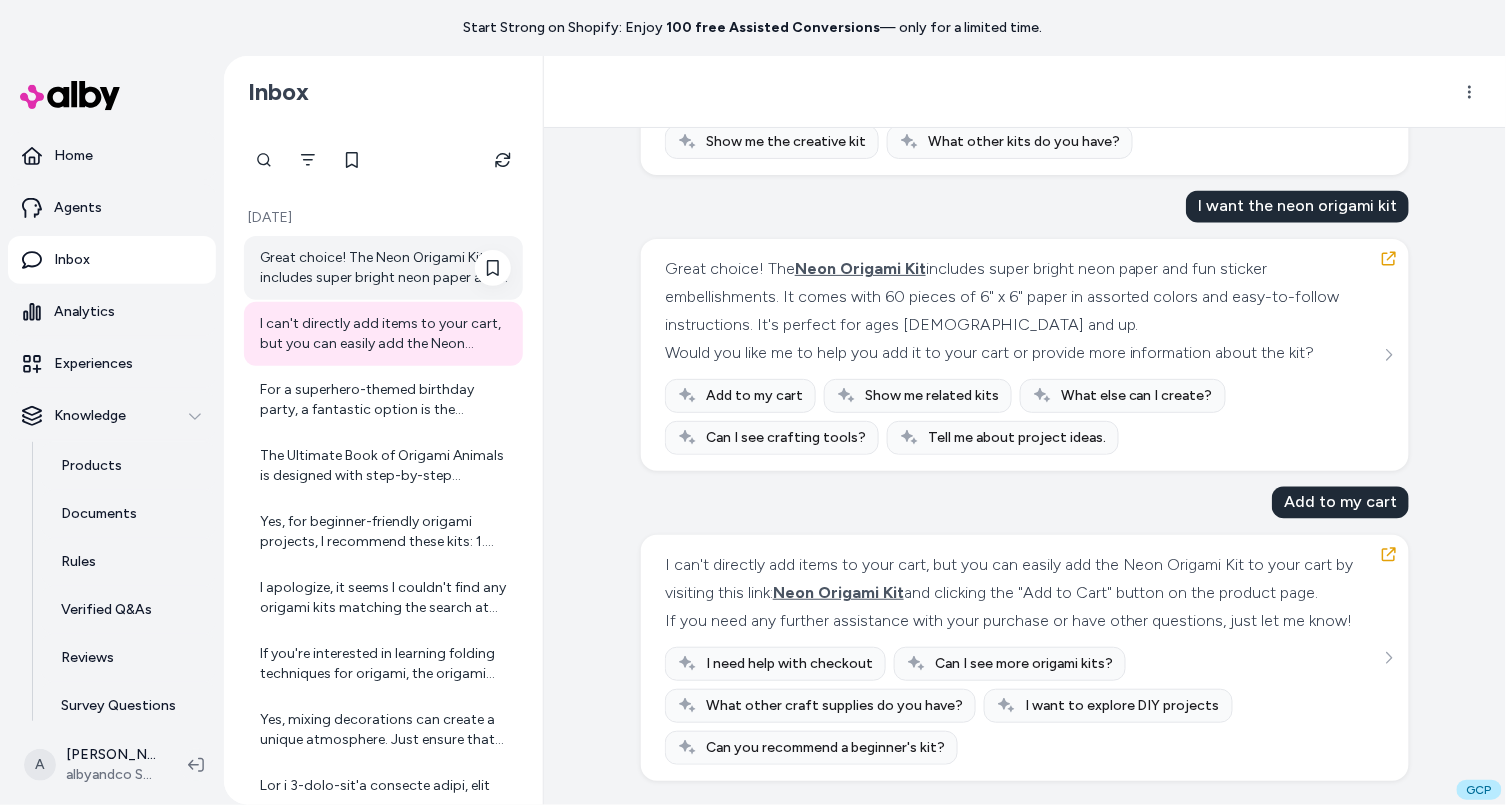click on "Great choice! The Neon Origami Kit includes super bright neon paper and fun sticker embellishments with easy-to-follow instructions for creating multiple origami designs. It's suitable for ages [DEMOGRAPHIC_DATA] and up.
You can view and purchase the Neon Origami Kit here: [Neon Origami Kit]([URL][DOMAIN_NAME]).
If you need any more assistance or information, just let me know!" at bounding box center (385, 268) 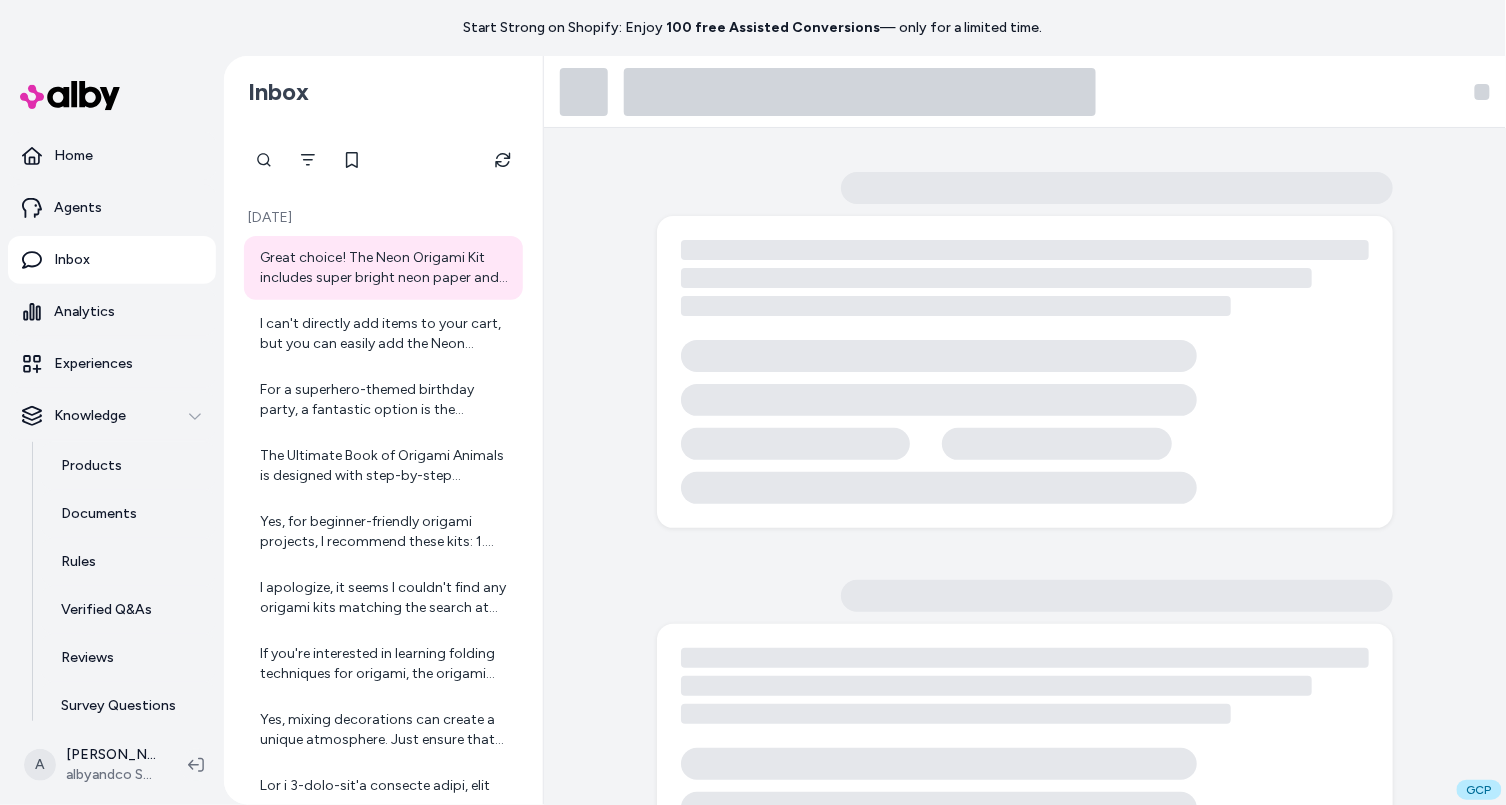 scroll, scrollTop: 153, scrollLeft: 0, axis: vertical 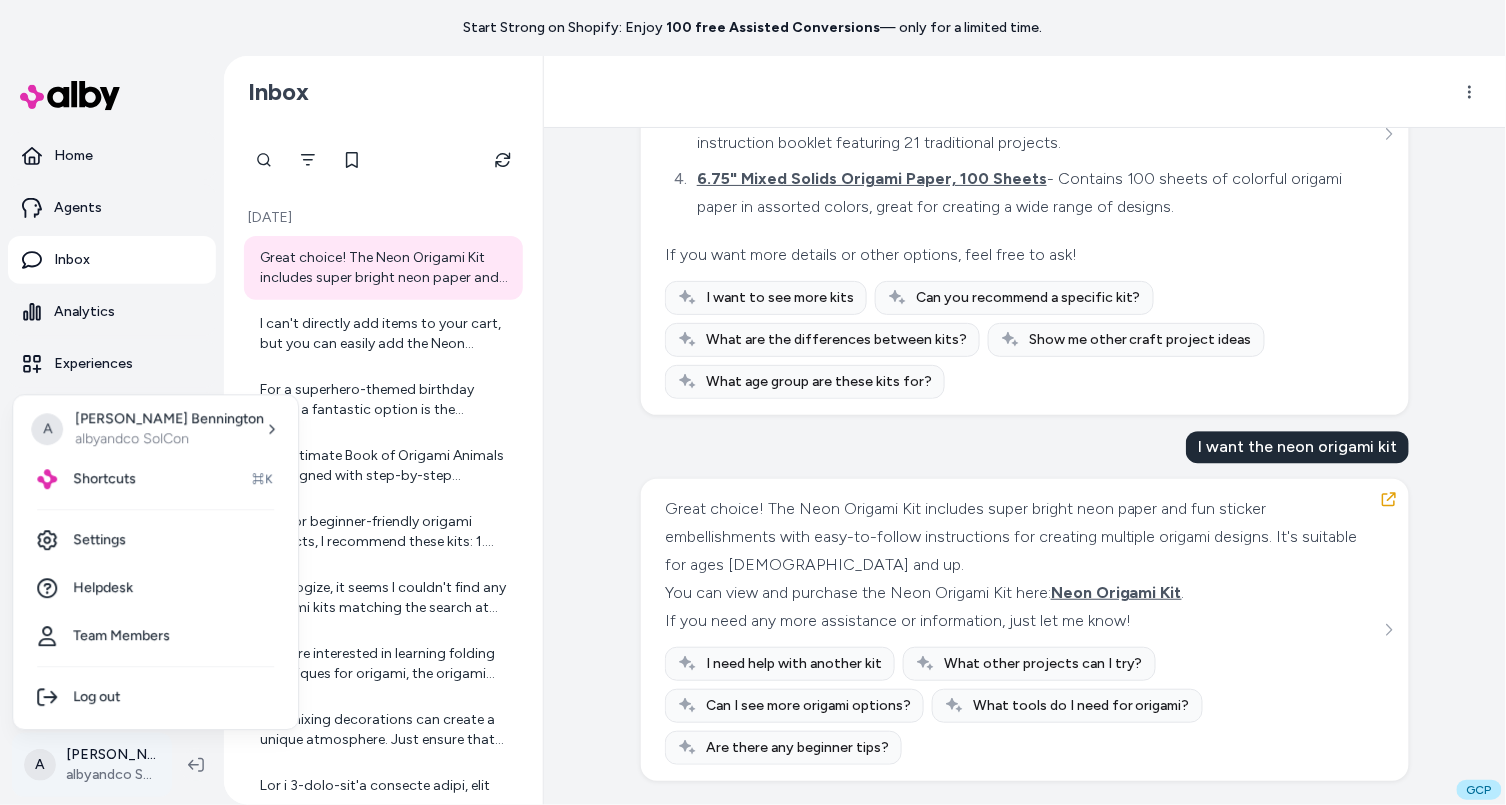 click on "Start Strong on Shopify: Enjoy   100 free Assisted Conversions  — only for a limited time. Home Agents Inbox Analytics Experiences Knowledge Products Documents Rules Verified Q&As Reviews Survey Questions Integrations A [PERSON_NAME] albyandco SolCon Inbox [DATE] Great choice! The Neon Origami Kit includes super bright neon paper and fun sticker embellishments with easy-to-follow instructions for creating multiple origami designs. It's suitable for ages [DEMOGRAPHIC_DATA] and up.
You can view and purchase the Neon Origami Kit here: [Neon Origami Kit]([URL][DOMAIN_NAME]).
If you need any more assistance or information, just let me know! Yes, mixing decorations can create a unique atmosphere. Just ensure that the colors and styles complement each other for a cohesive look. Created from Chat at  [DATE] · 5:27 PM Help me get started with arts & crafts { 3 Items " id " : call_E9SYwGo0kRXKR8gnuEdB6S9W " args " : { 1 Items " " :" at bounding box center (753, 402) 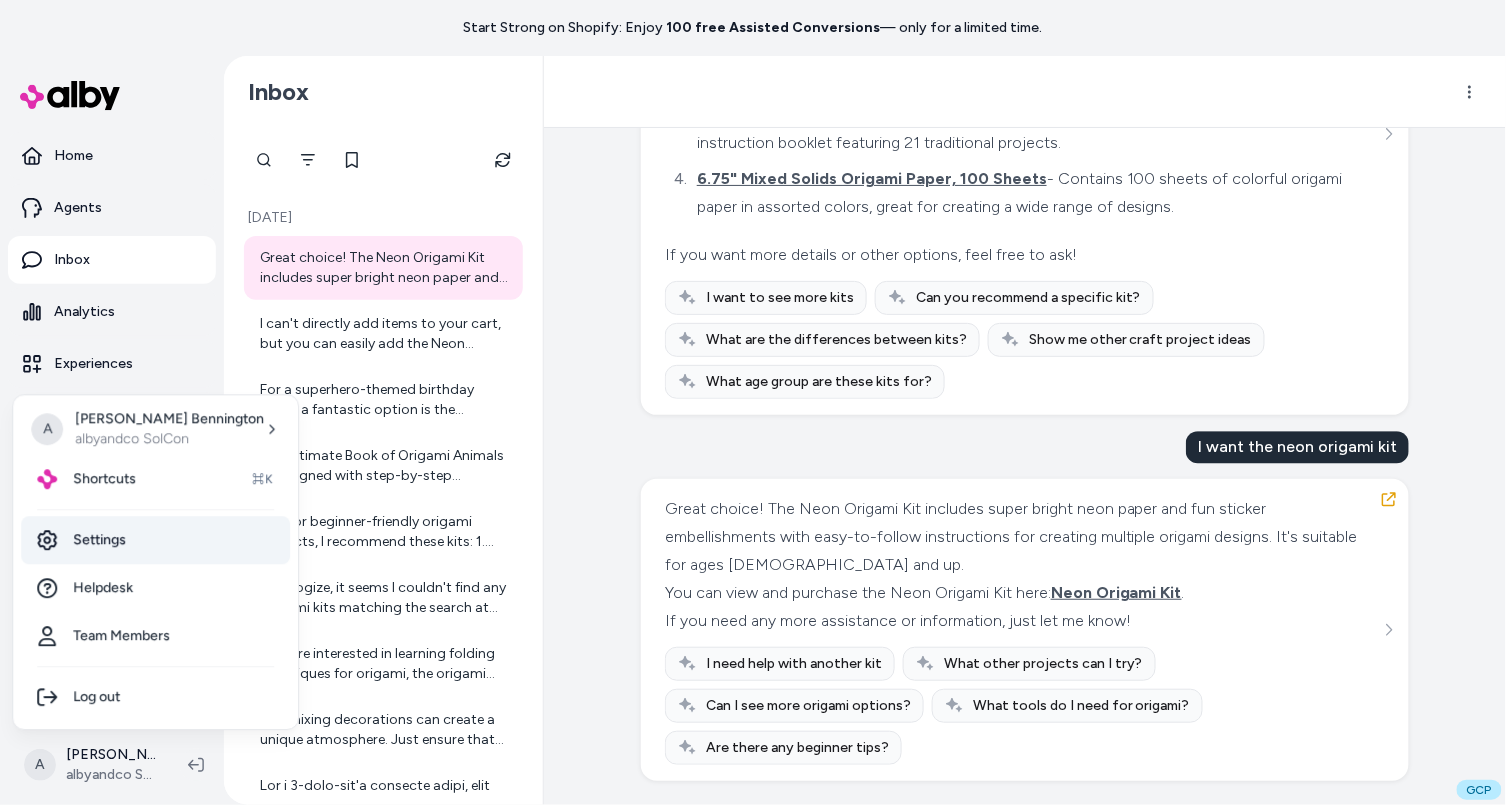 click on "Settings" at bounding box center (155, 540) 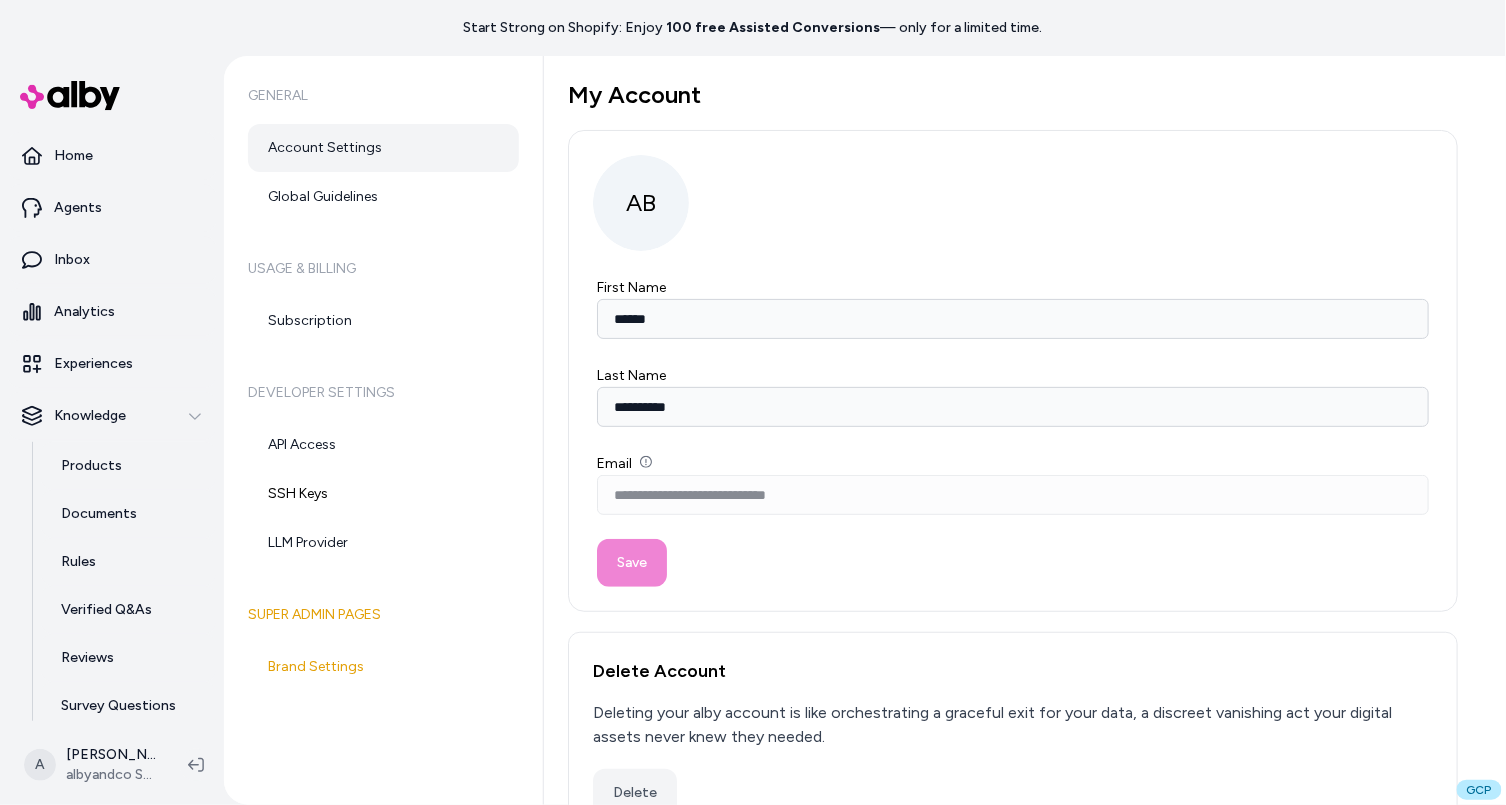 click on "General Account Settings Global Guidelines Usage & Billing Subscription Developer Settings API Access SSH Keys LLM Provider Super Admin Pages Brand Settings" at bounding box center [384, 430] 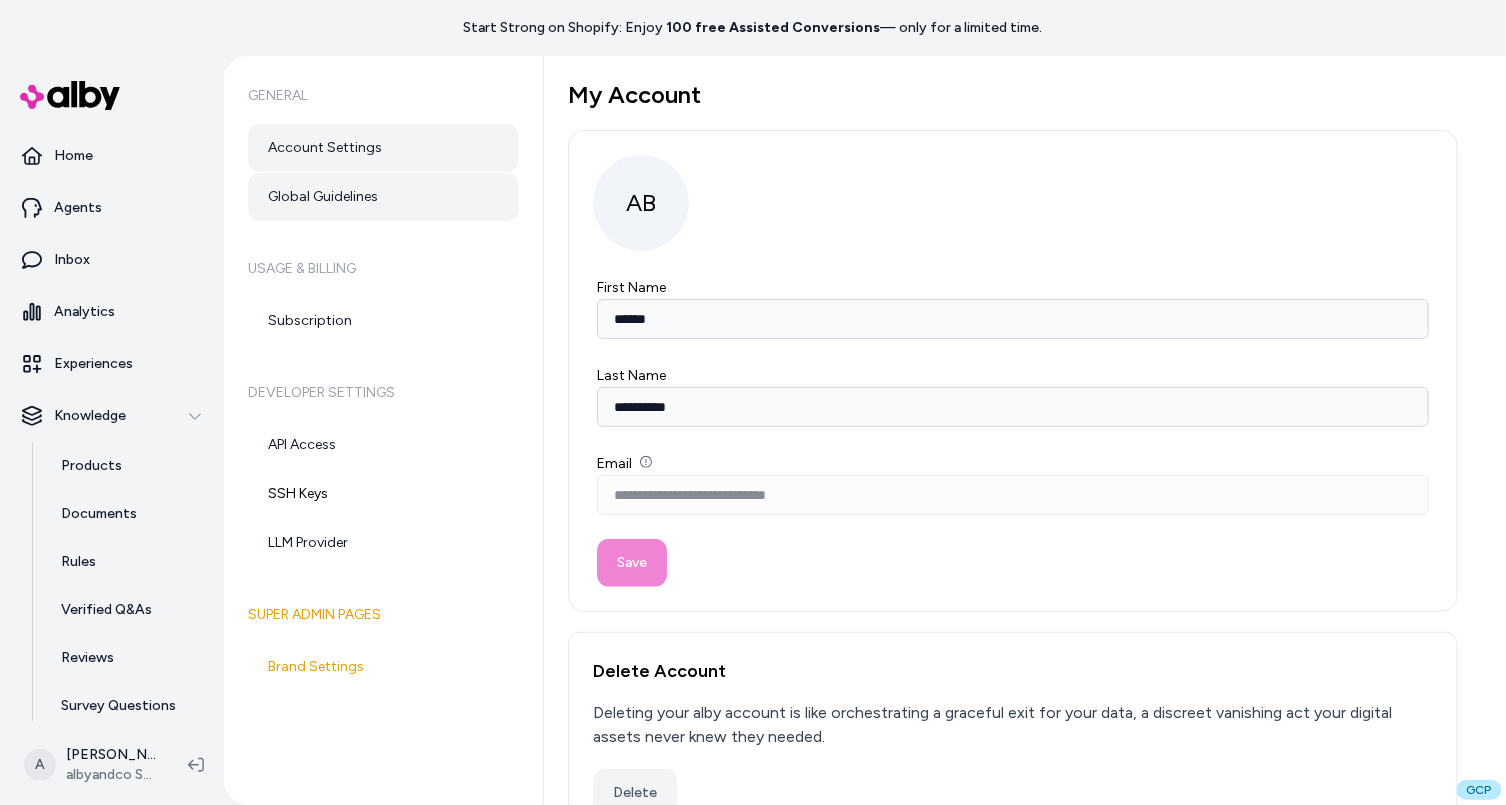 click on "Global Guidelines" at bounding box center [383, 197] 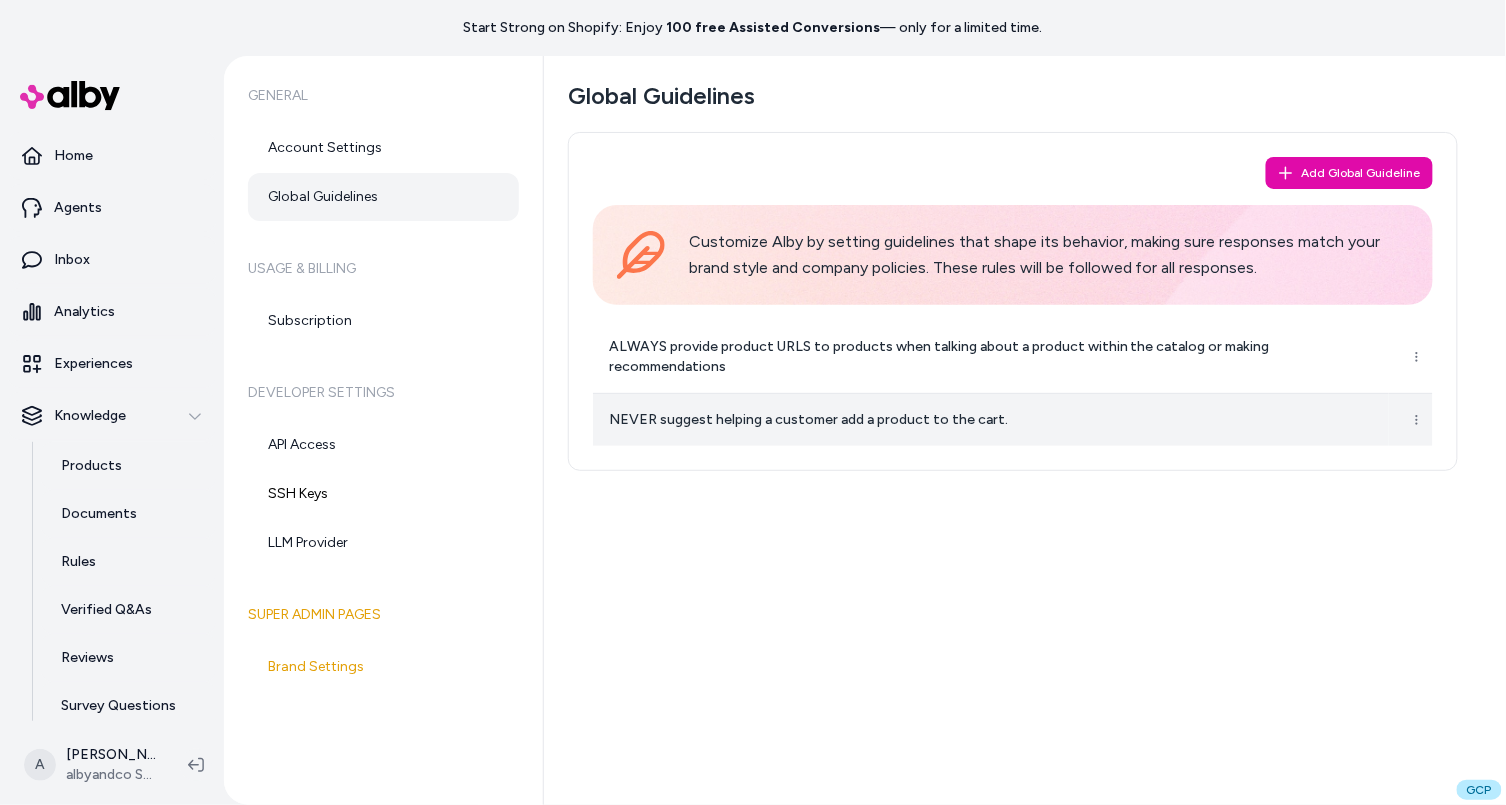 click on "NEVER suggest helping a customer add a product to the cart." at bounding box center [991, 420] 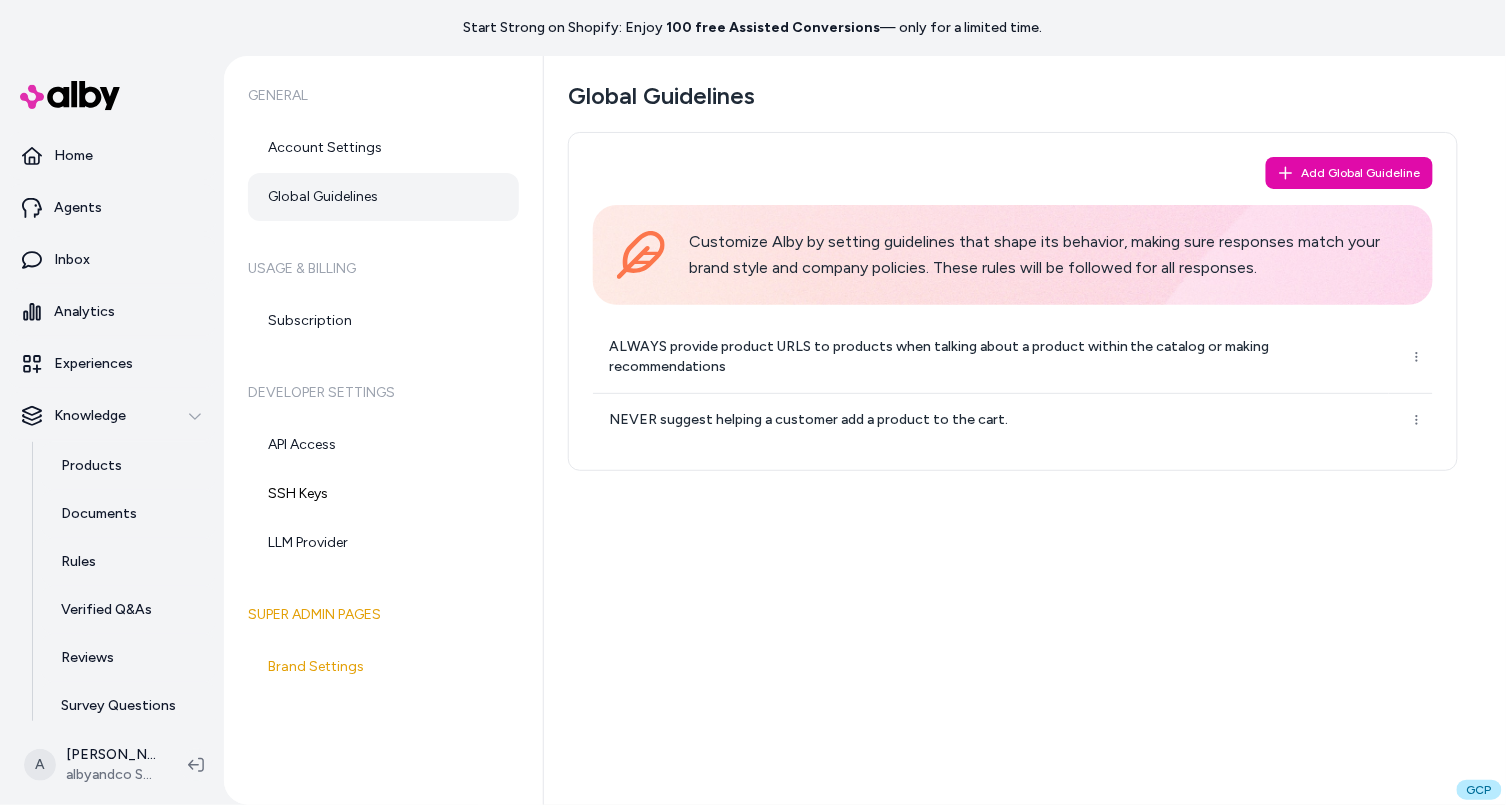 click on "Add Global Guideline Customize Alby by setting guidelines that shape its behavior, making sure responses match your brand style and company policies. These rules will be followed for all responses. ALWAYS provide product URLS to products when talking about a product within the catalog or making recommendations NEVER suggest helping a customer add a product to the cart." at bounding box center (1013, 301) 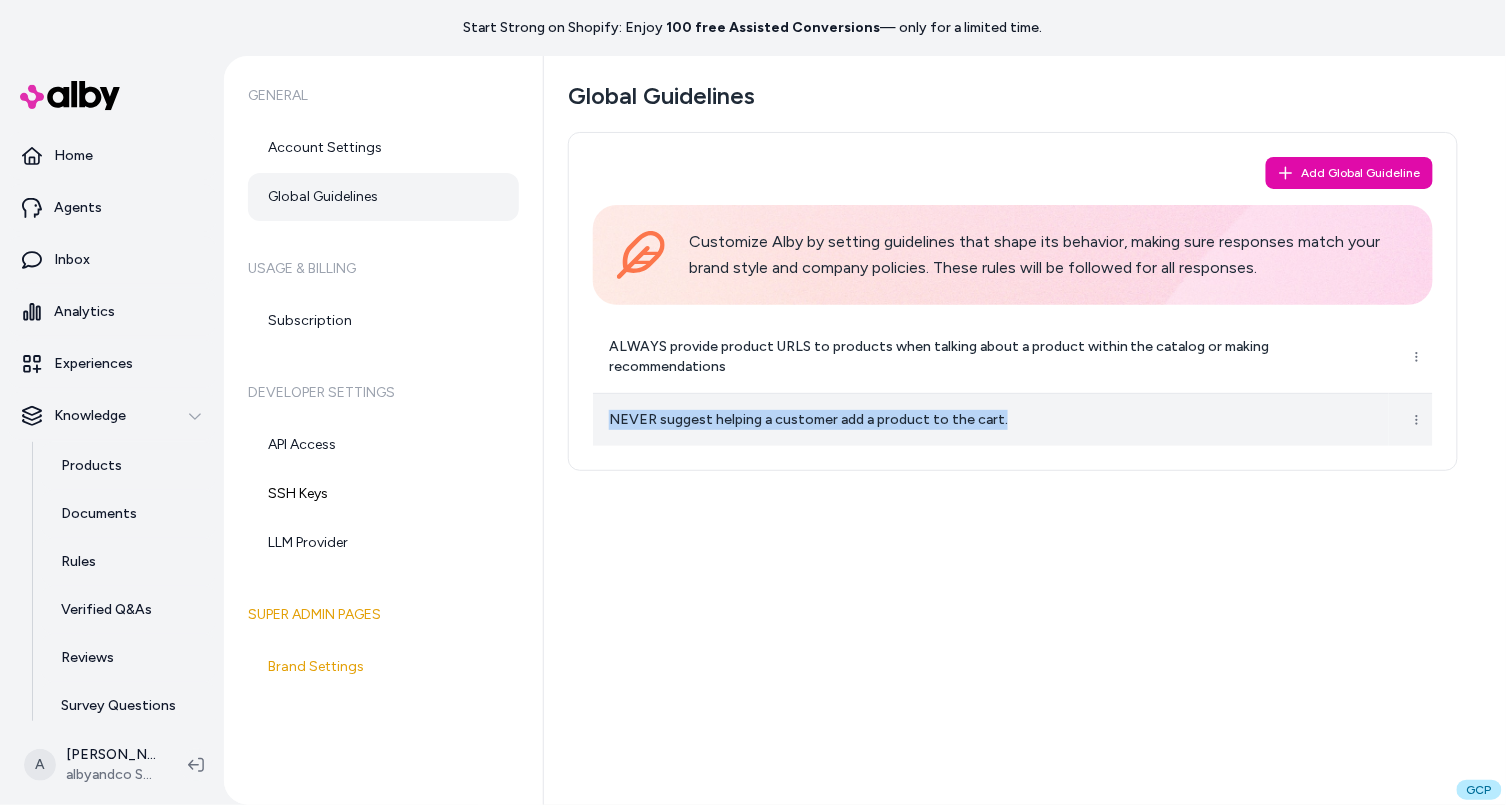 drag, startPoint x: 1044, startPoint y: 440, endPoint x: 601, endPoint y: 424, distance: 443.28885 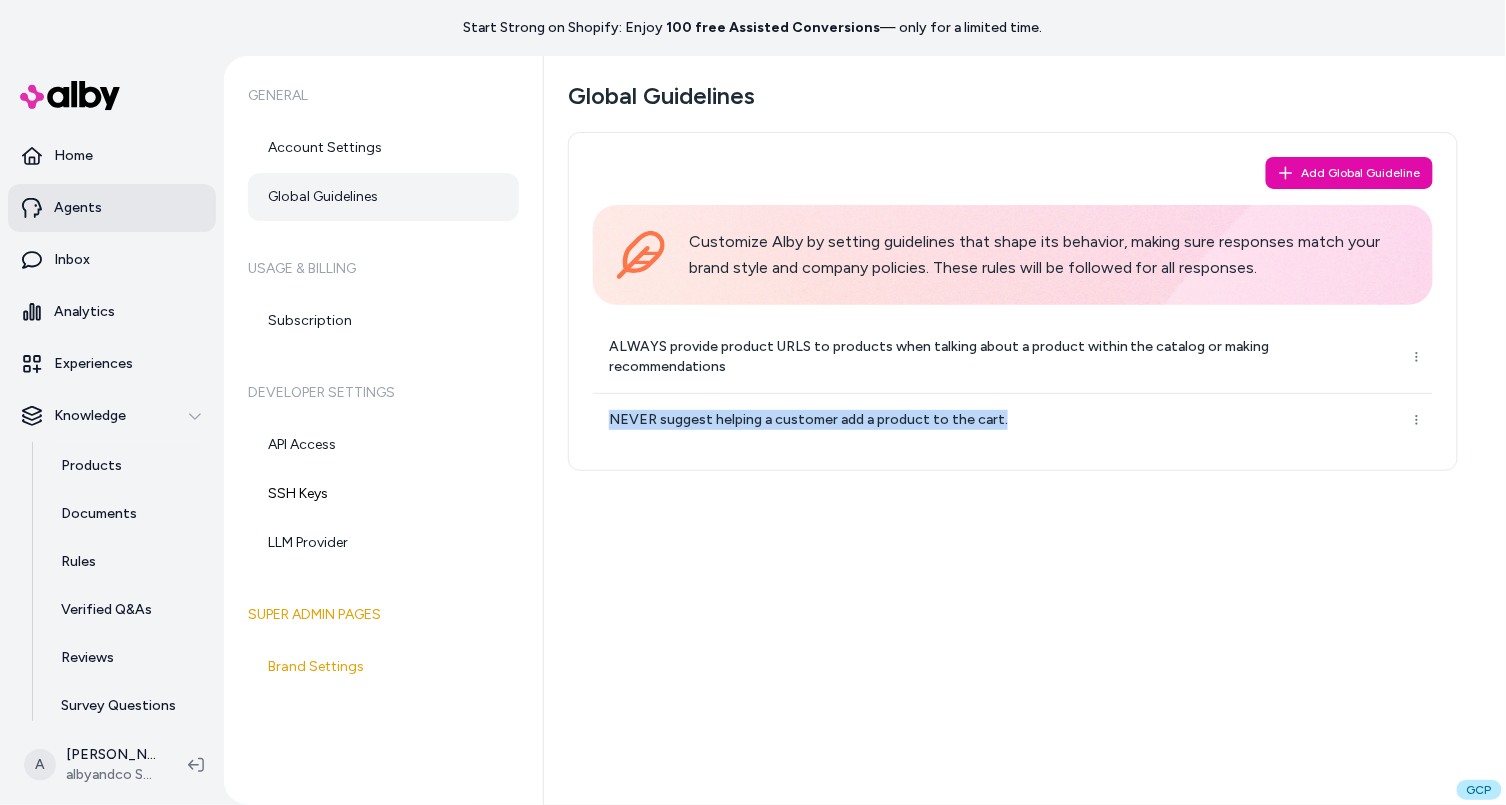 click on "Agents" at bounding box center (112, 208) 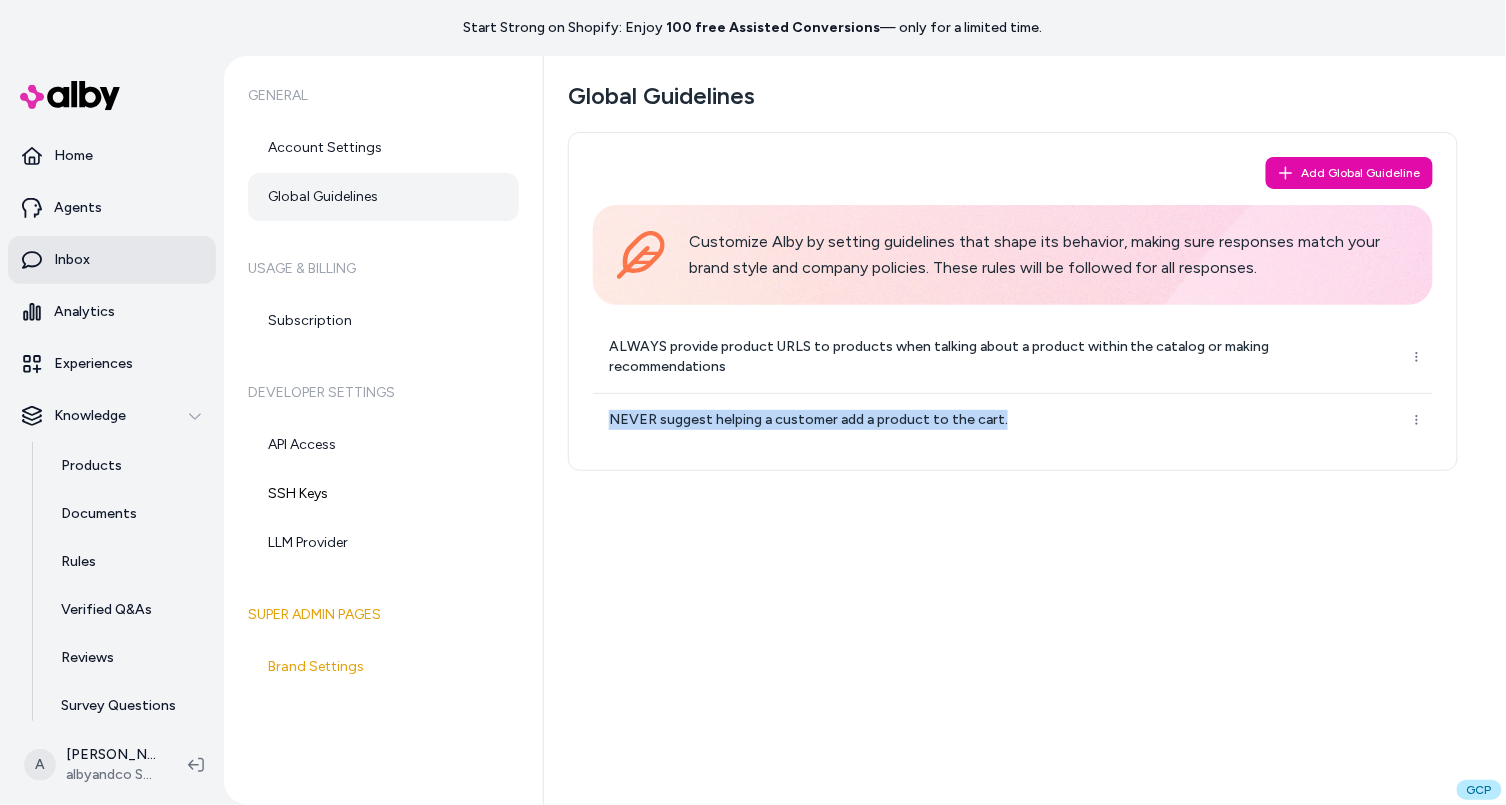 click on "Inbox" at bounding box center [112, 260] 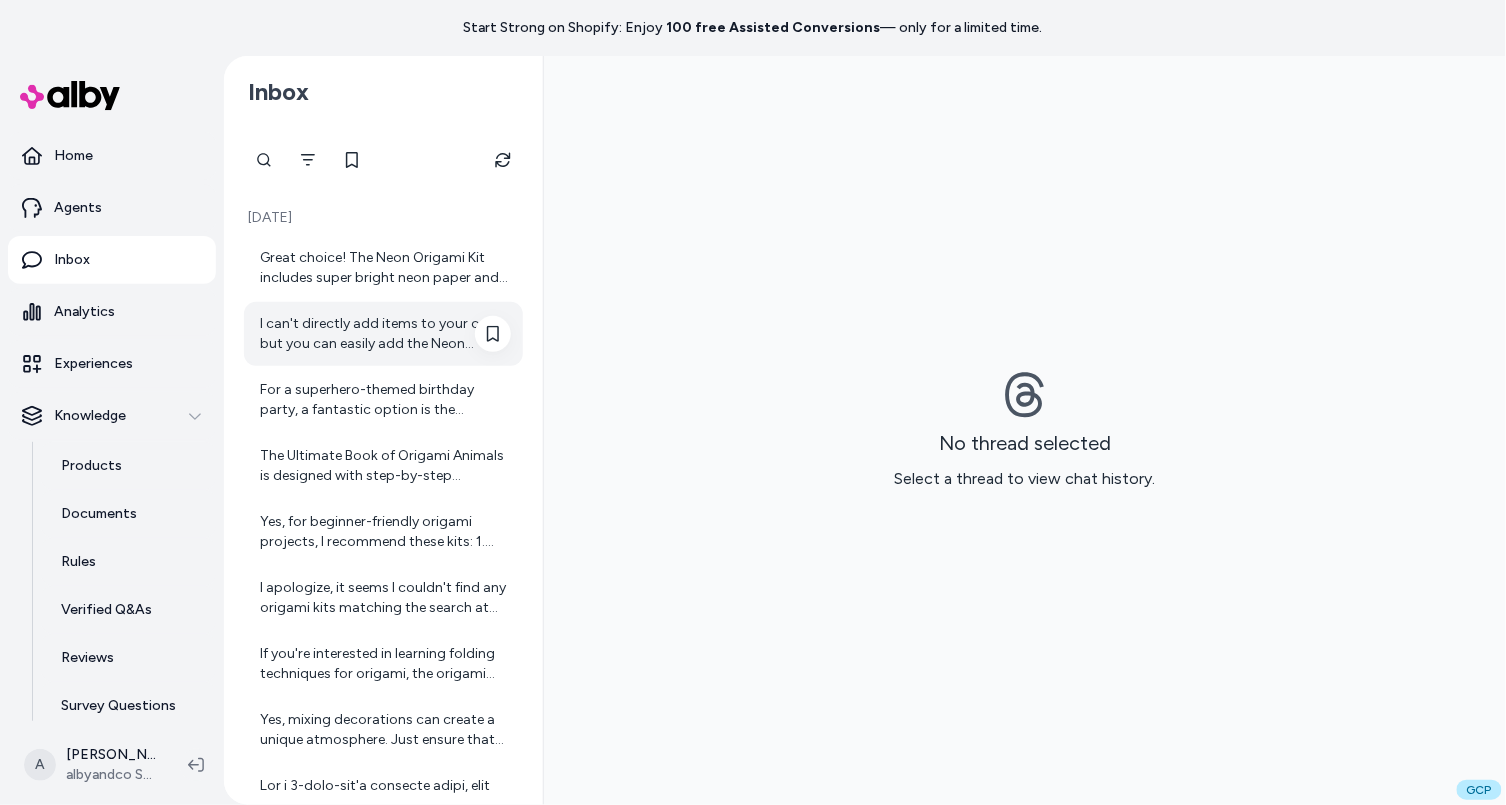 click on "I can't directly add items to your cart, but you can easily add the Neon Origami Kit to your cart by visiting this link: [Neon Origami Kit]([URL][DOMAIN_NAME]) and clicking the "Add to Cart" button on the product page.
If you need any further assistance with your purchase or have other questions, just let me know!" at bounding box center (385, 334) 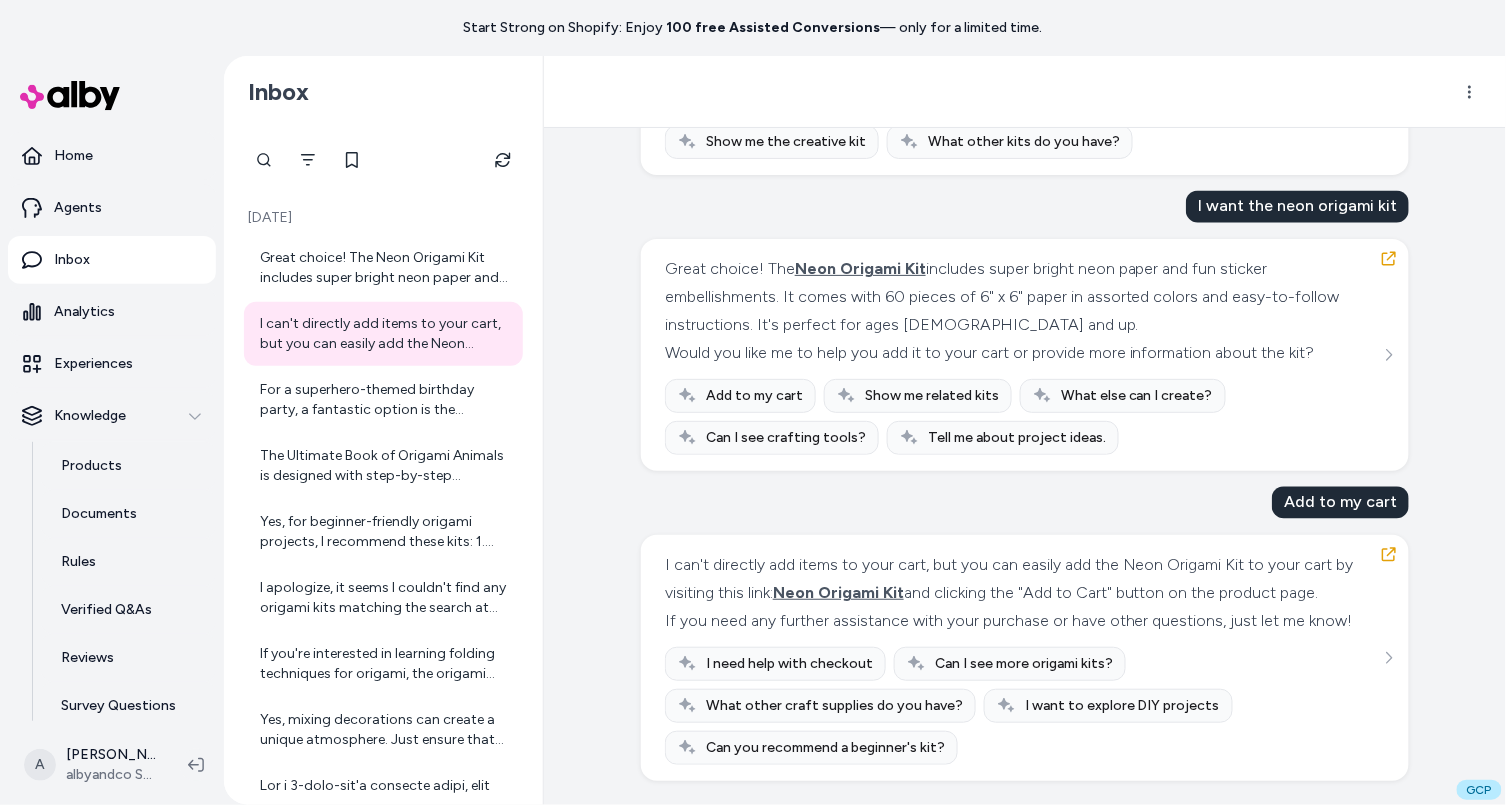 scroll, scrollTop: 2586, scrollLeft: 0, axis: vertical 